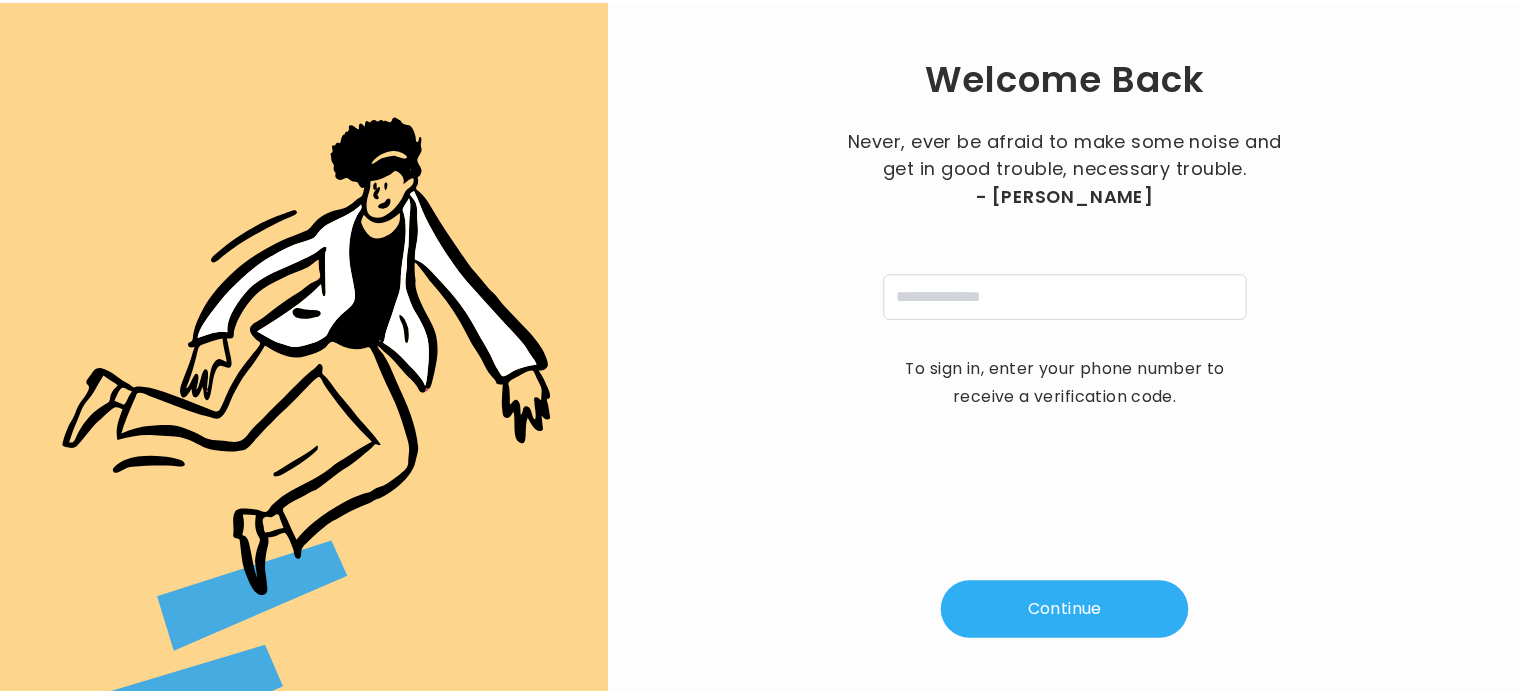 scroll, scrollTop: 0, scrollLeft: 0, axis: both 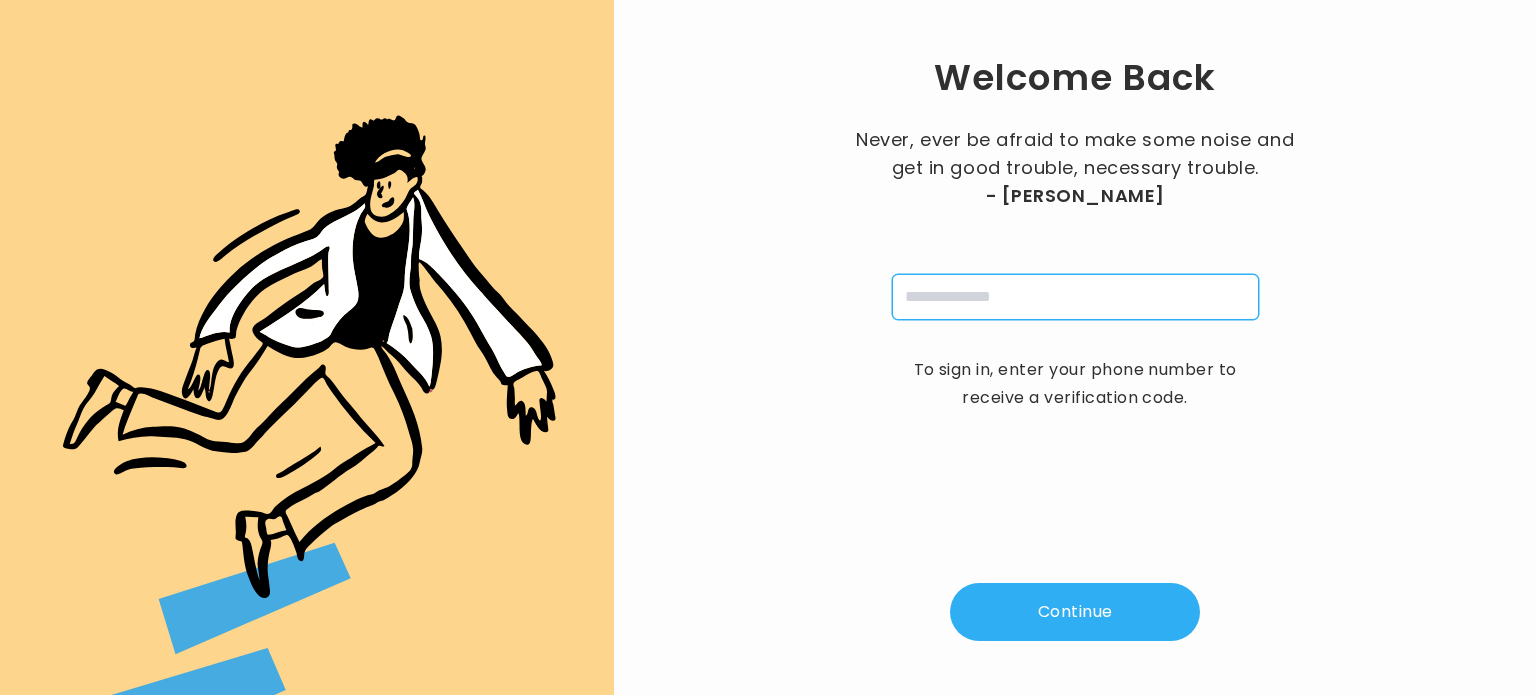click at bounding box center (1075, 297) 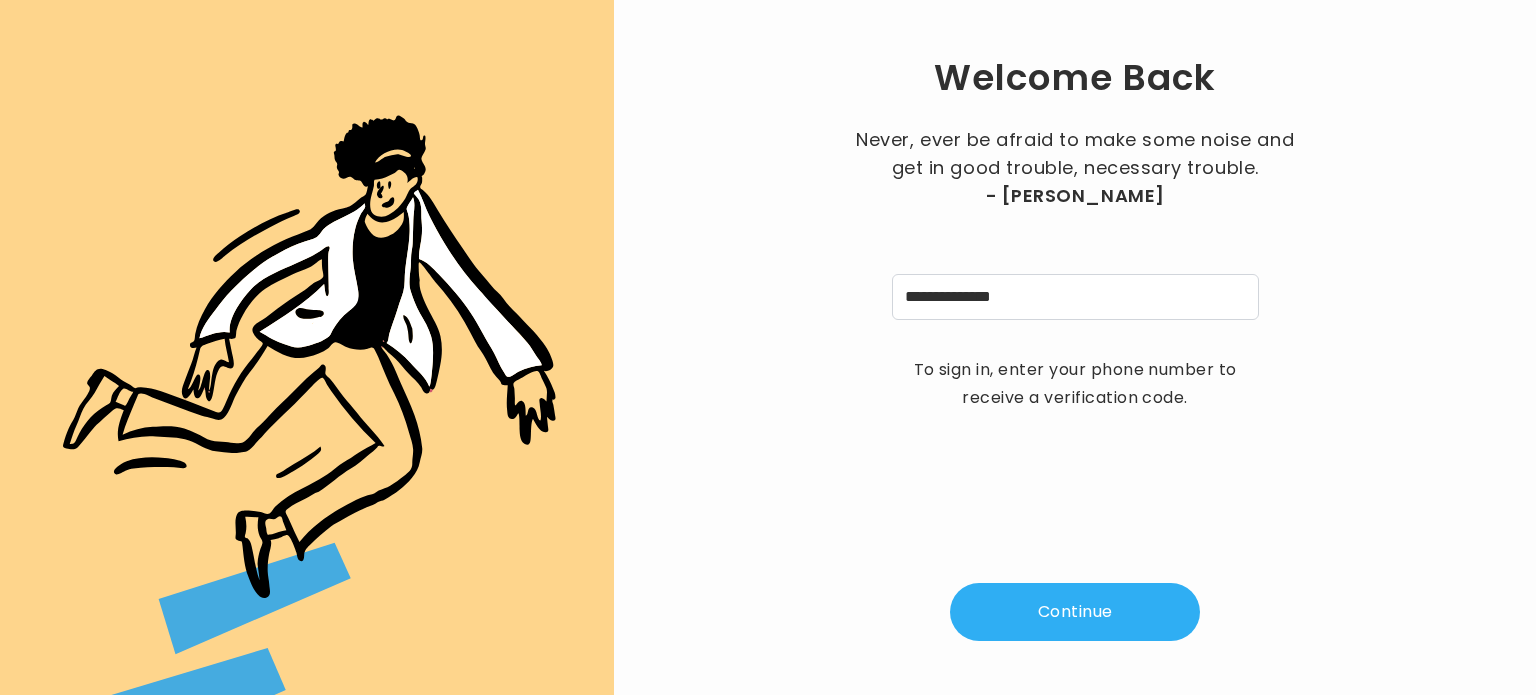 click on "Continue" at bounding box center (1075, 612) 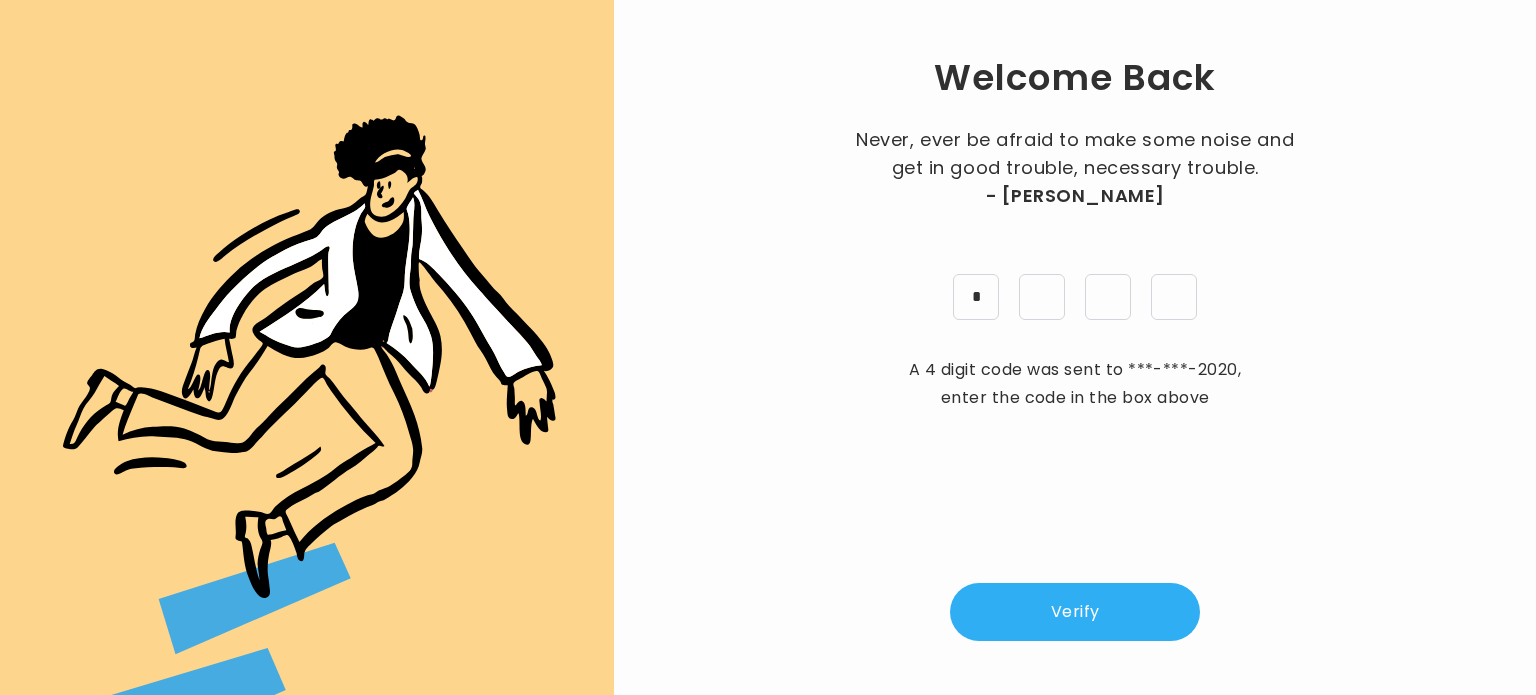 type on "*" 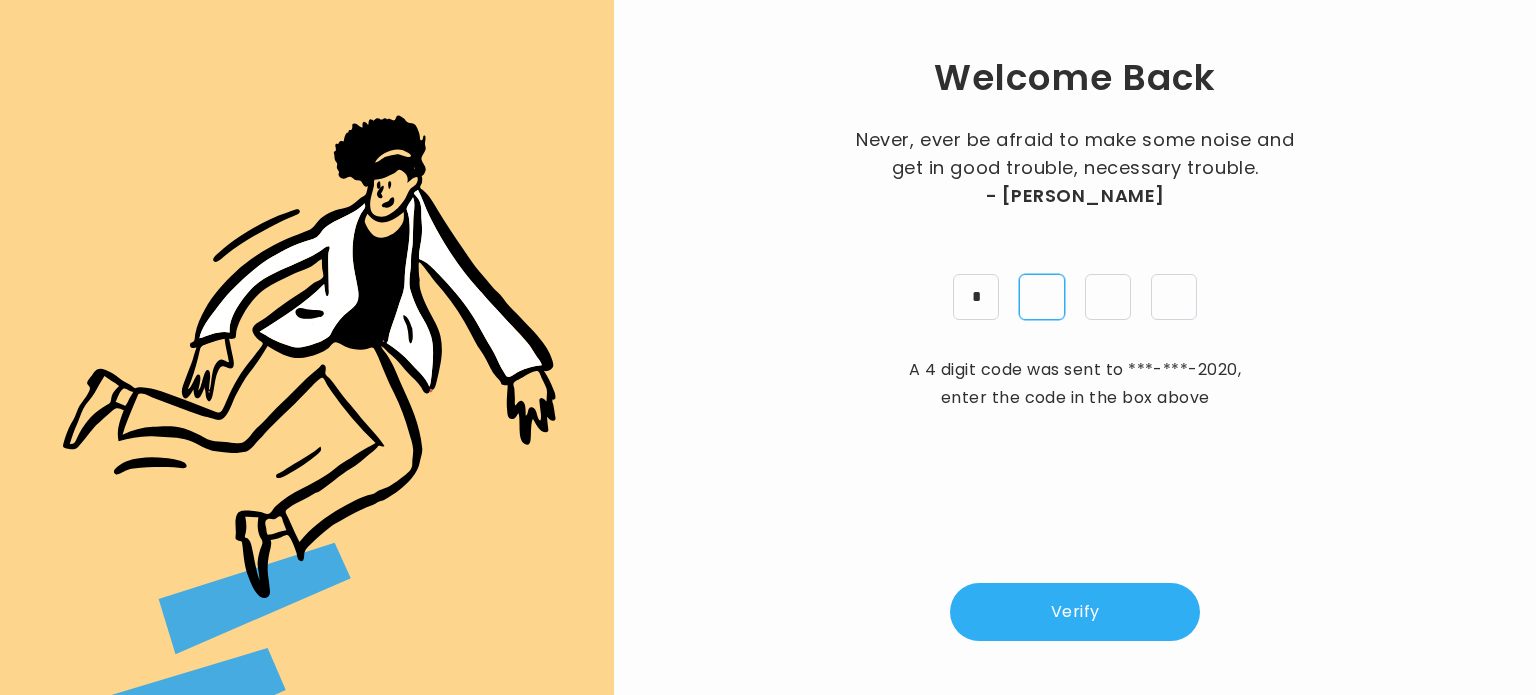type on "*" 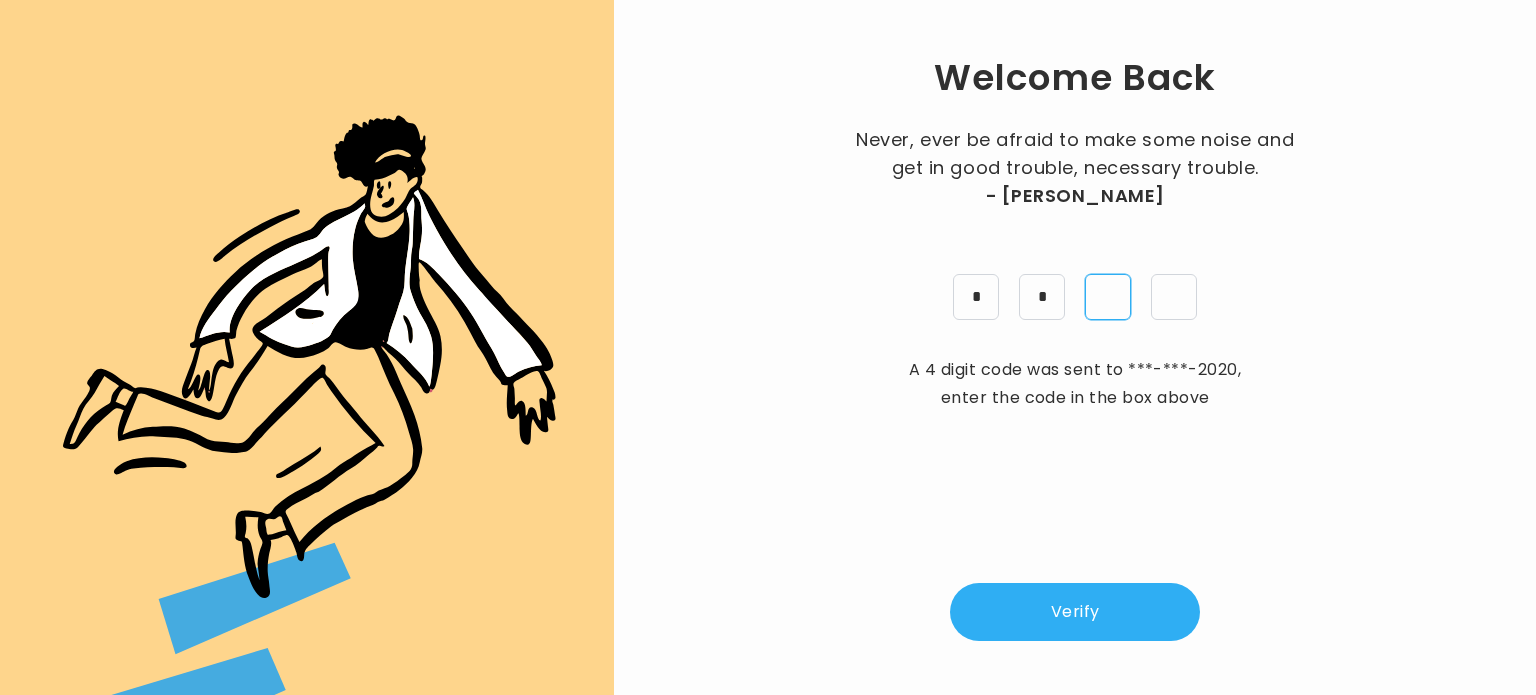 type on "*" 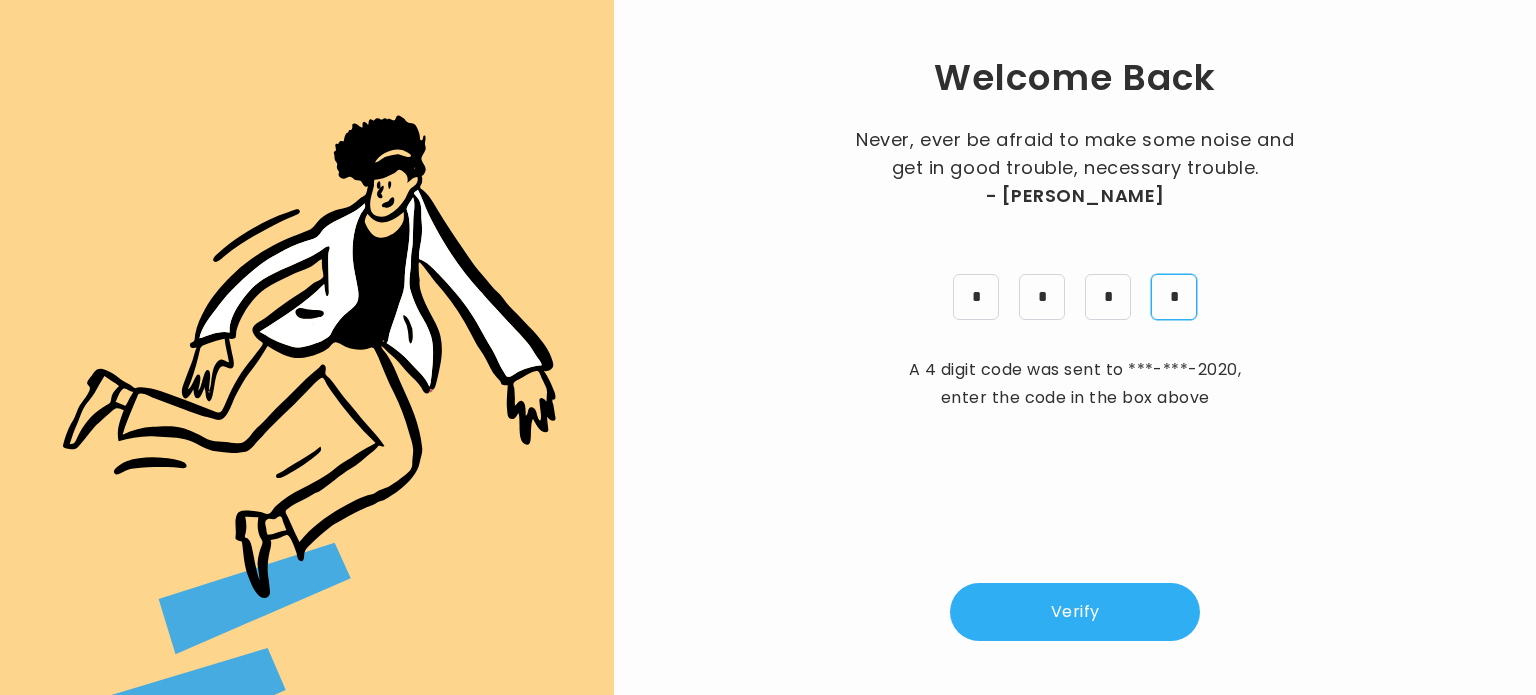 type on "*" 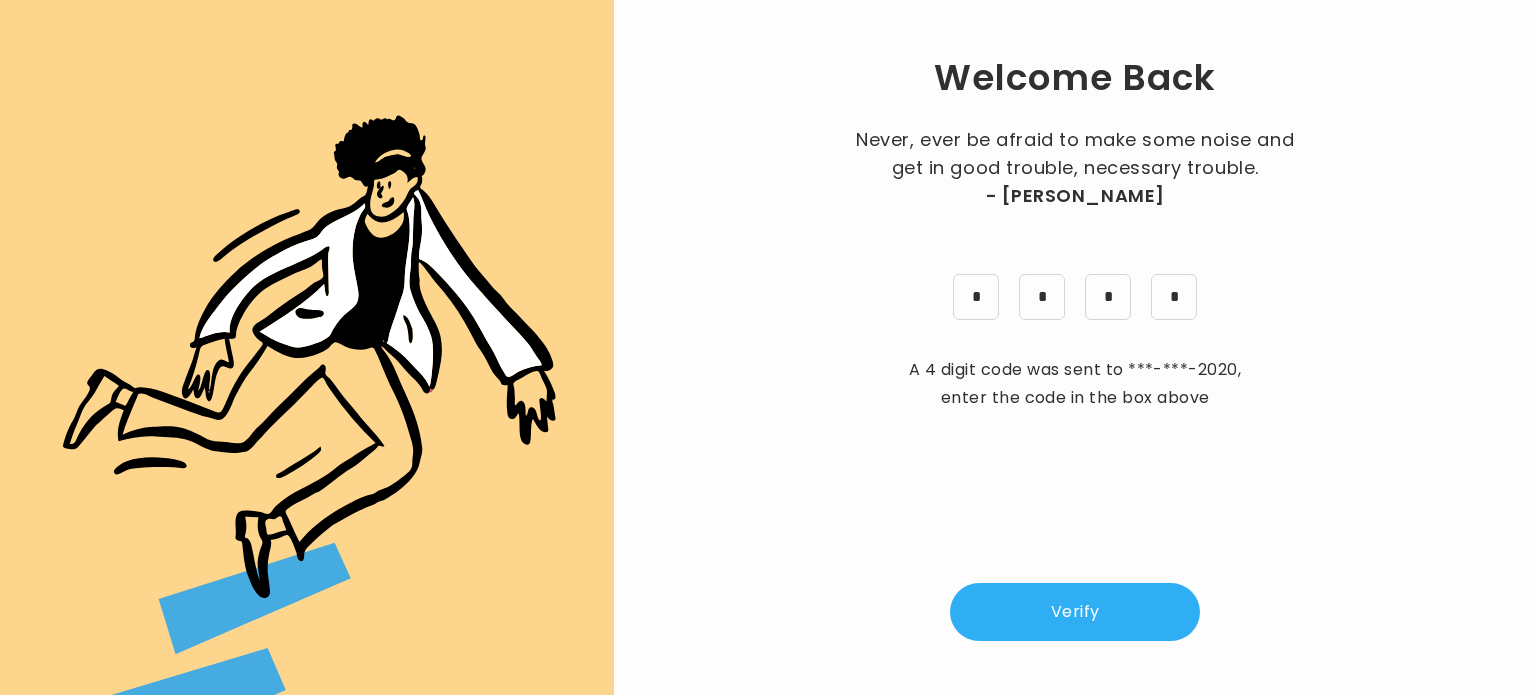 click on "Verify" at bounding box center [1075, 612] 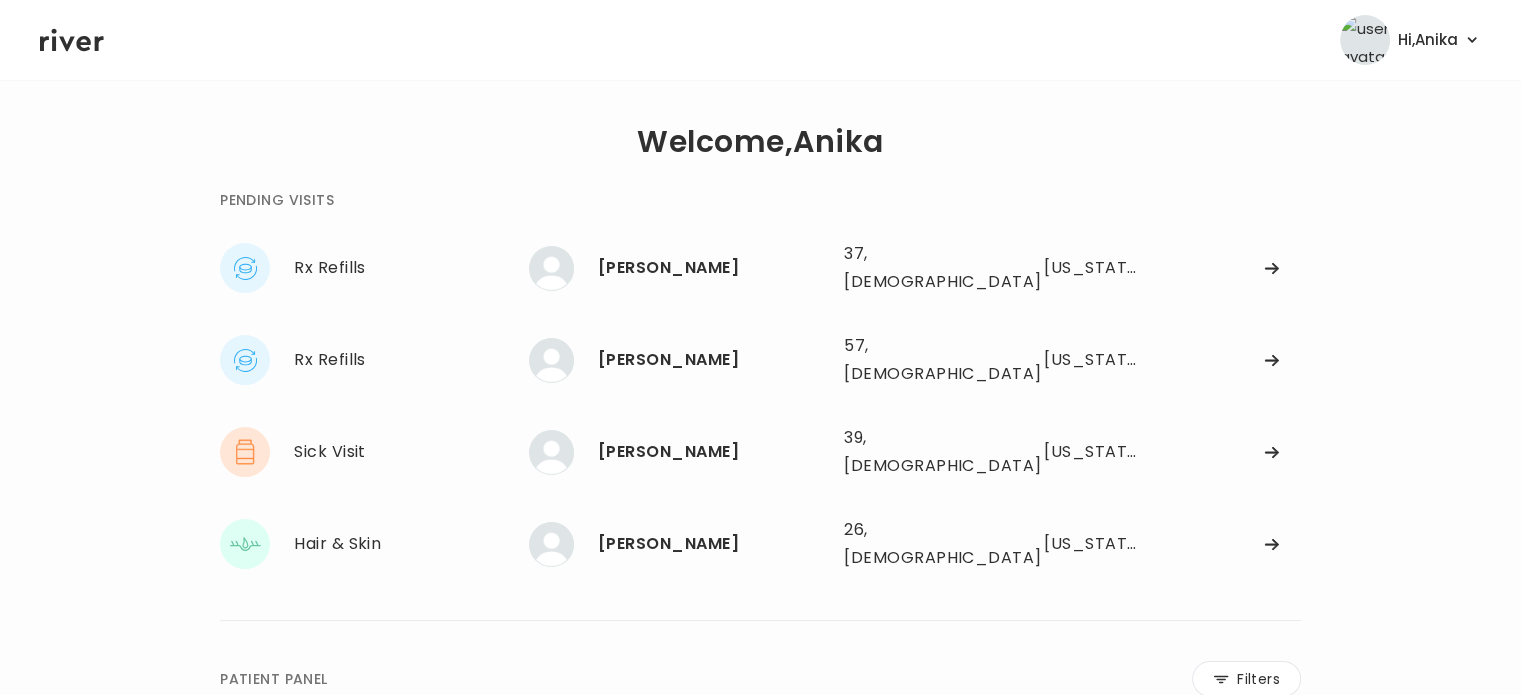 click on "**********" at bounding box center [760, 676] 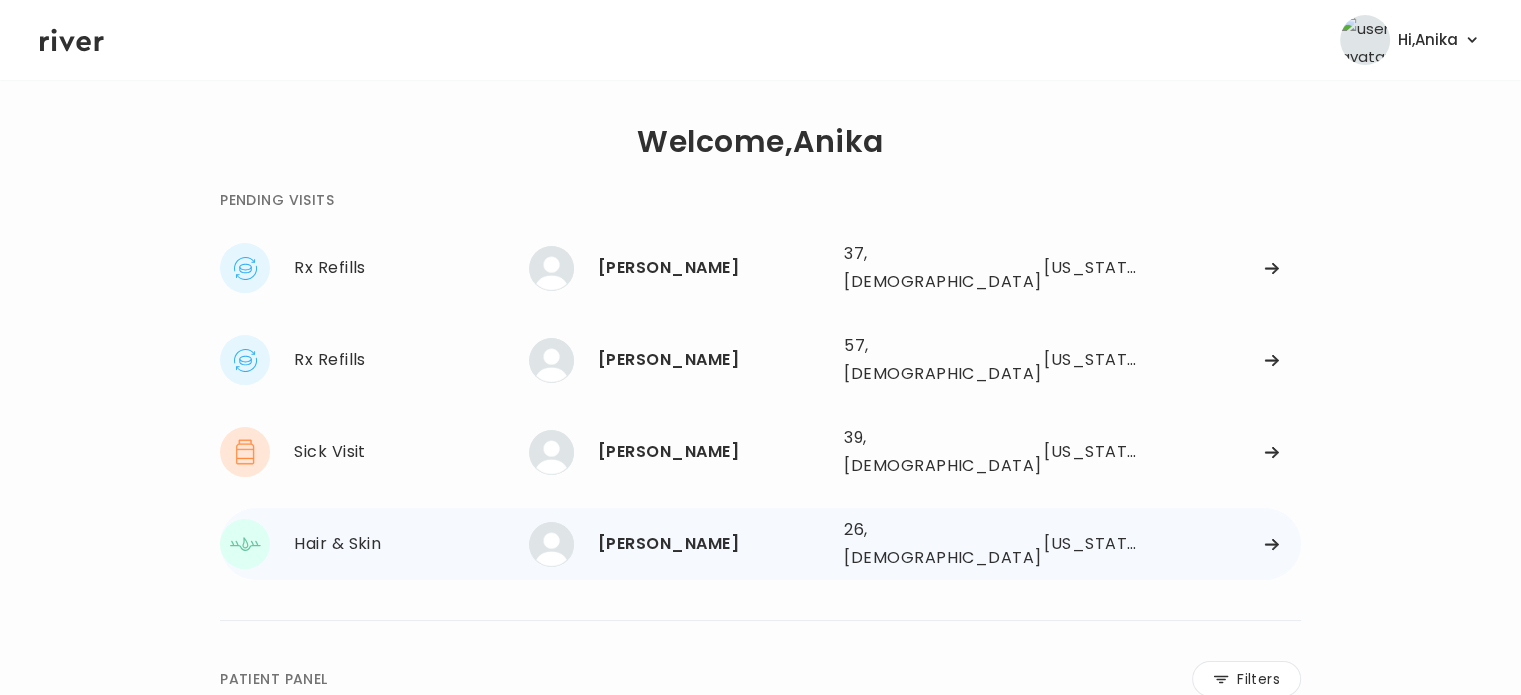 click on "[PERSON_NAME]" at bounding box center (713, 544) 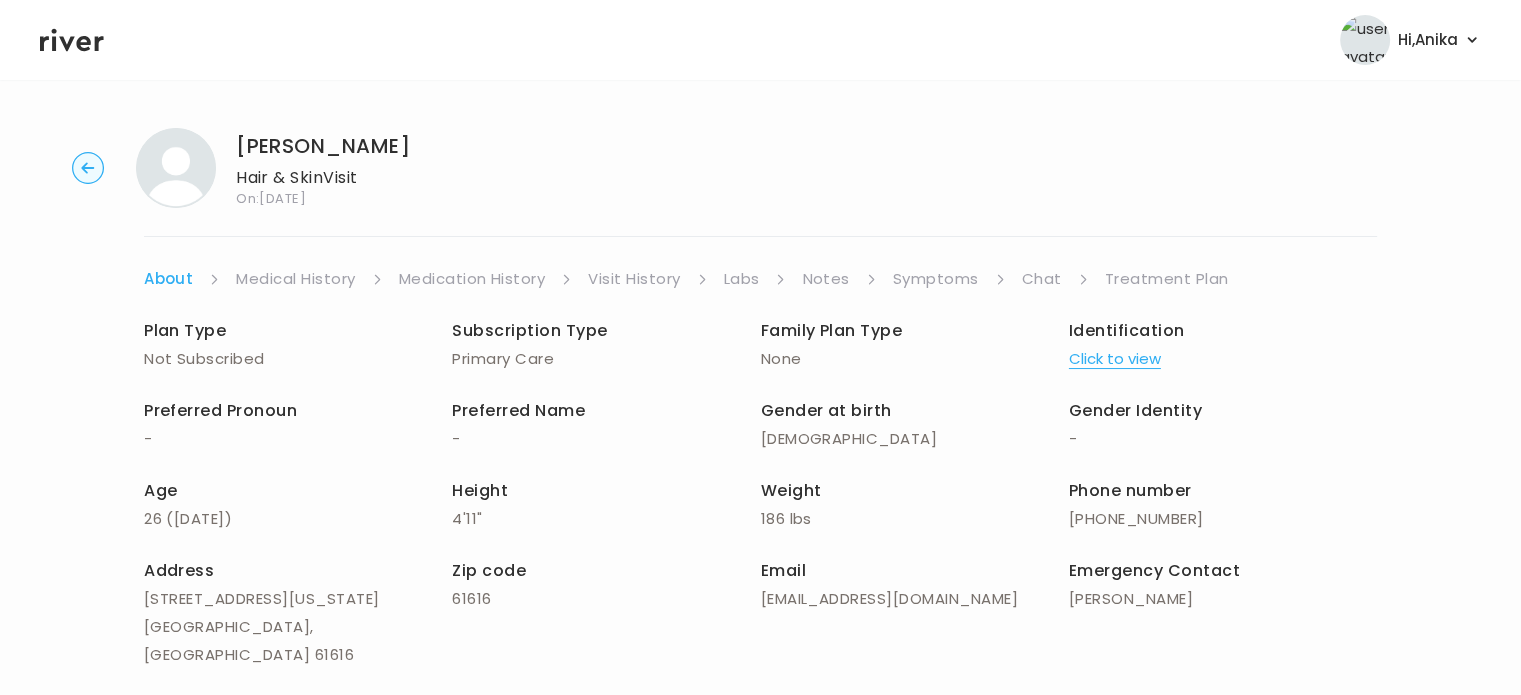 click on "Chat" at bounding box center [1042, 279] 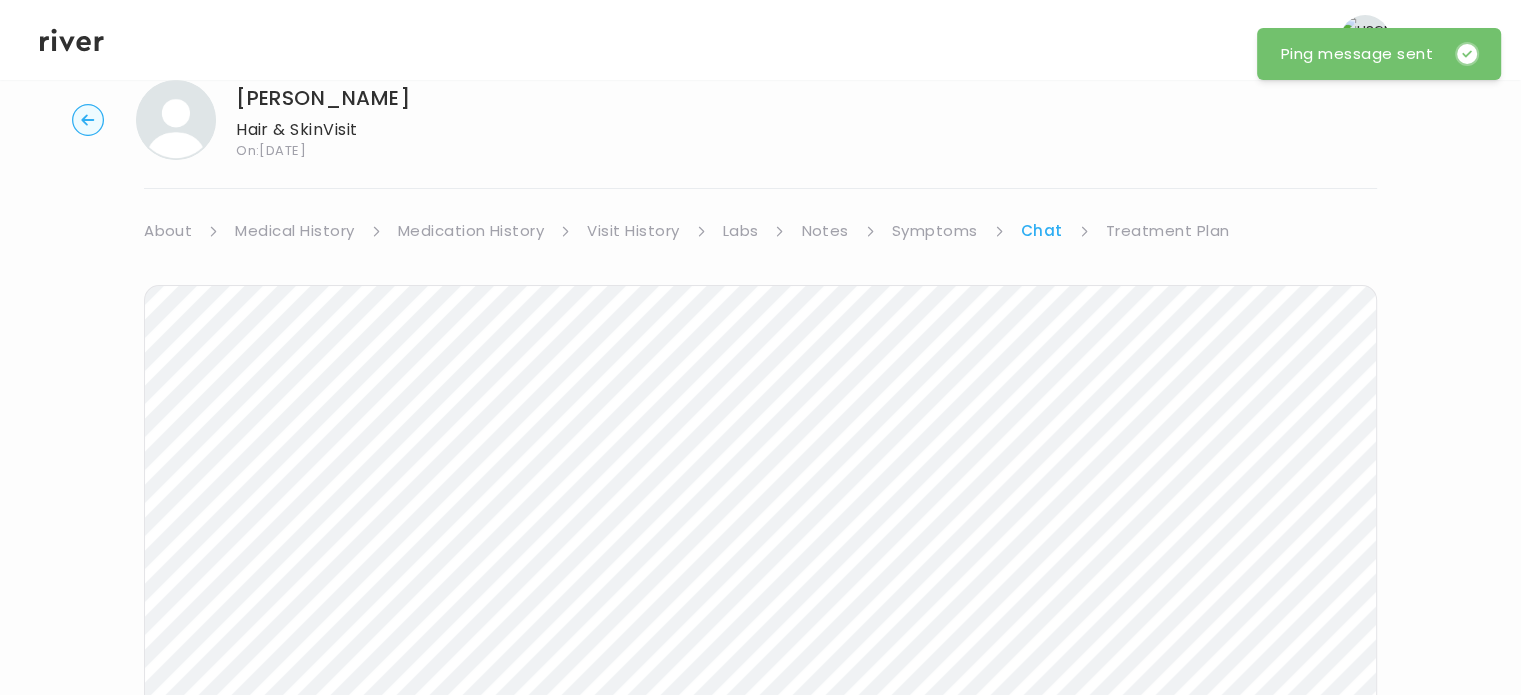 scroll, scrollTop: 0, scrollLeft: 0, axis: both 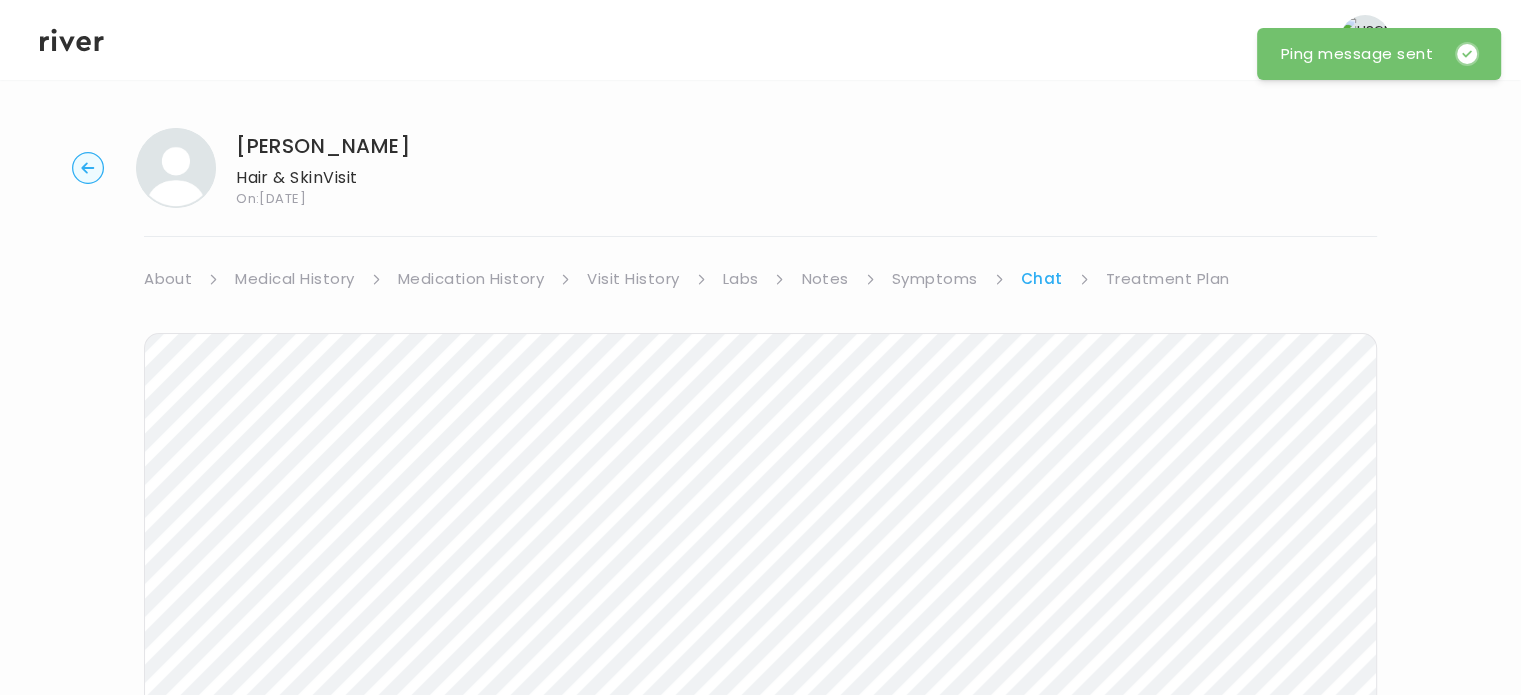drag, startPoint x: 487, startPoint y: 147, endPoint x: 238, endPoint y: 153, distance: 249.07228 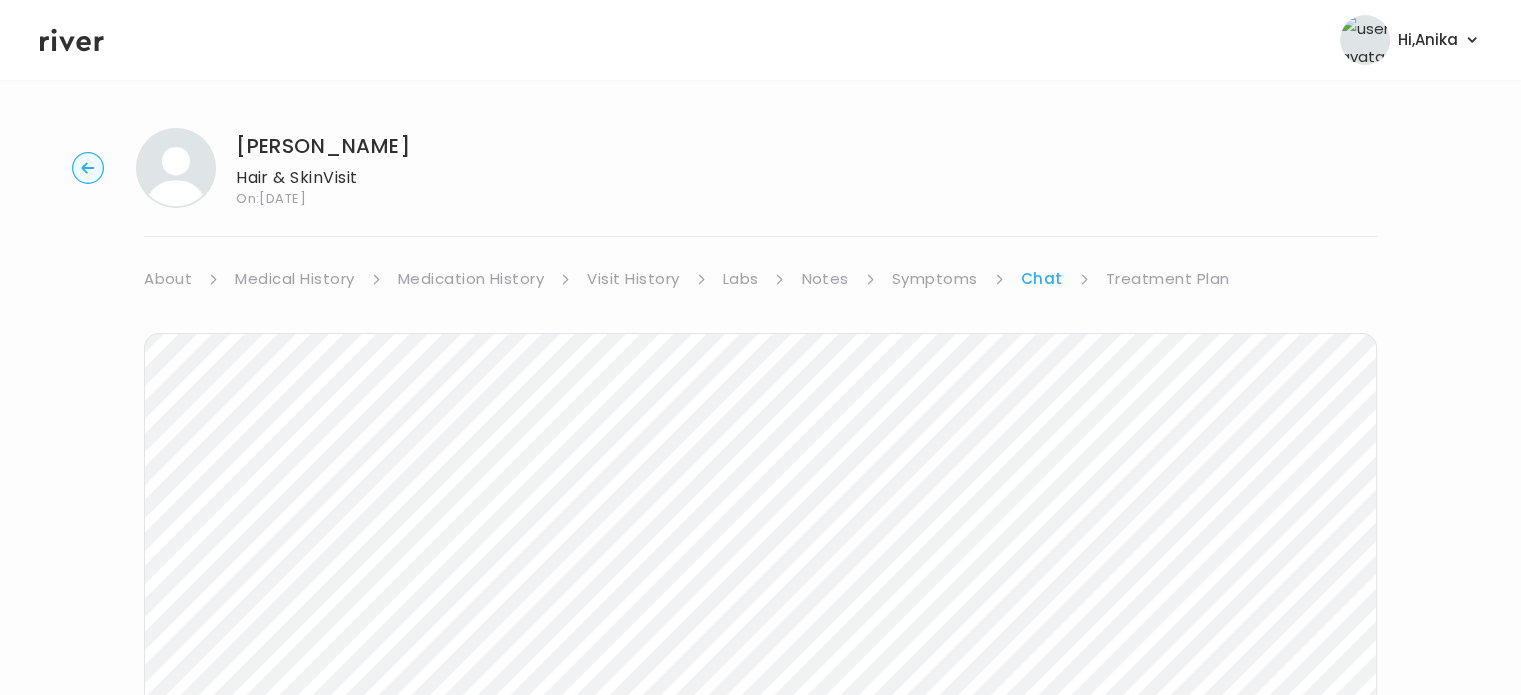copy on "[PERSON_NAME]" 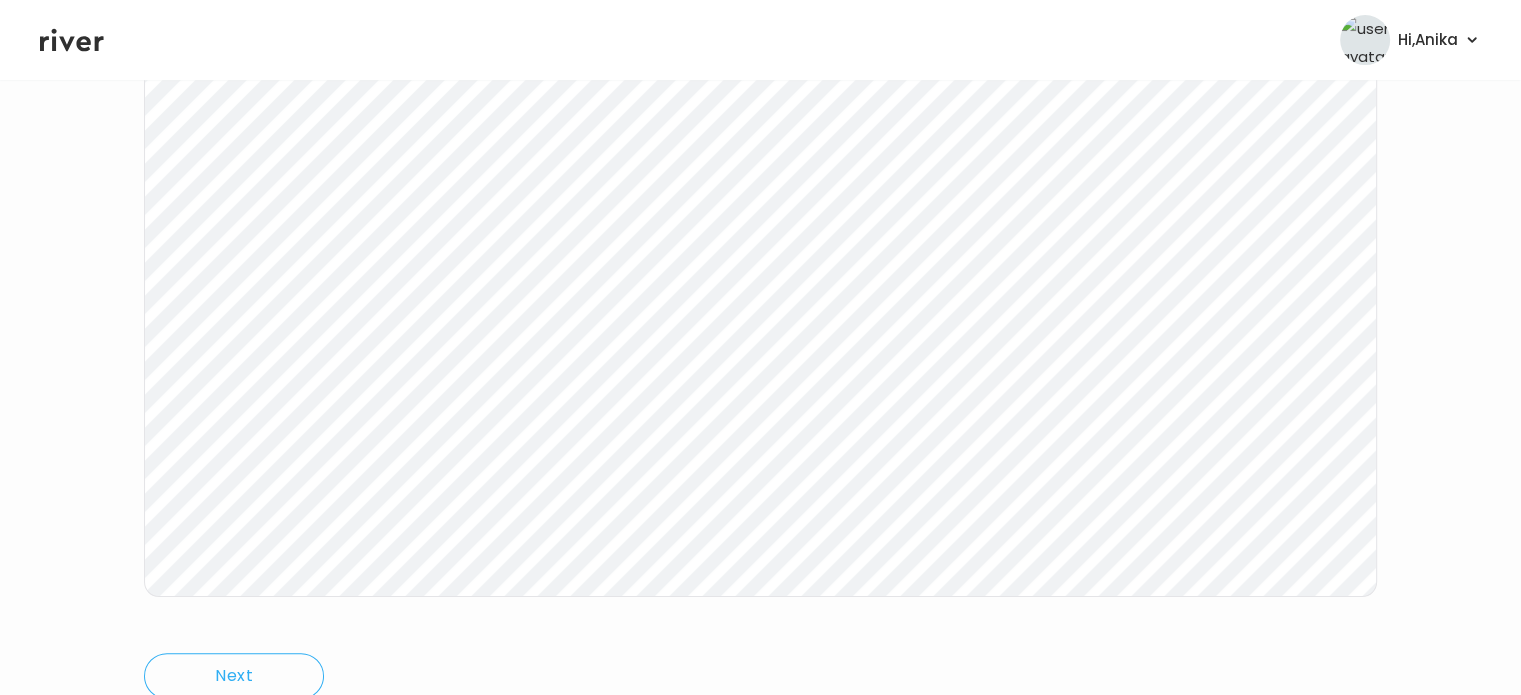 scroll, scrollTop: 415, scrollLeft: 0, axis: vertical 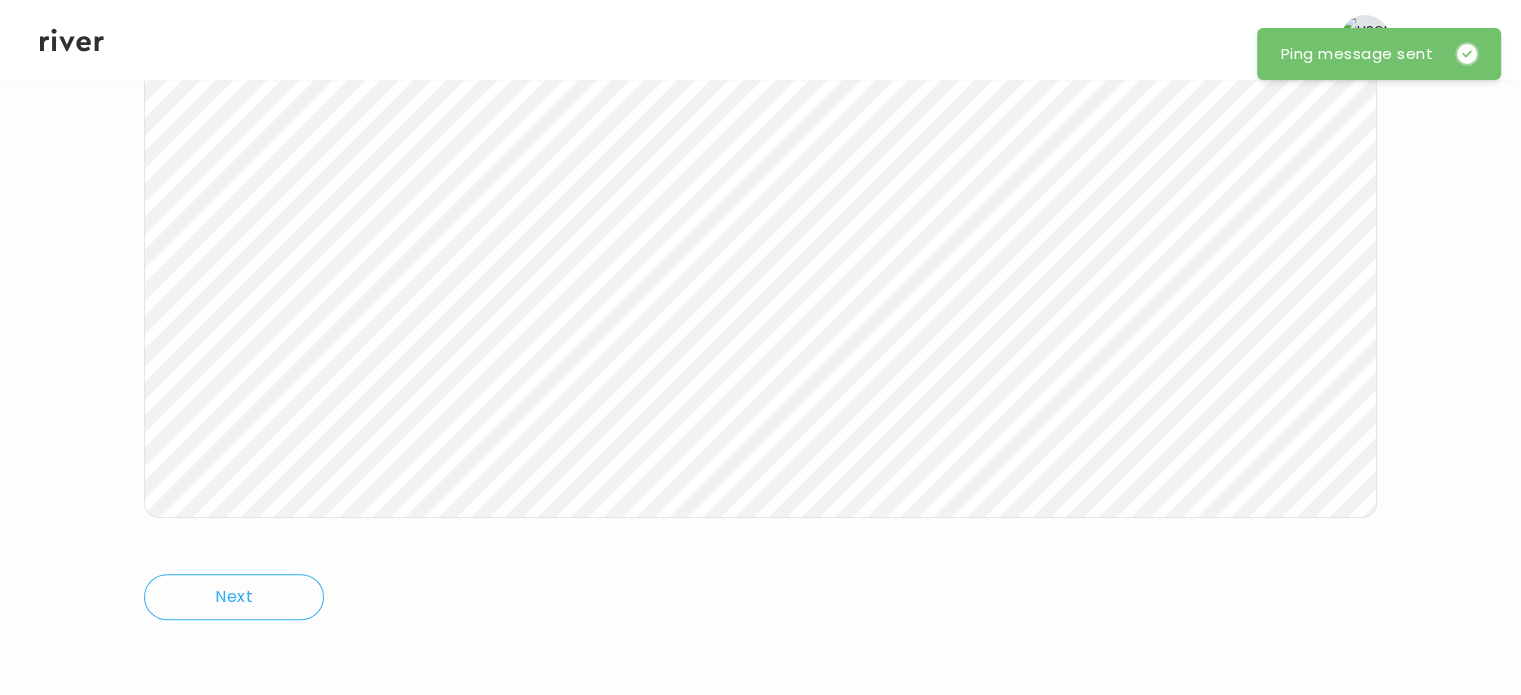 click 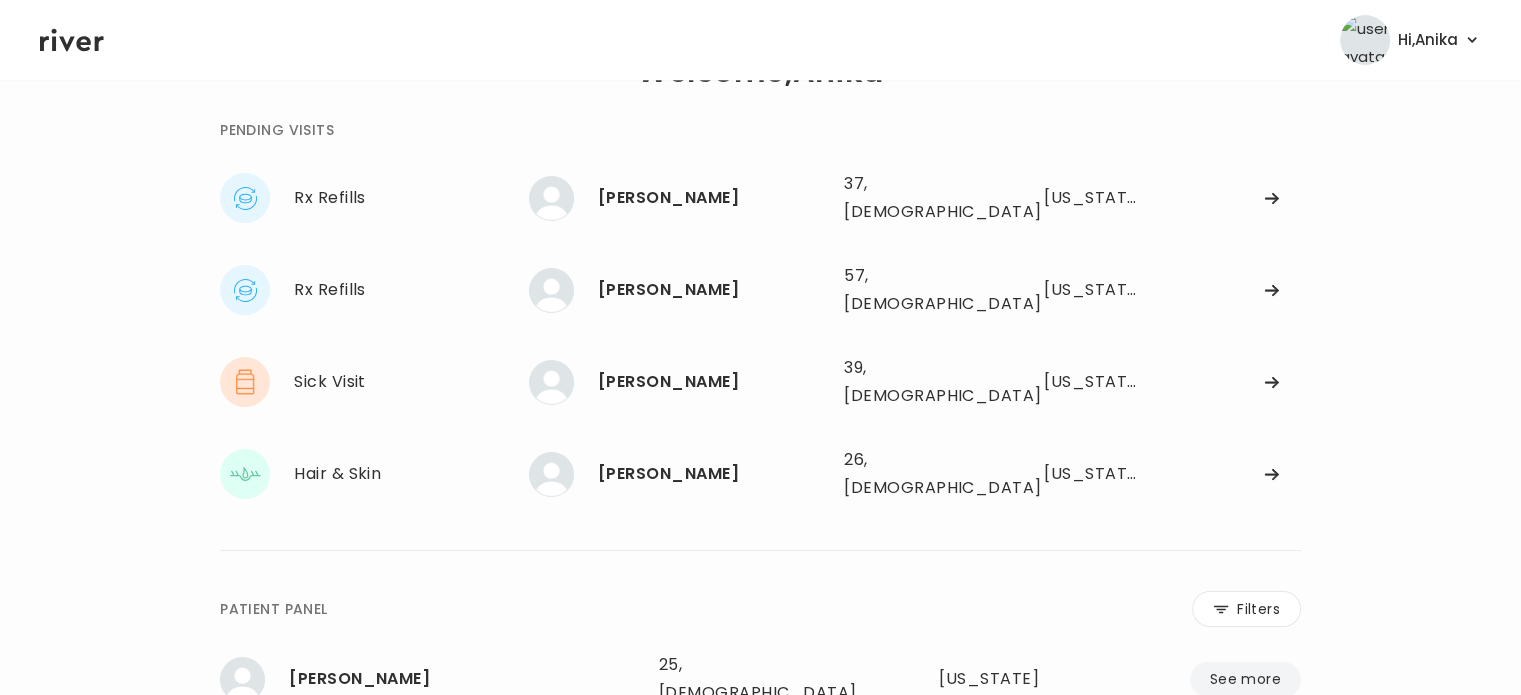 scroll, scrollTop: 56, scrollLeft: 0, axis: vertical 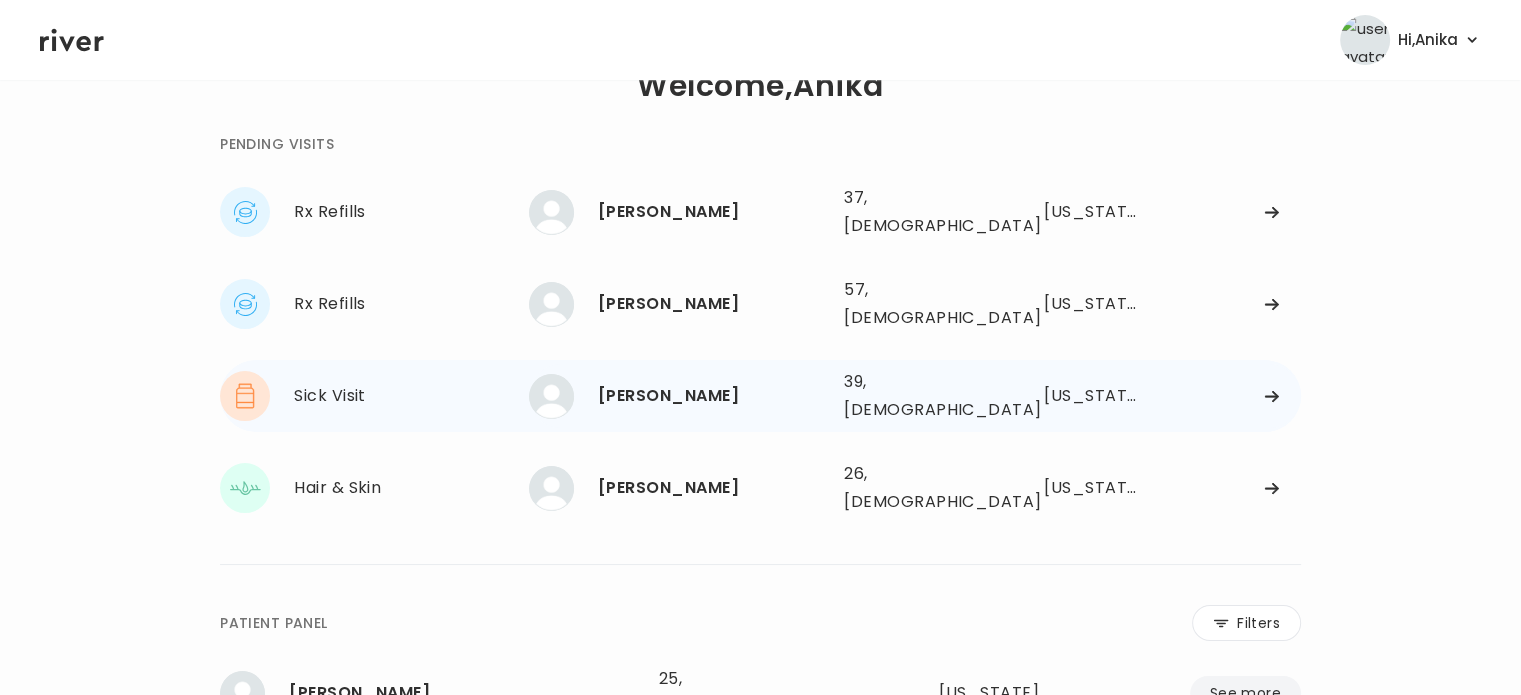 click on "[PERSON_NAME]" at bounding box center [713, 396] 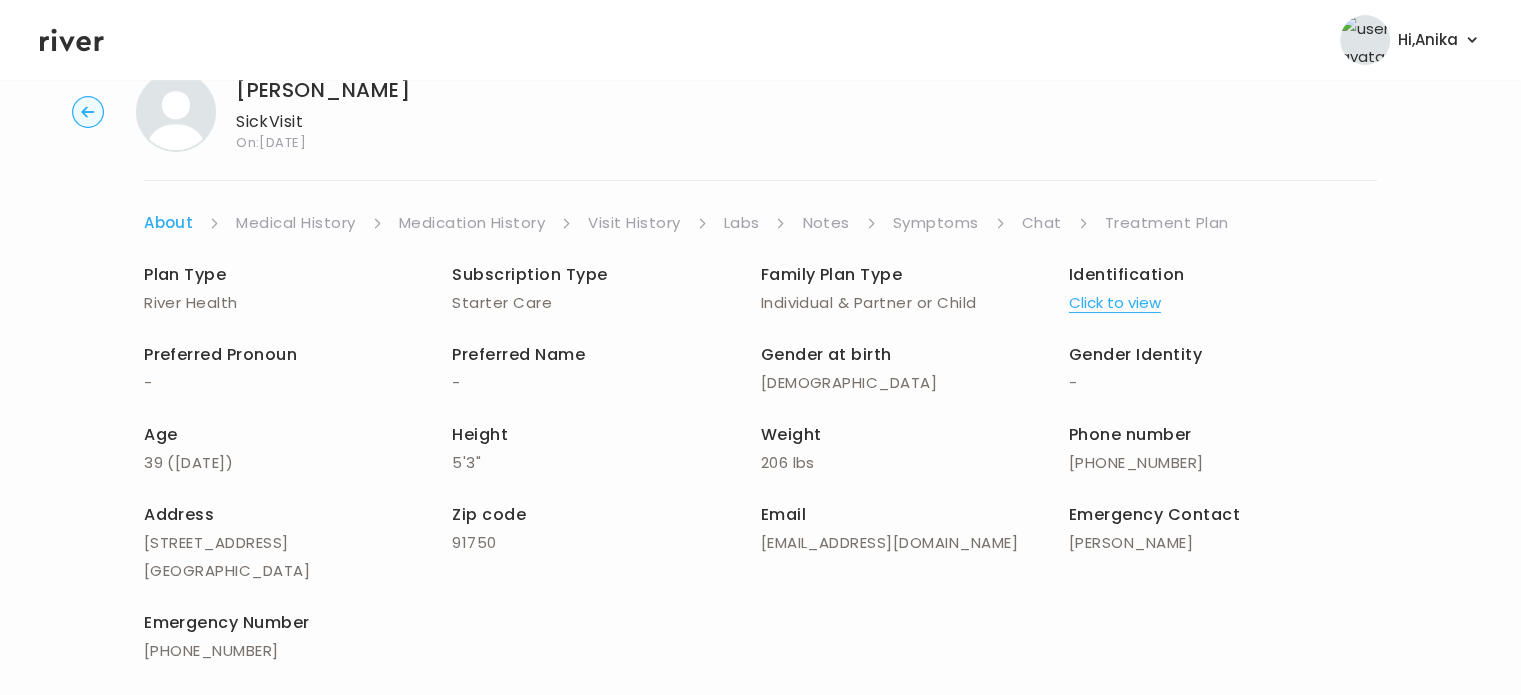click on "Click to view" at bounding box center (1115, 303) 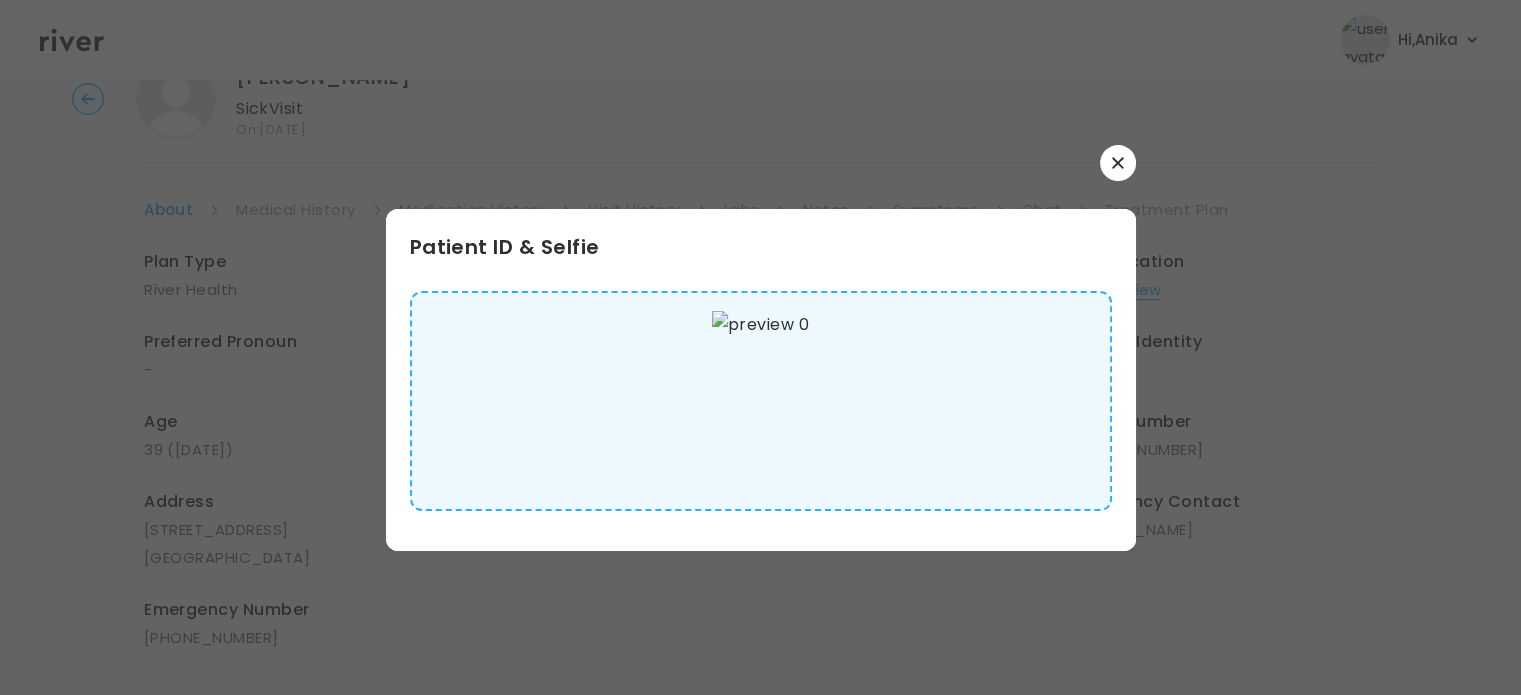 scroll, scrollTop: 21, scrollLeft: 0, axis: vertical 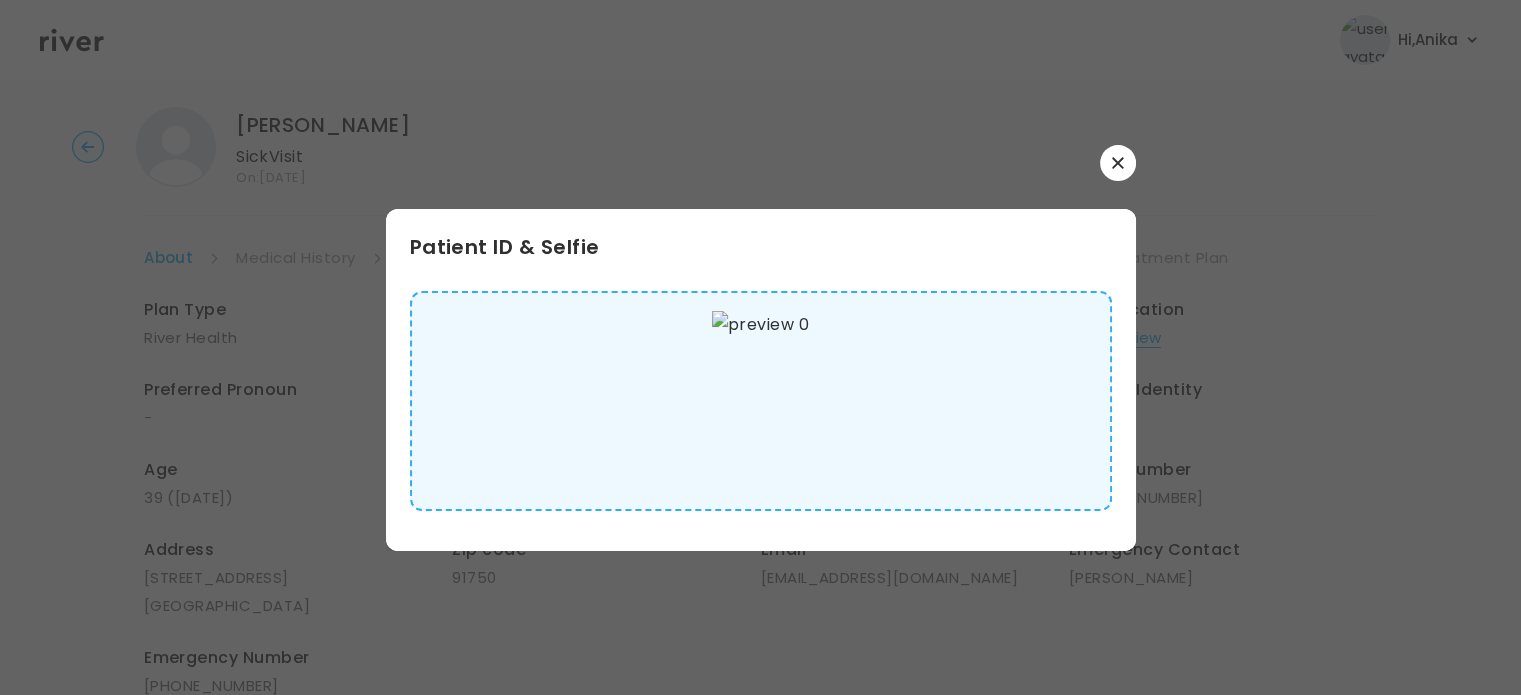 click 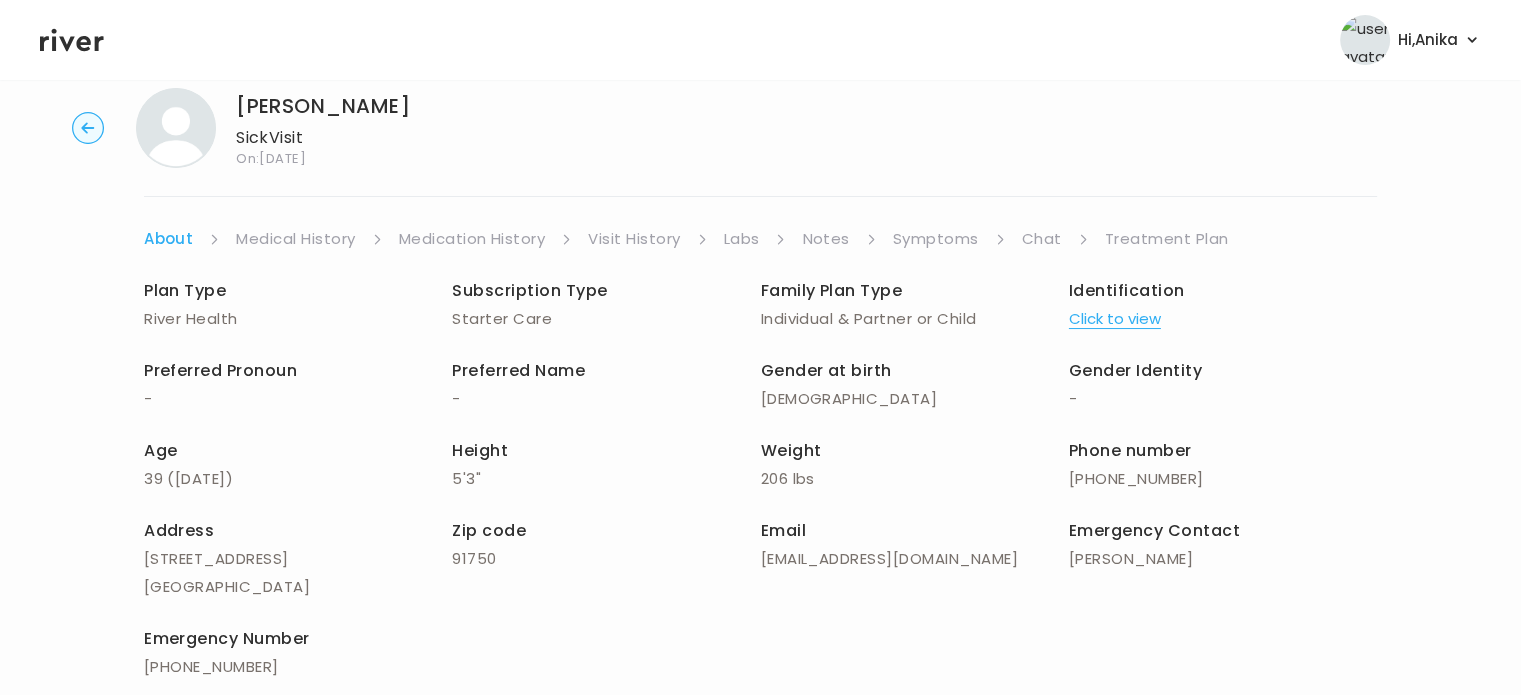 scroll, scrollTop: 24, scrollLeft: 0, axis: vertical 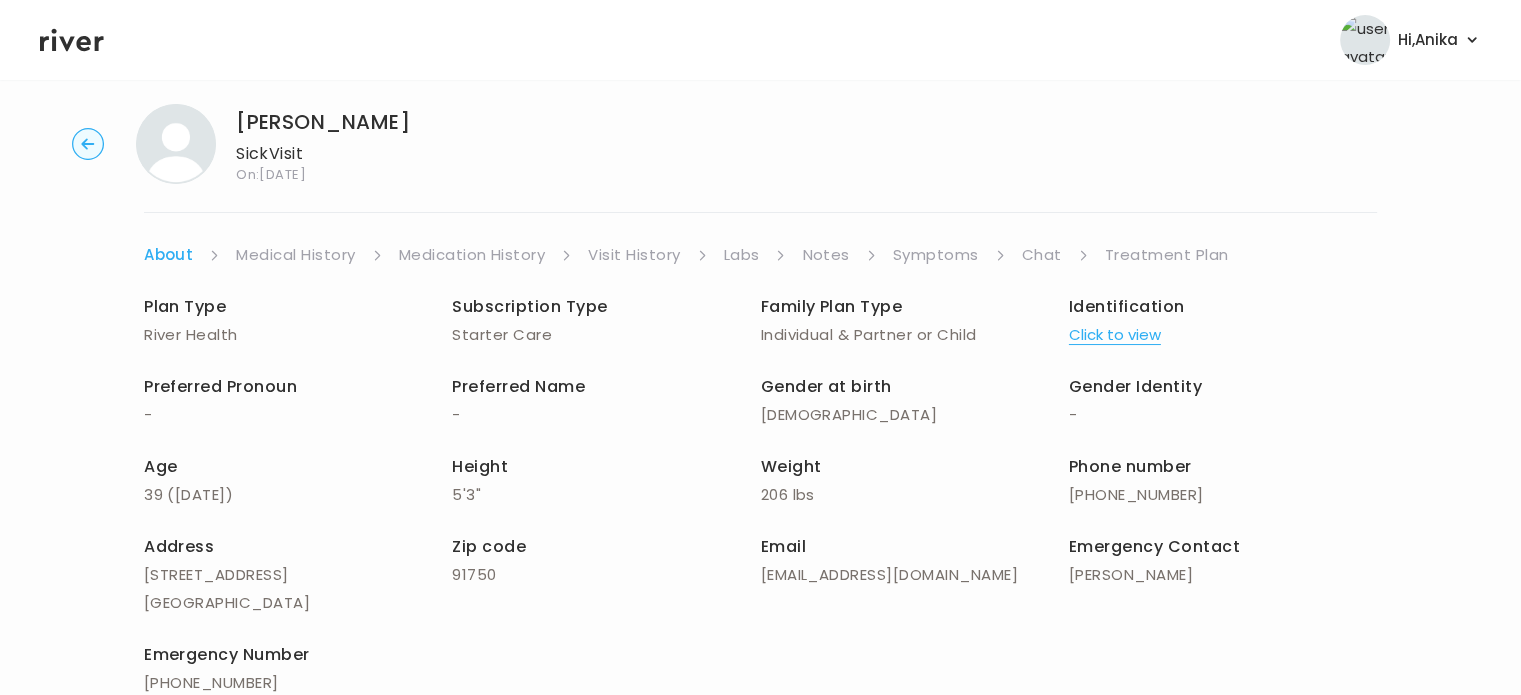 click on "Medical History" at bounding box center (295, 255) 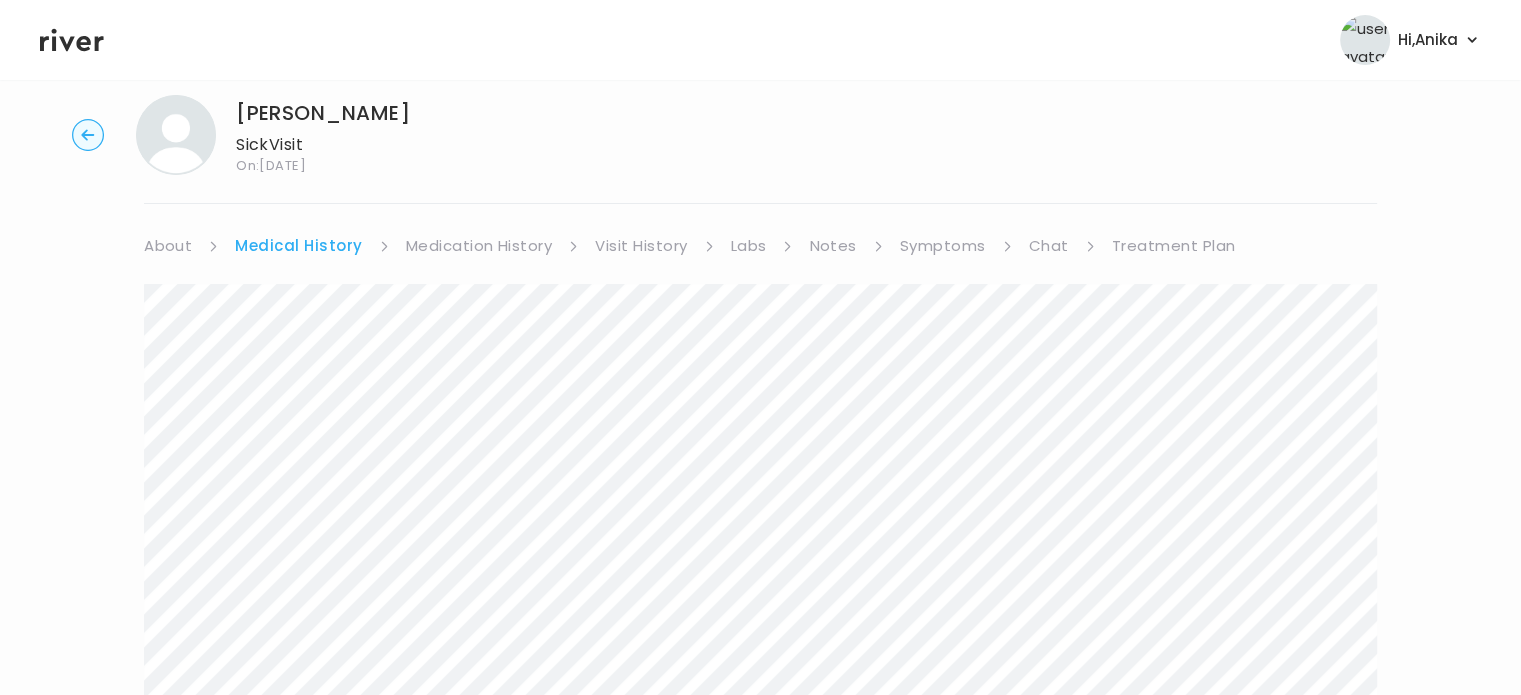 scroll, scrollTop: 32, scrollLeft: 0, axis: vertical 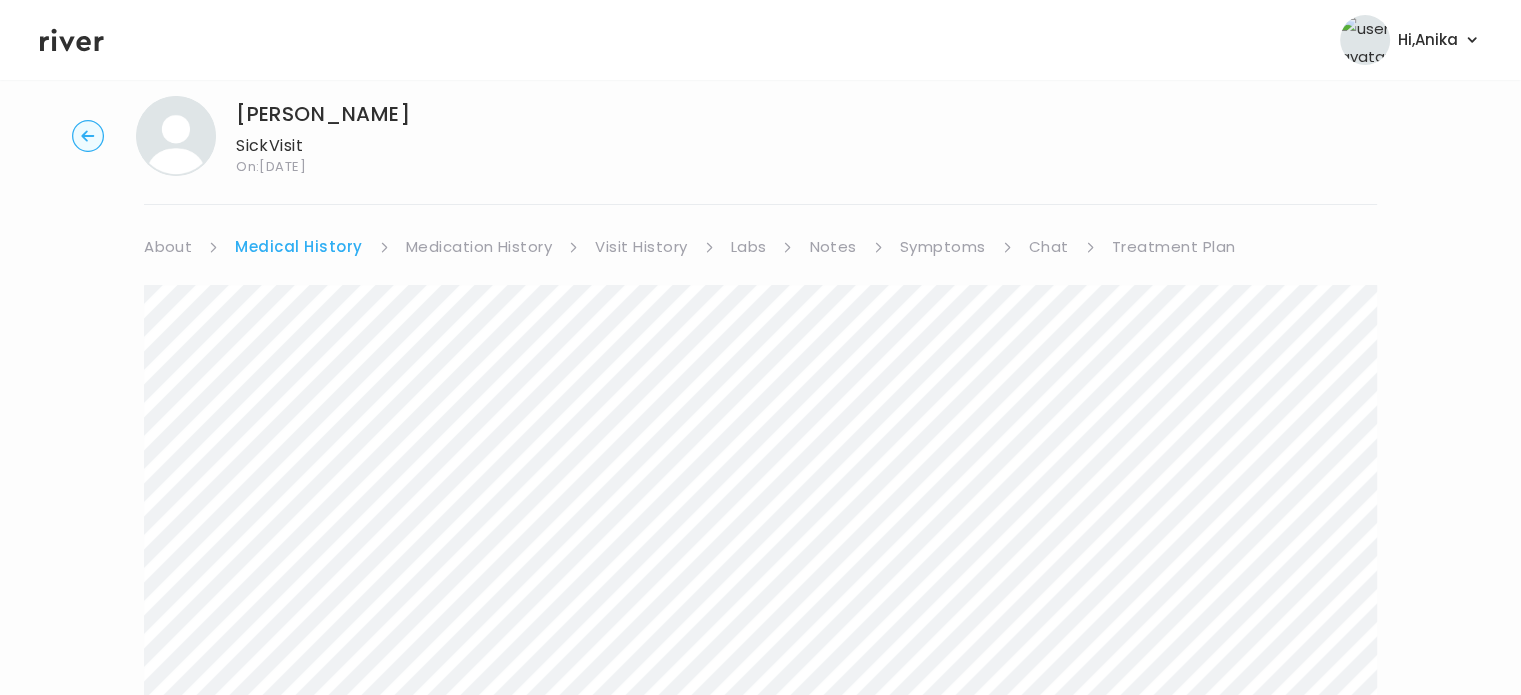 click on "Medication History" at bounding box center (479, 247) 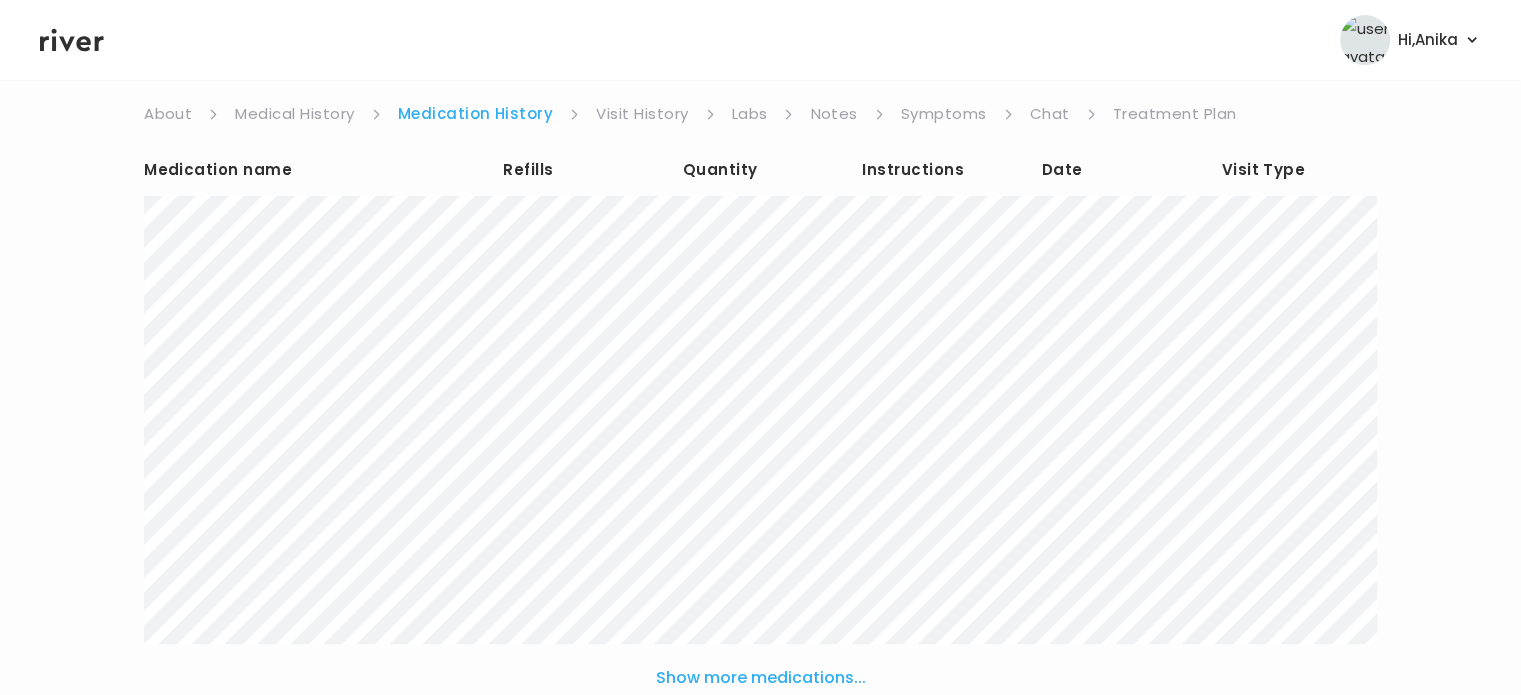 scroll, scrollTop: 140, scrollLeft: 0, axis: vertical 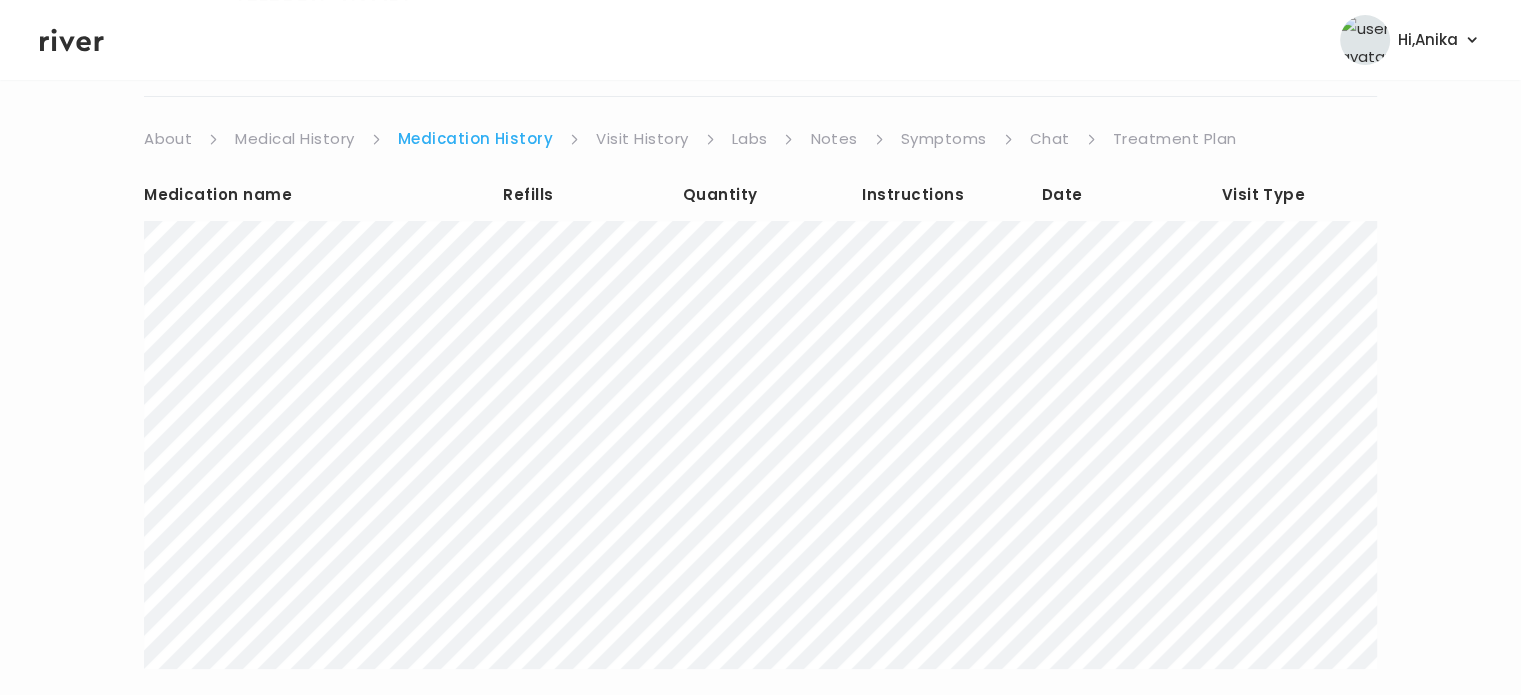 click on "Visit History" at bounding box center [642, 139] 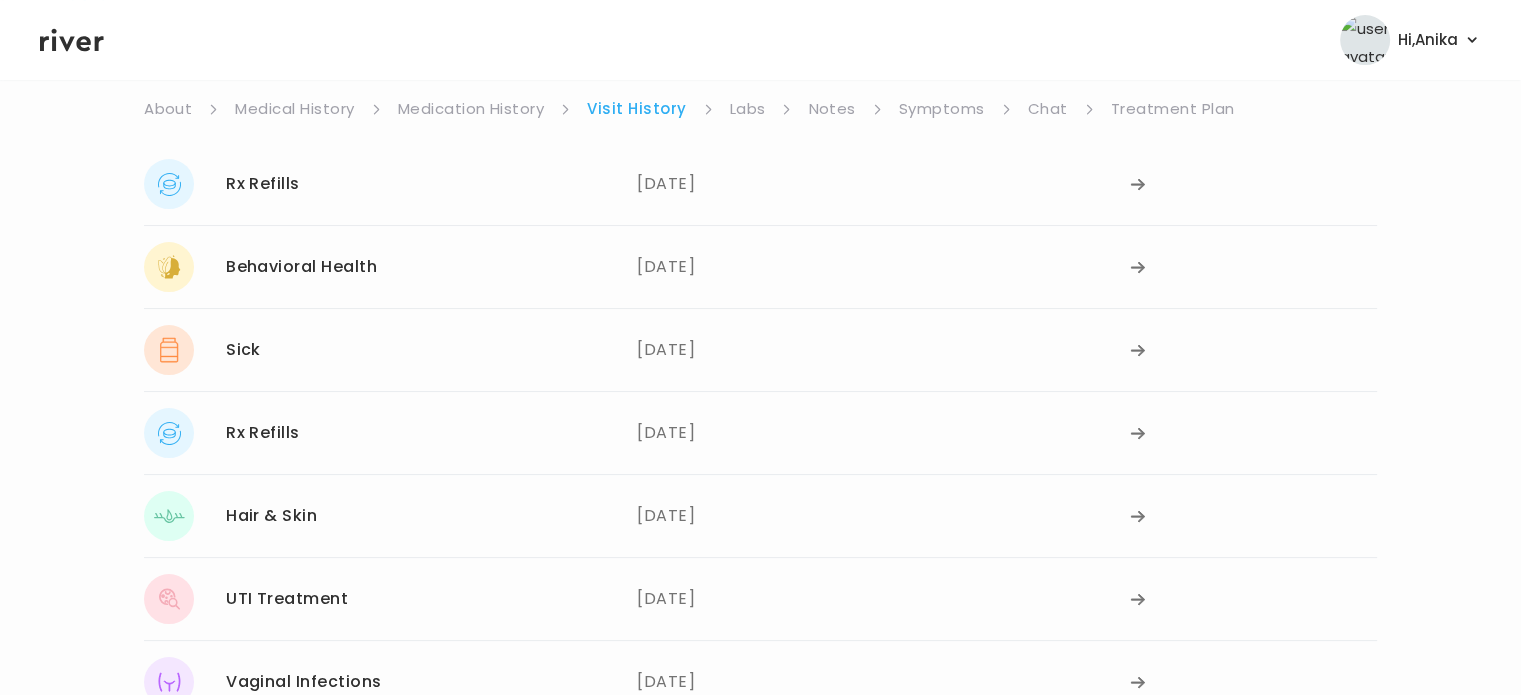 scroll, scrollTop: 77, scrollLeft: 0, axis: vertical 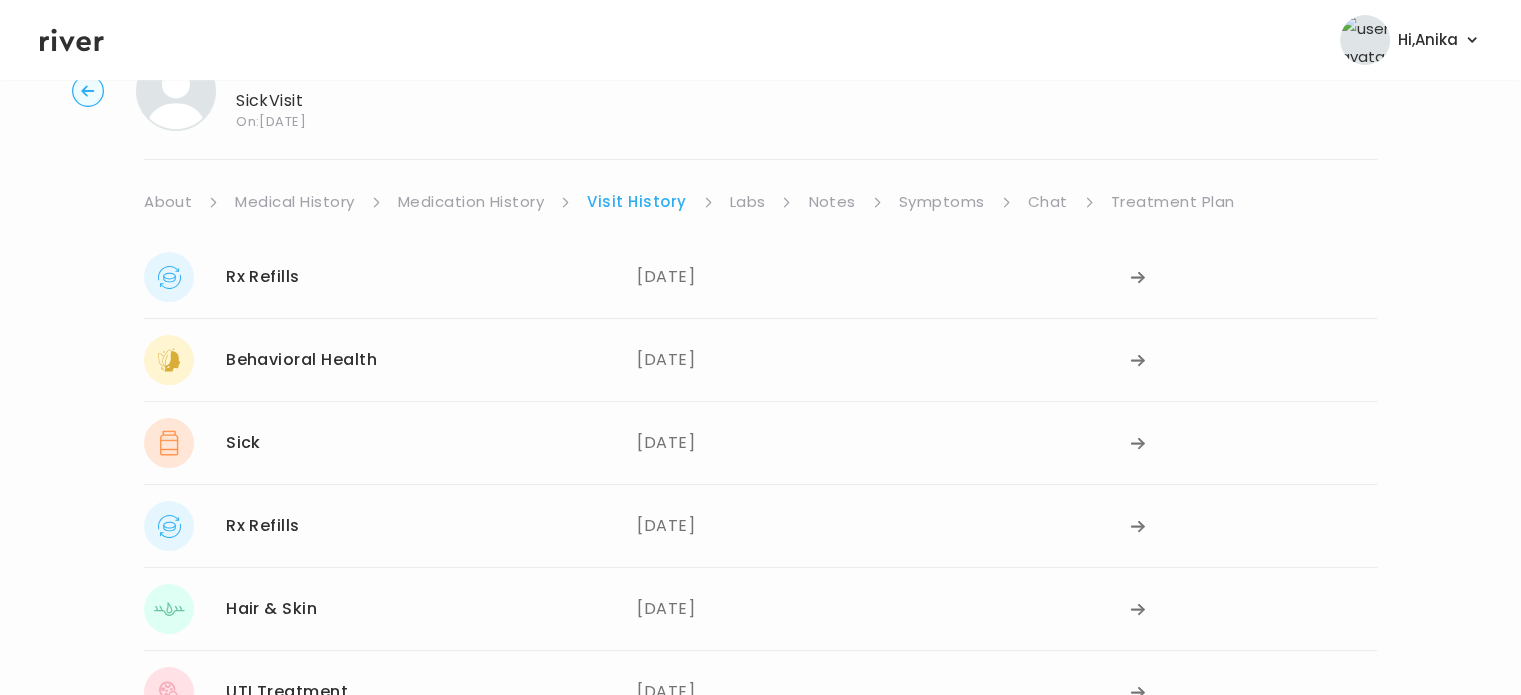 click on "Labs" at bounding box center [748, 202] 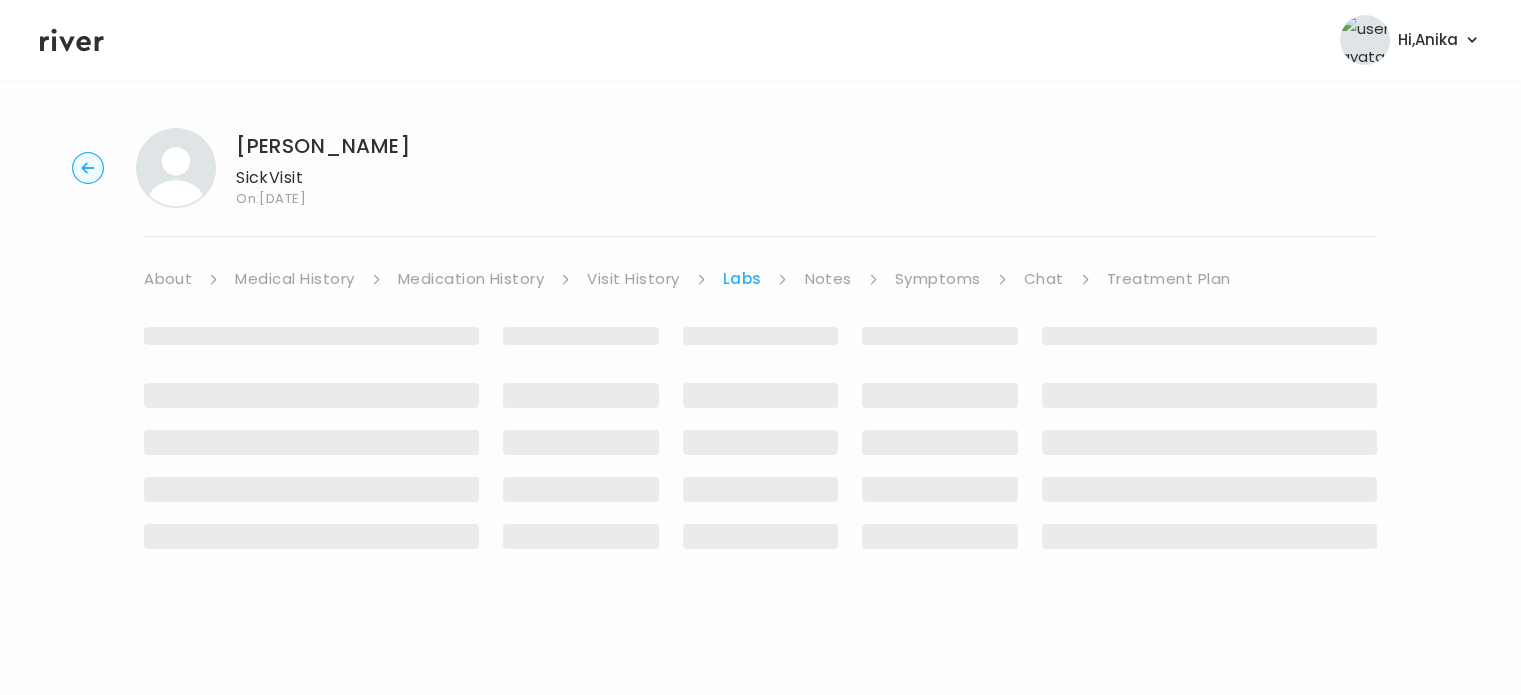 scroll, scrollTop: 0, scrollLeft: 0, axis: both 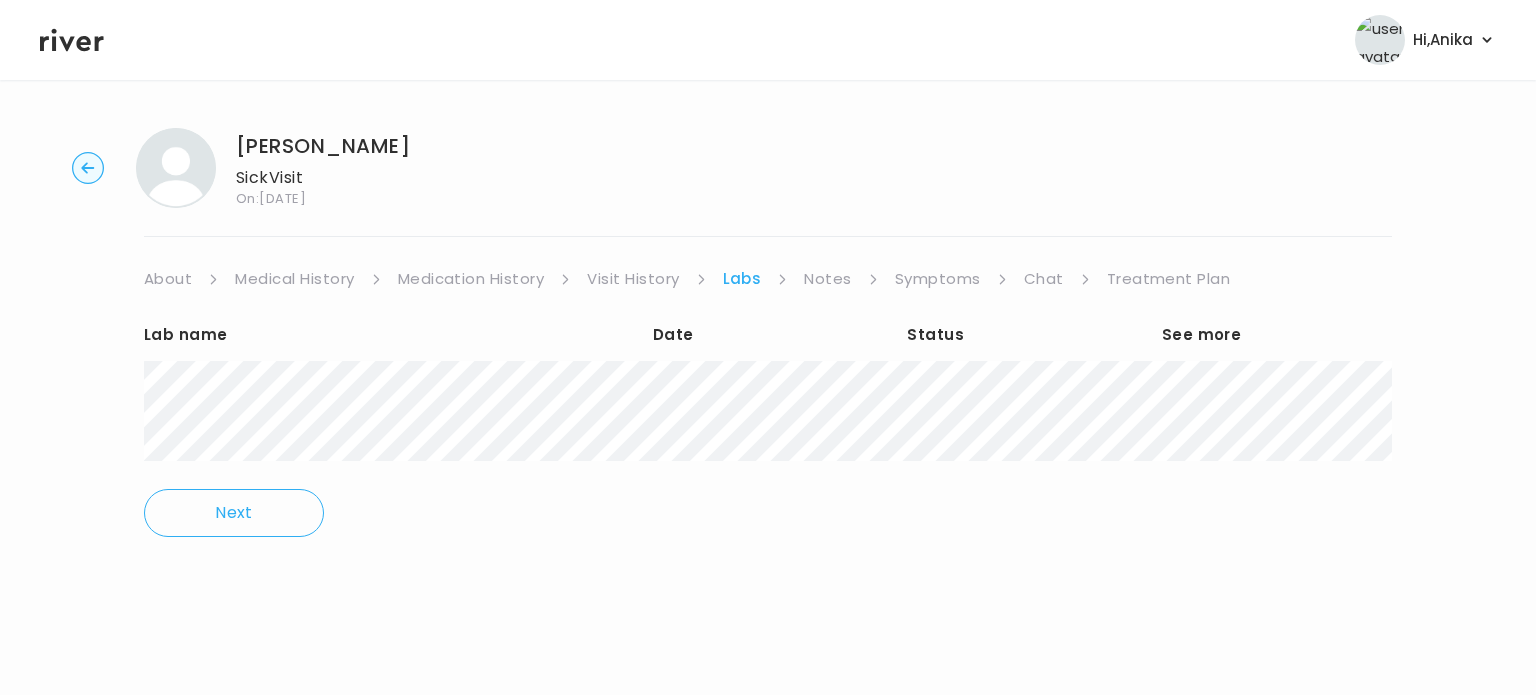 click on "Notes" at bounding box center (827, 279) 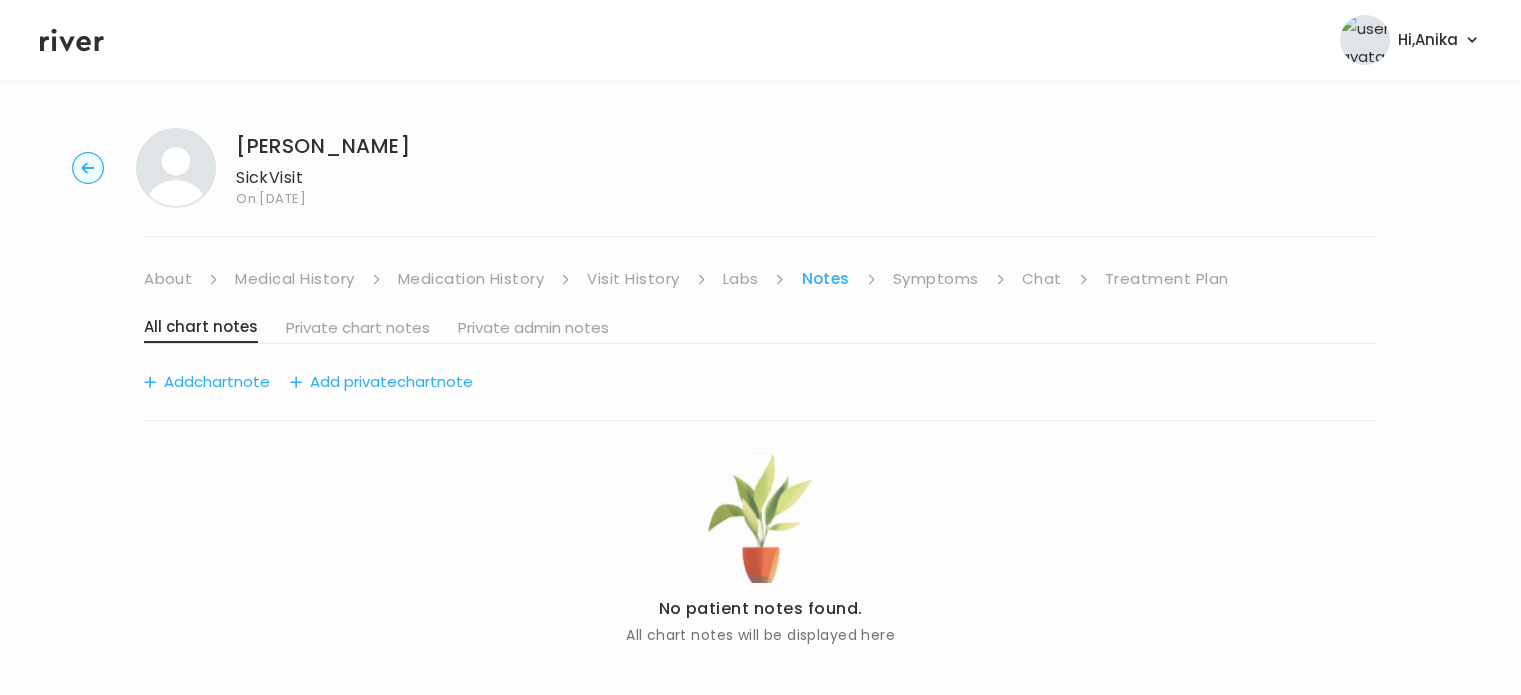 click on "Symptoms" at bounding box center [936, 279] 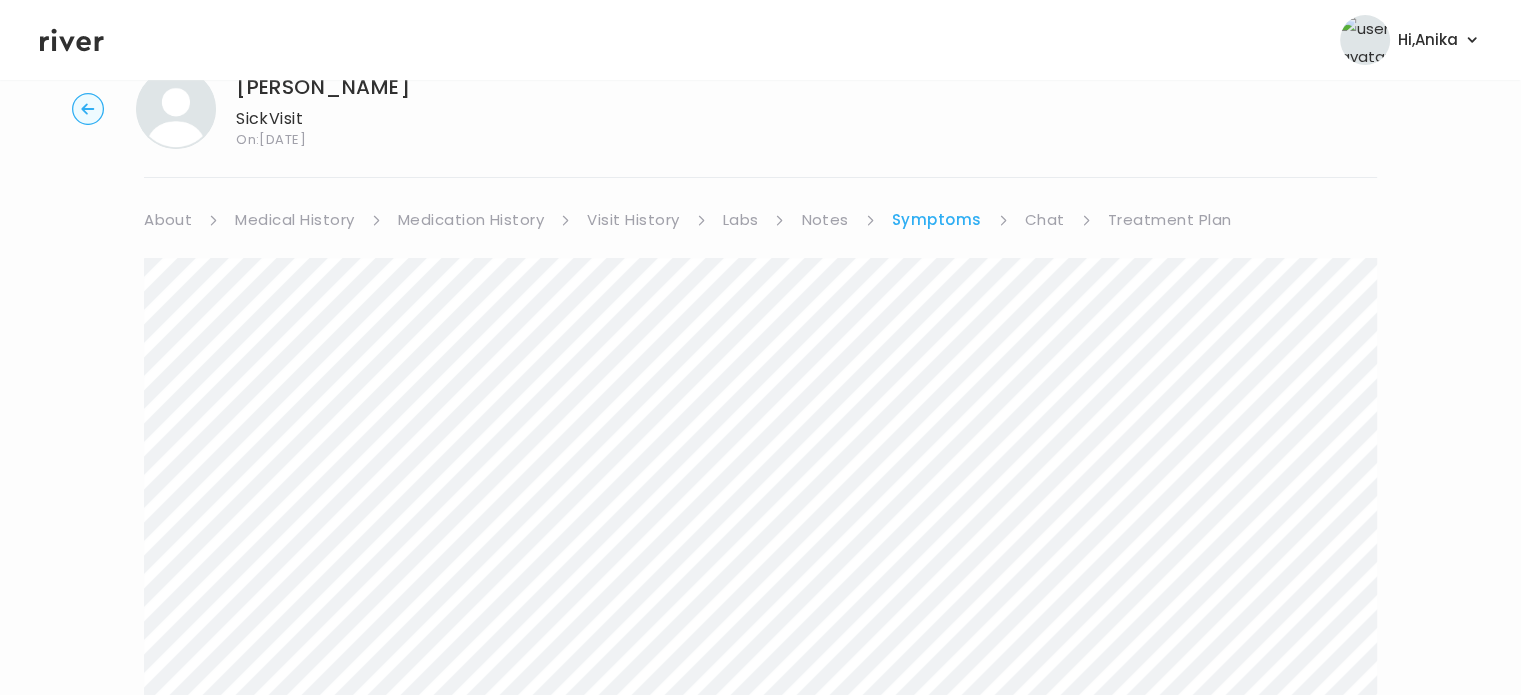 scroll, scrollTop: 0, scrollLeft: 0, axis: both 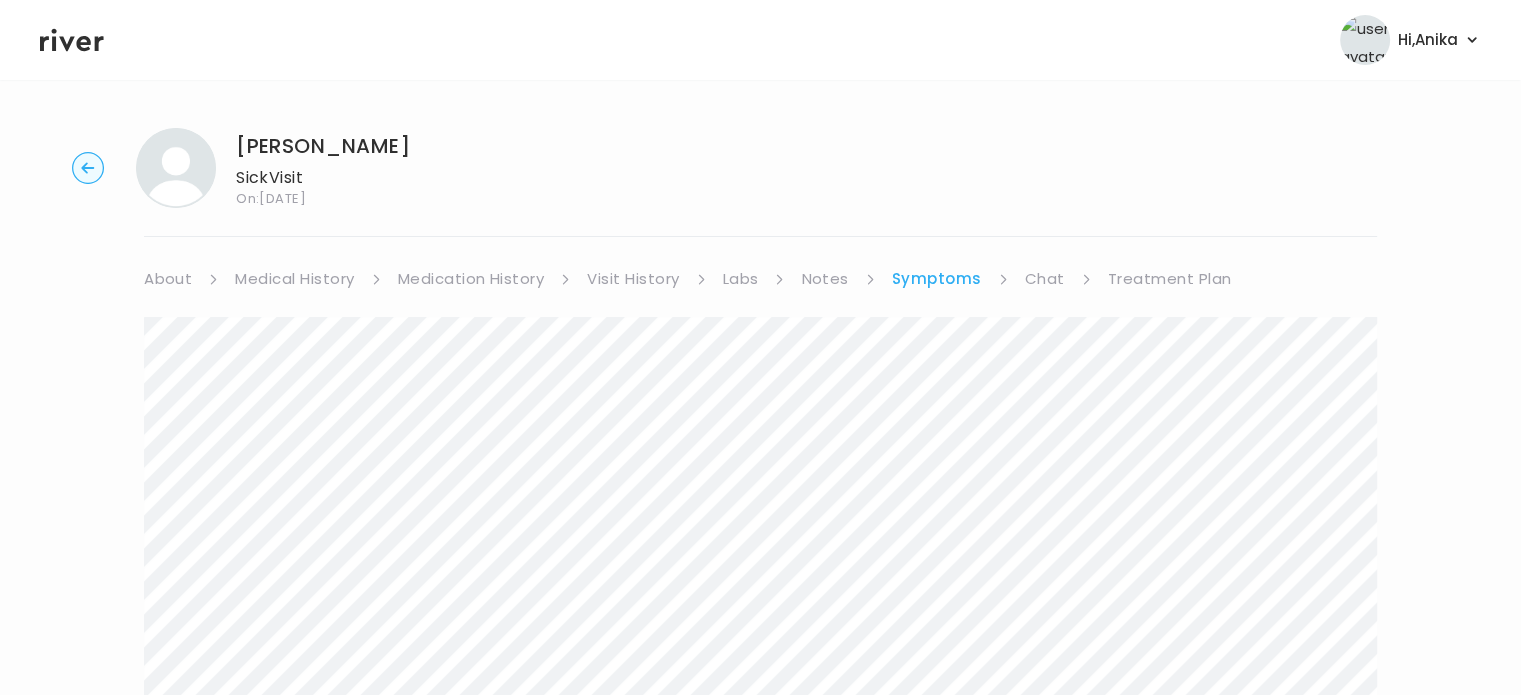 click on "Visit History" at bounding box center (633, 279) 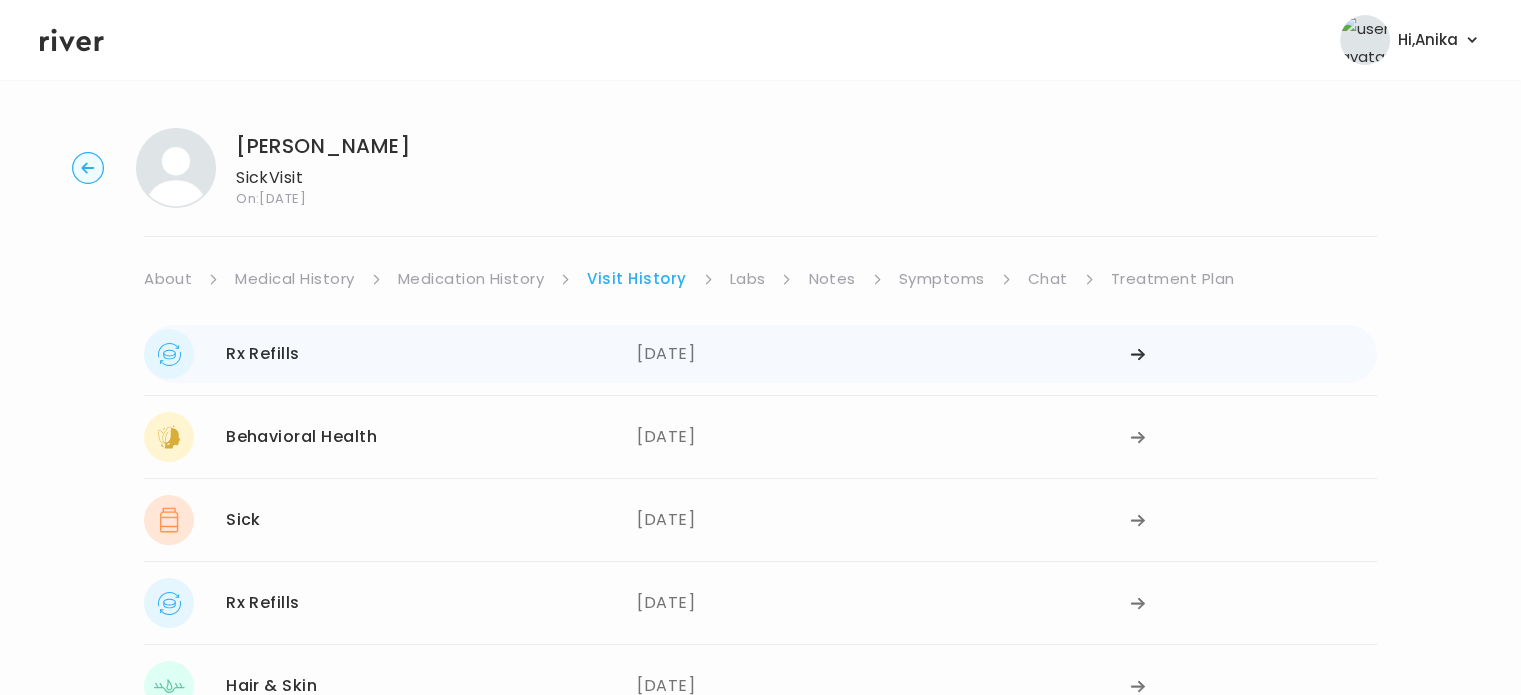 click on "05/05/2025" at bounding box center [883, 354] 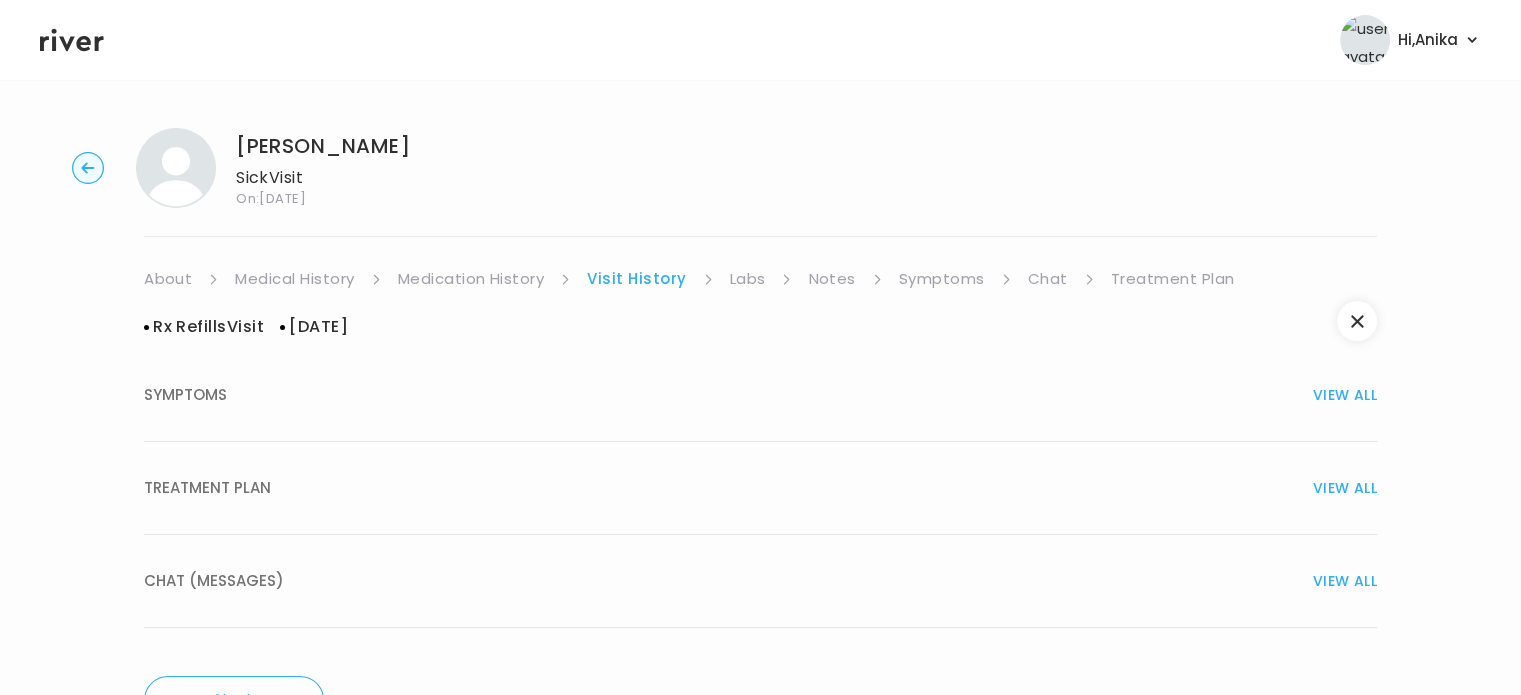 click on "TREATMENT PLAN VIEW ALL" at bounding box center [760, 488] 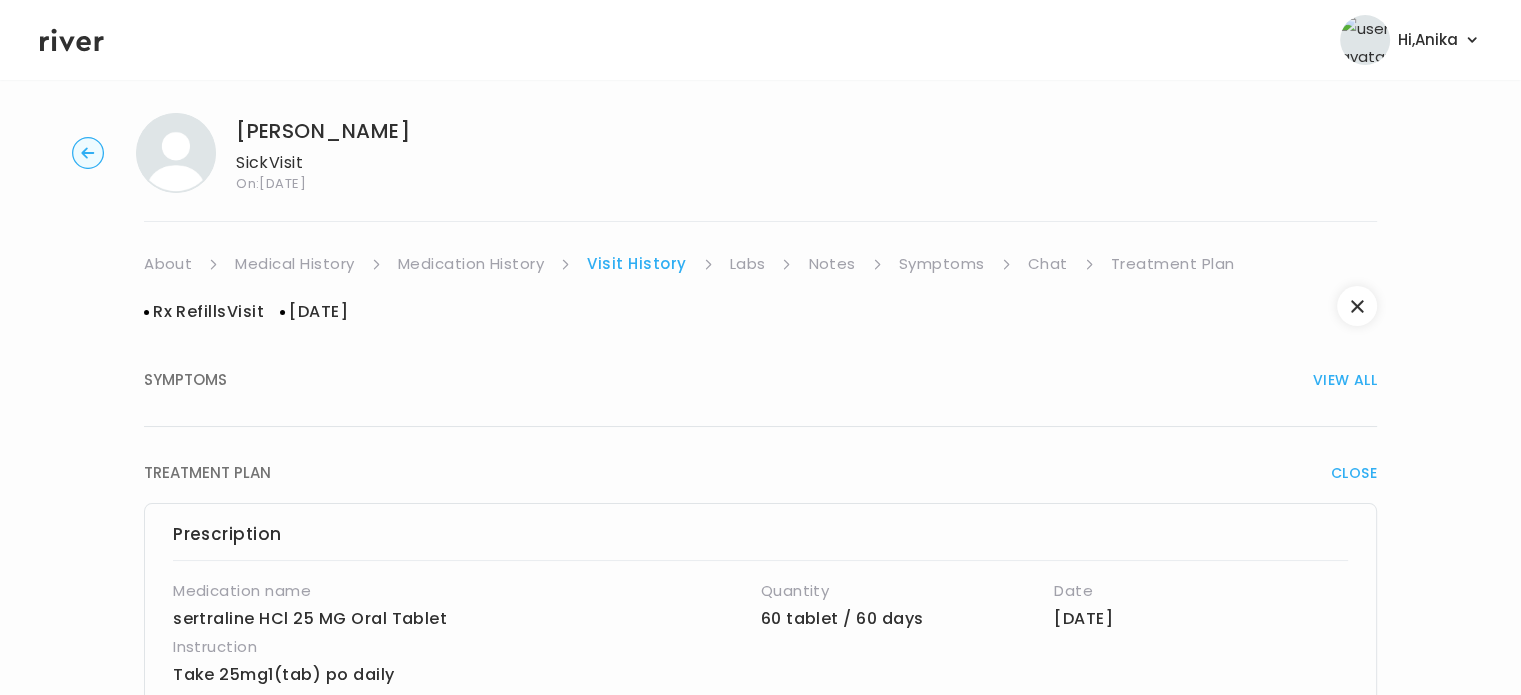 scroll, scrollTop: 0, scrollLeft: 0, axis: both 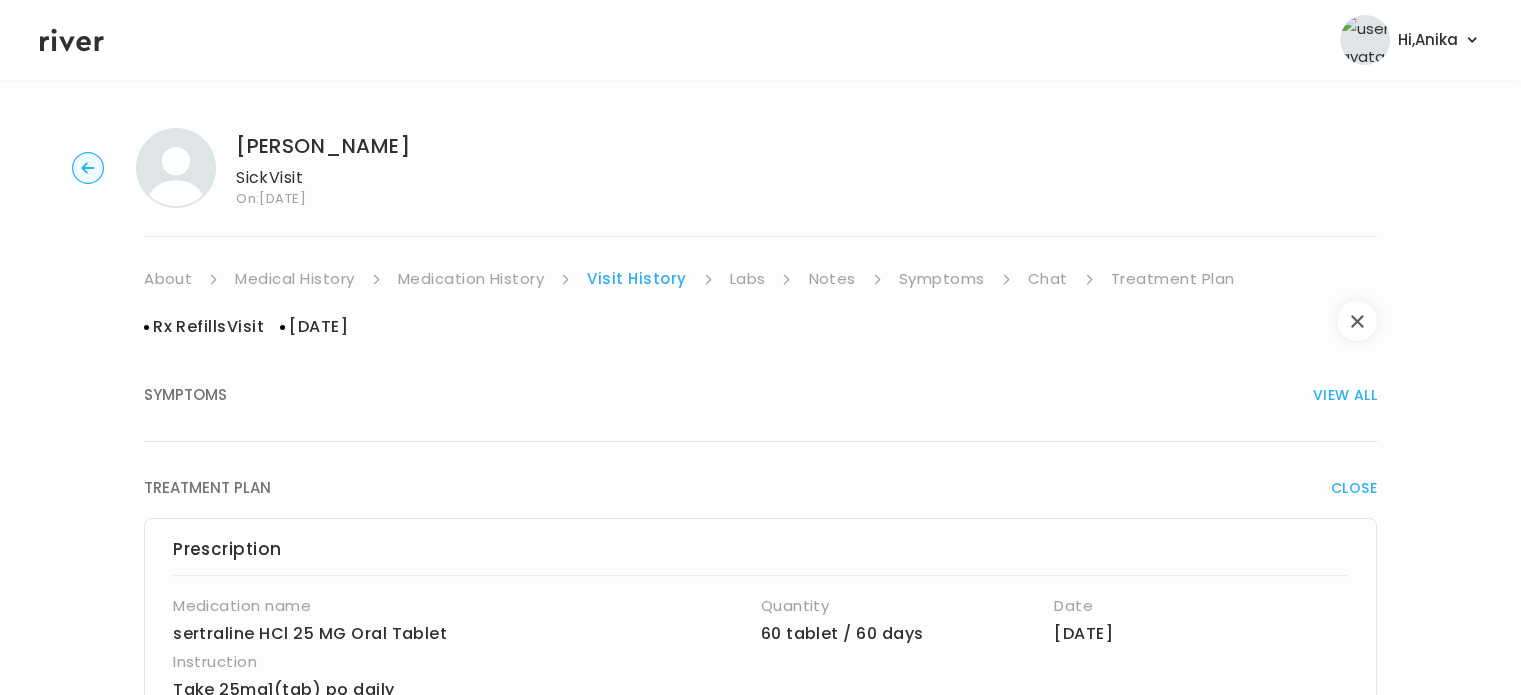 click 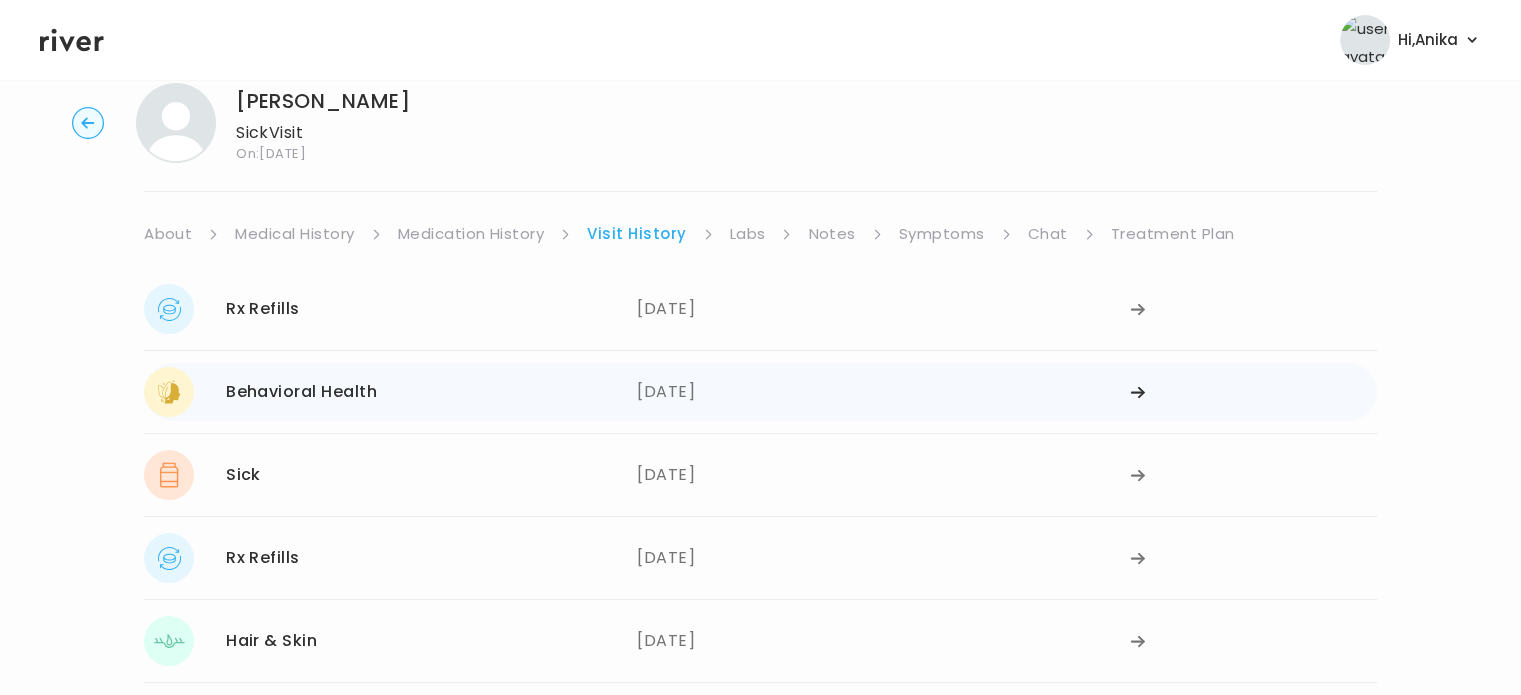 scroll, scrollTop: 46, scrollLeft: 0, axis: vertical 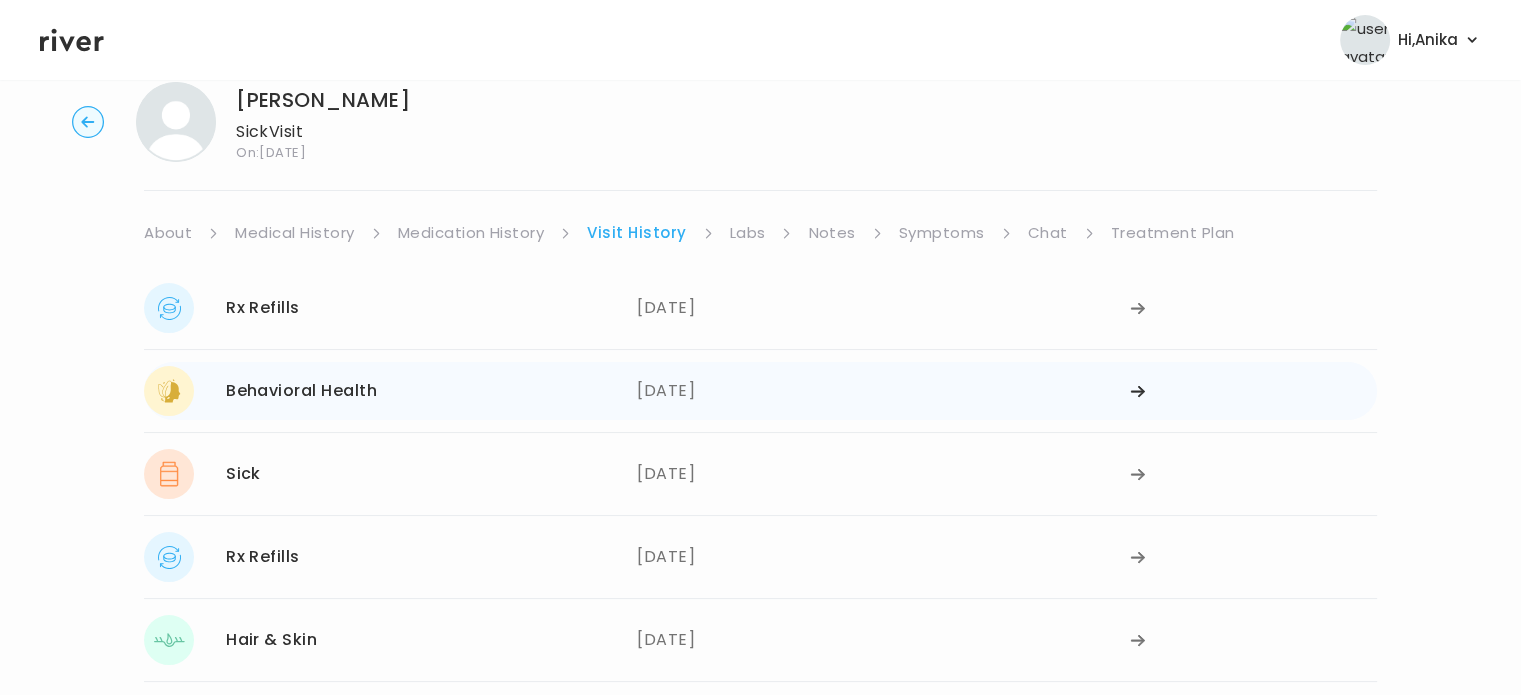 click on "04/30/2025" at bounding box center [883, 391] 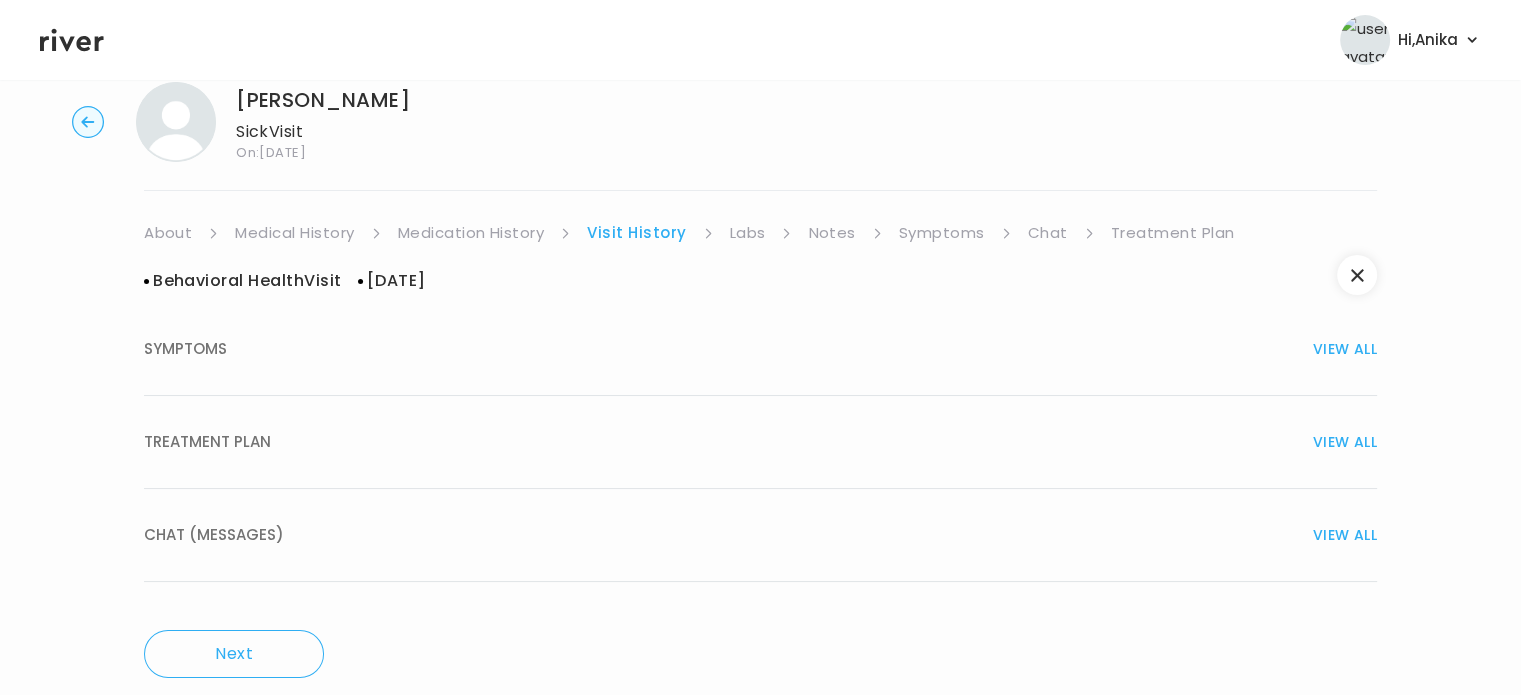 scroll, scrollTop: 0, scrollLeft: 0, axis: both 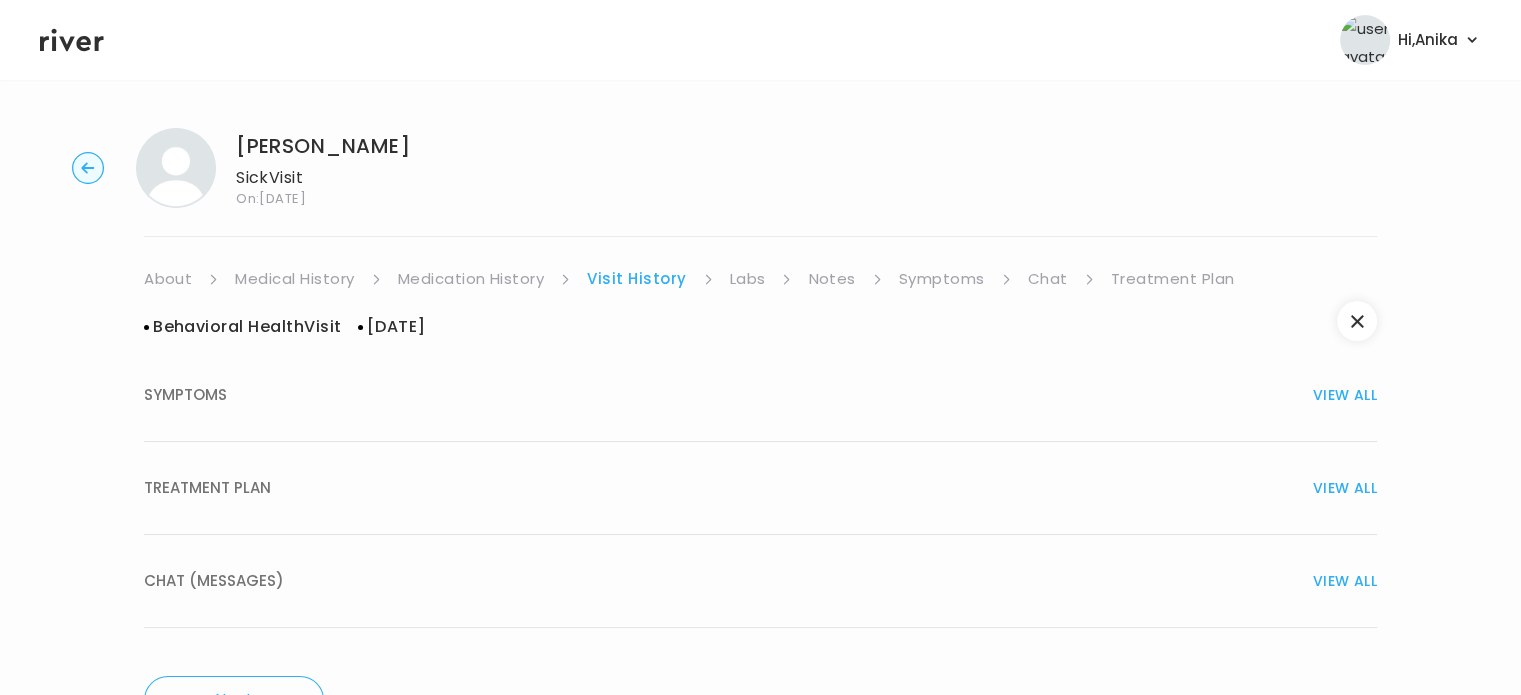 click on "TREATMENT PLAN VIEW ALL" at bounding box center [760, 488] 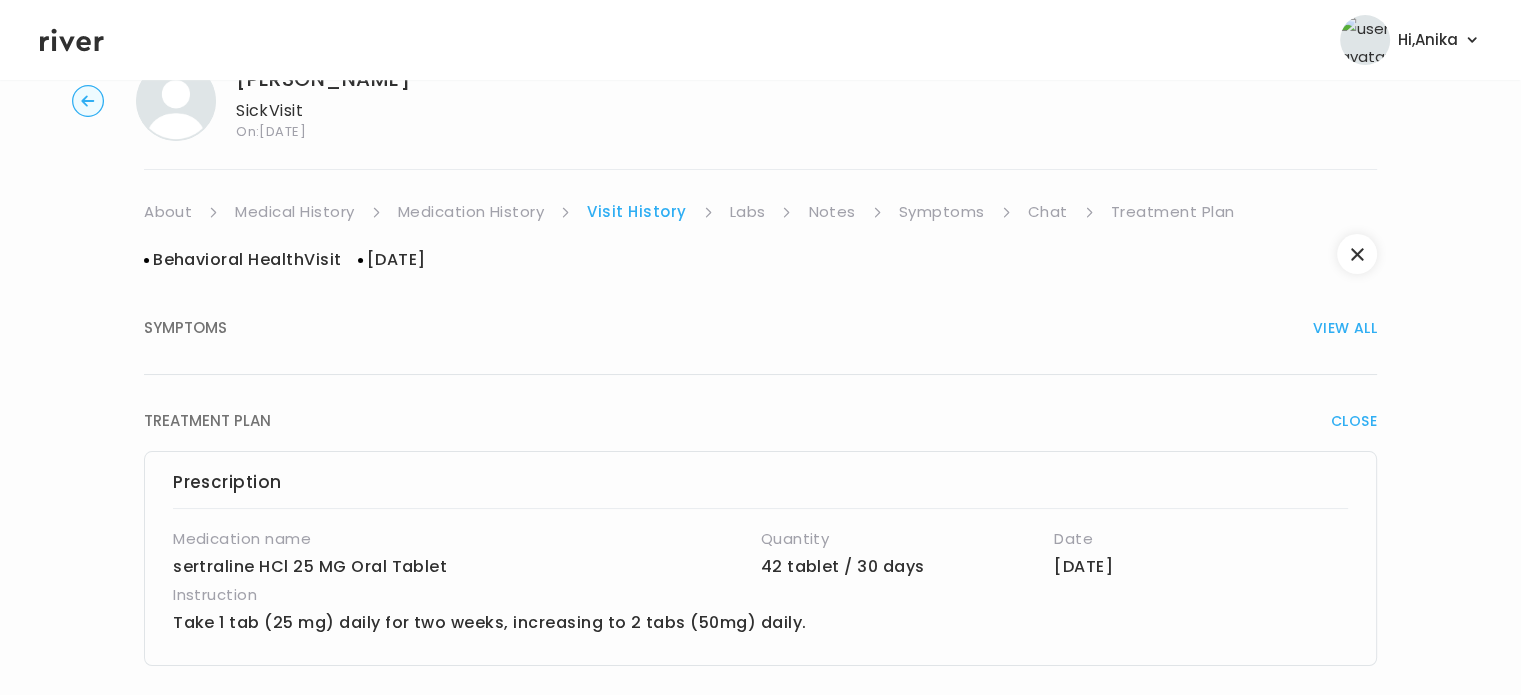 scroll, scrollTop: 64, scrollLeft: 0, axis: vertical 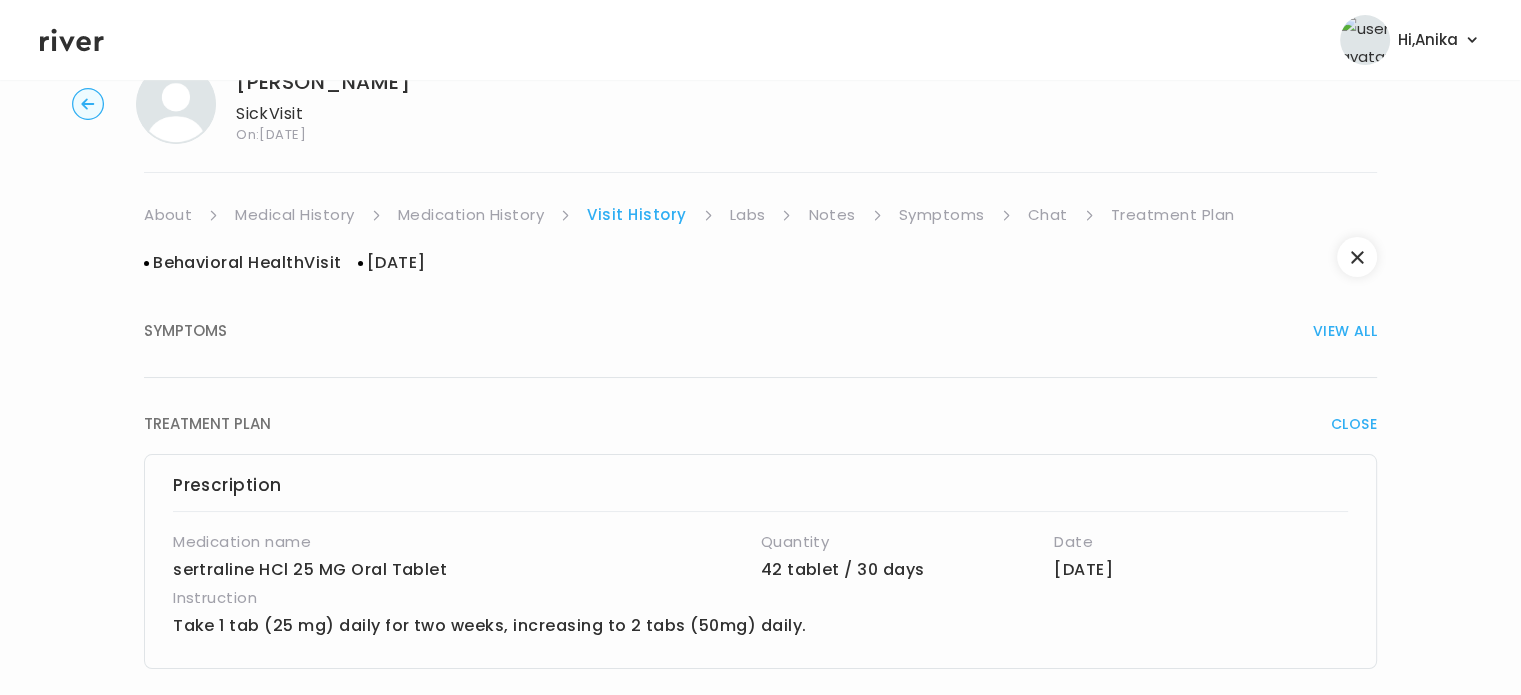 click on "Symptoms" at bounding box center (942, 215) 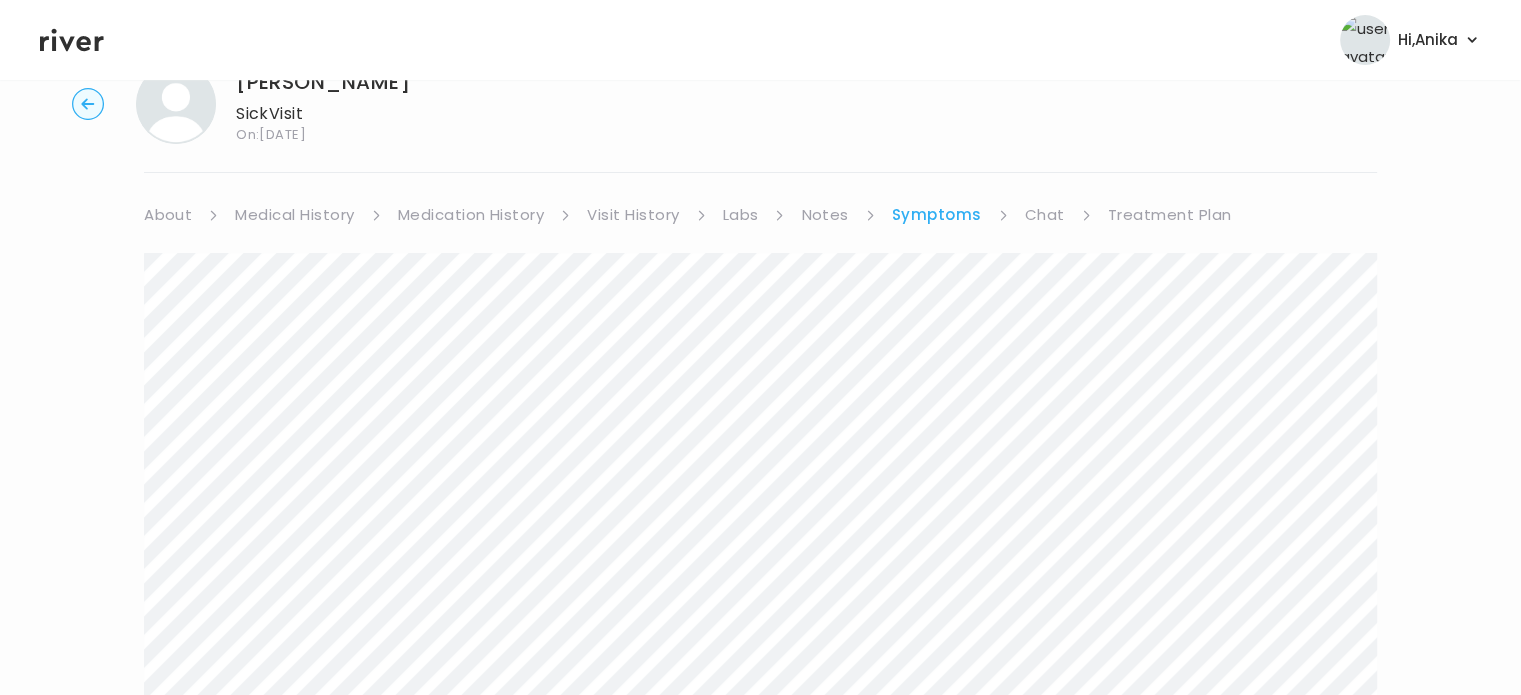 click on "Visit History" at bounding box center [633, 215] 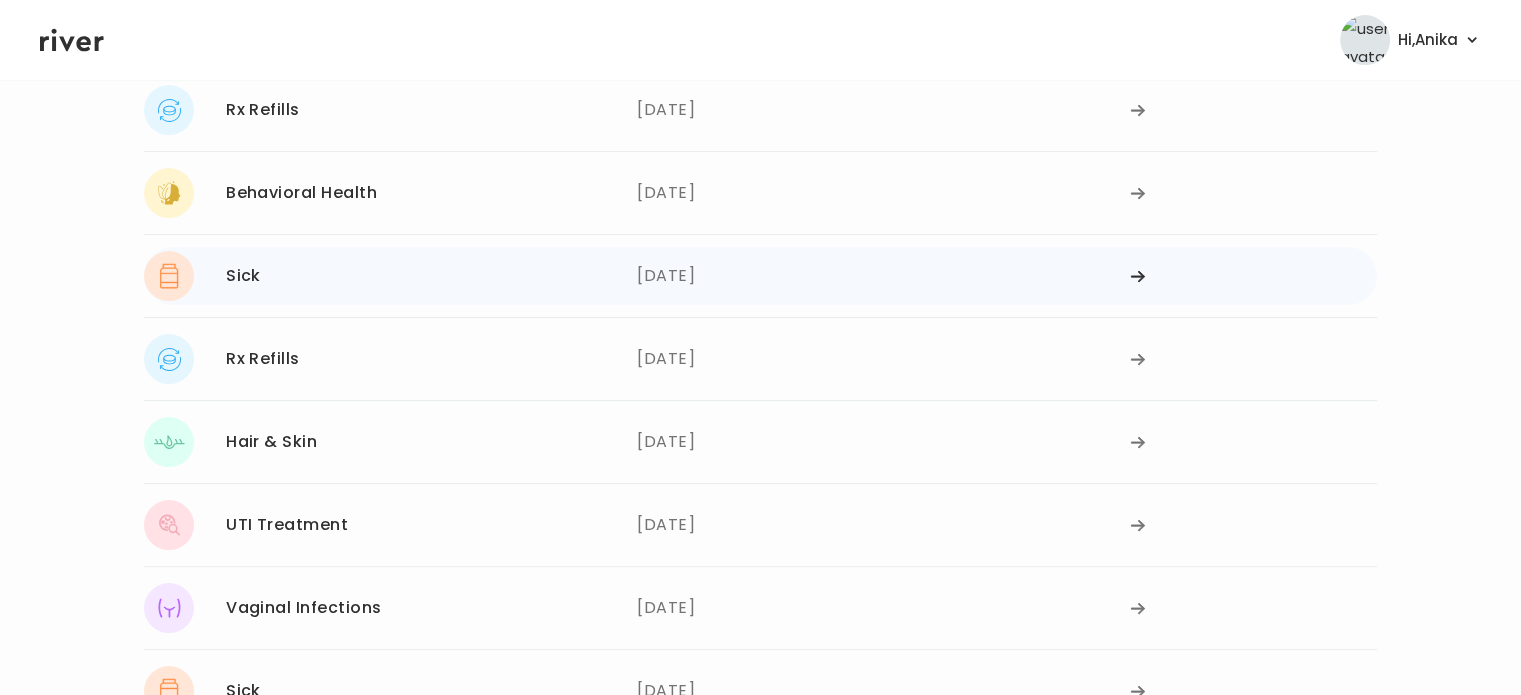 click on "04/11/2025" at bounding box center [883, 276] 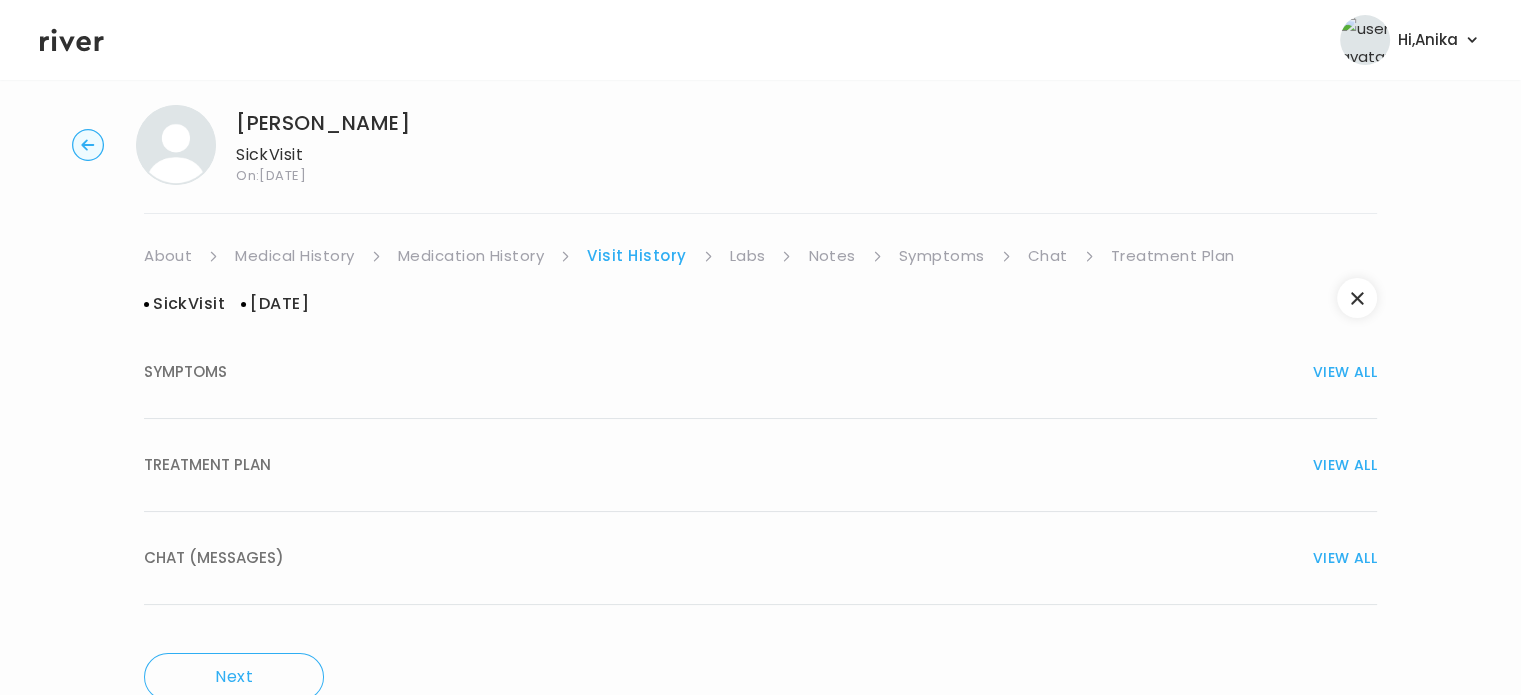 scroll, scrollTop: 0, scrollLeft: 0, axis: both 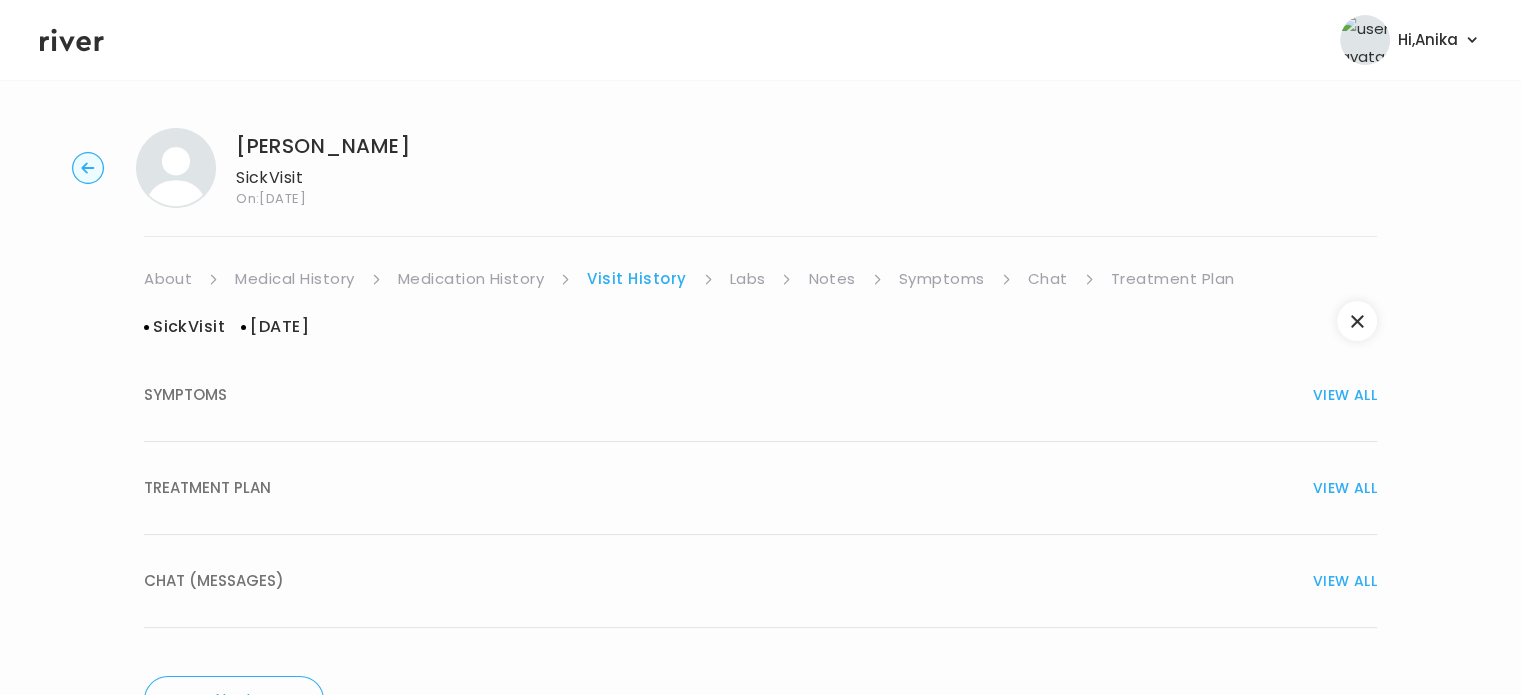 click on "TREATMENT PLAN VIEW ALL" at bounding box center (760, 488) 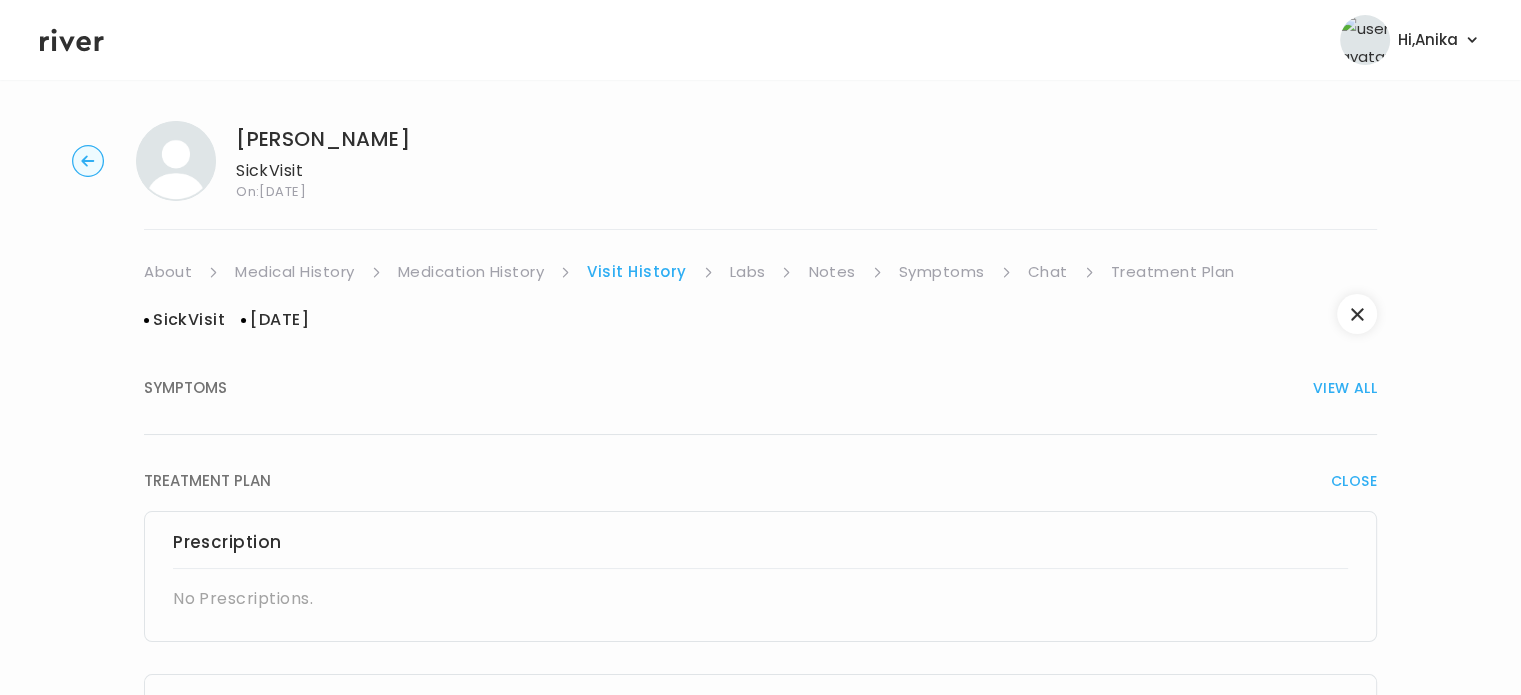 scroll, scrollTop: 0, scrollLeft: 0, axis: both 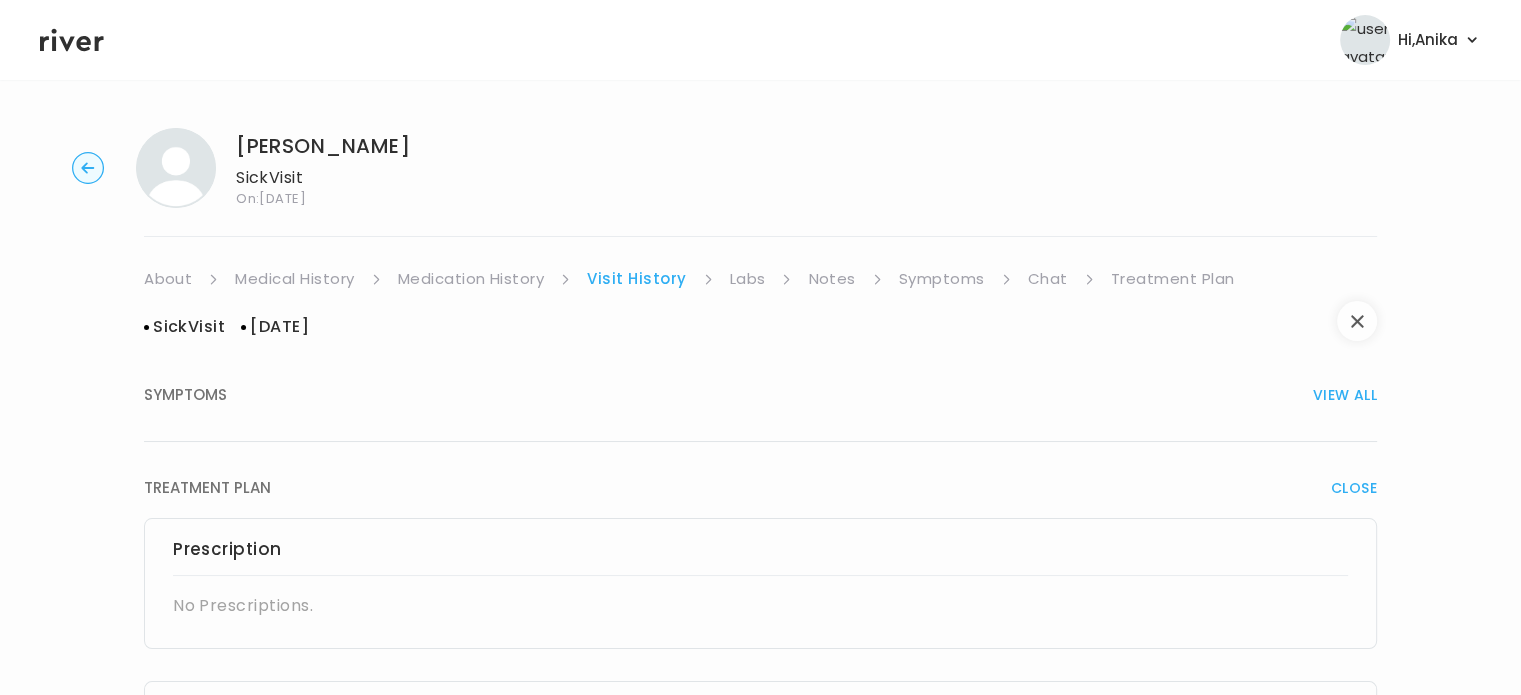 click at bounding box center [1357, 321] 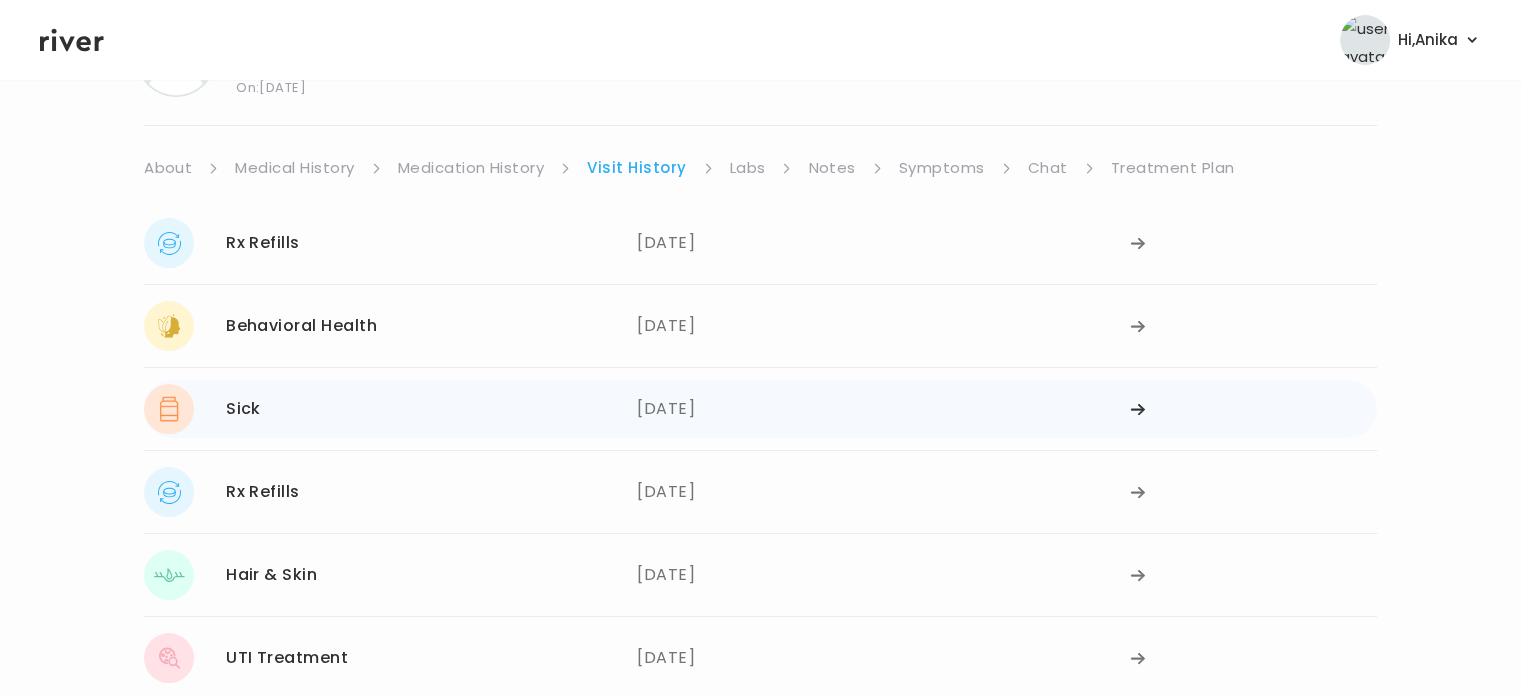 click on "04/11/2025" at bounding box center (883, 409) 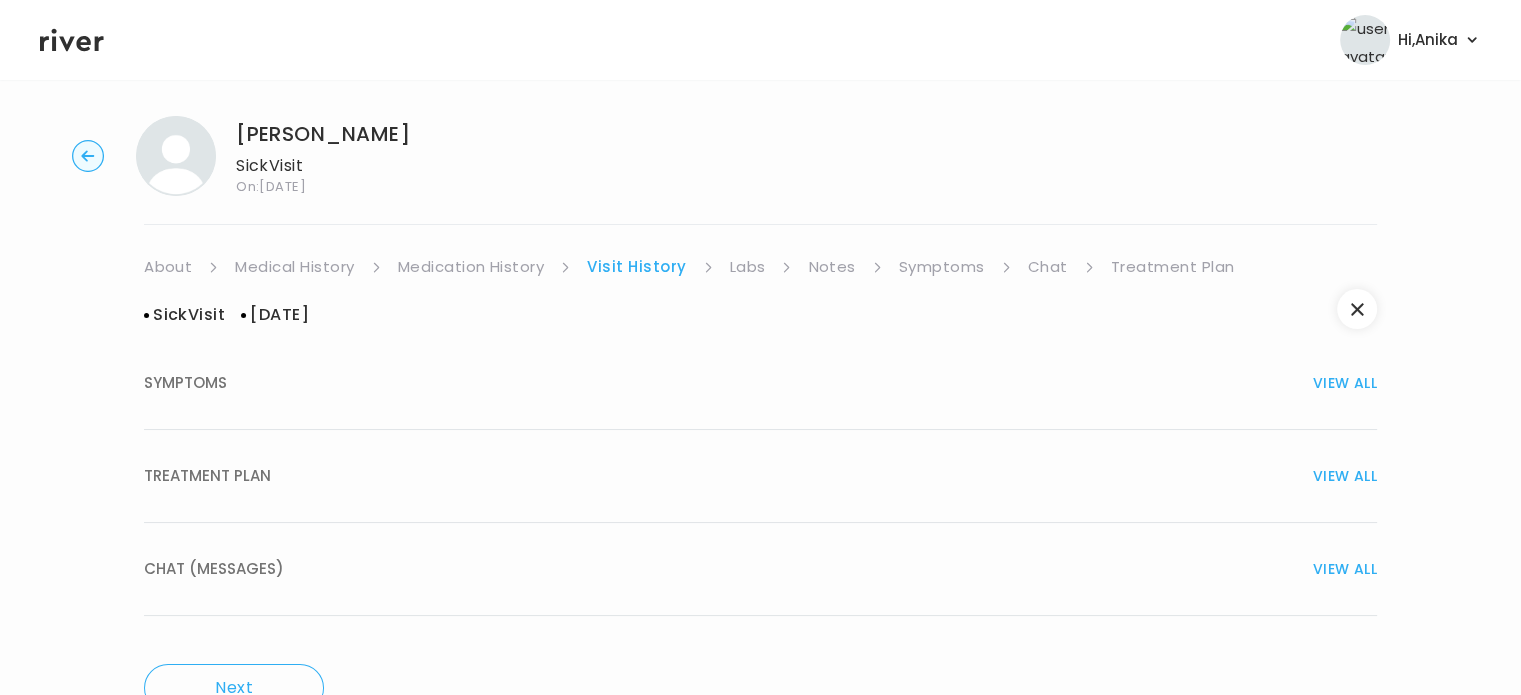 scroll, scrollTop: 0, scrollLeft: 0, axis: both 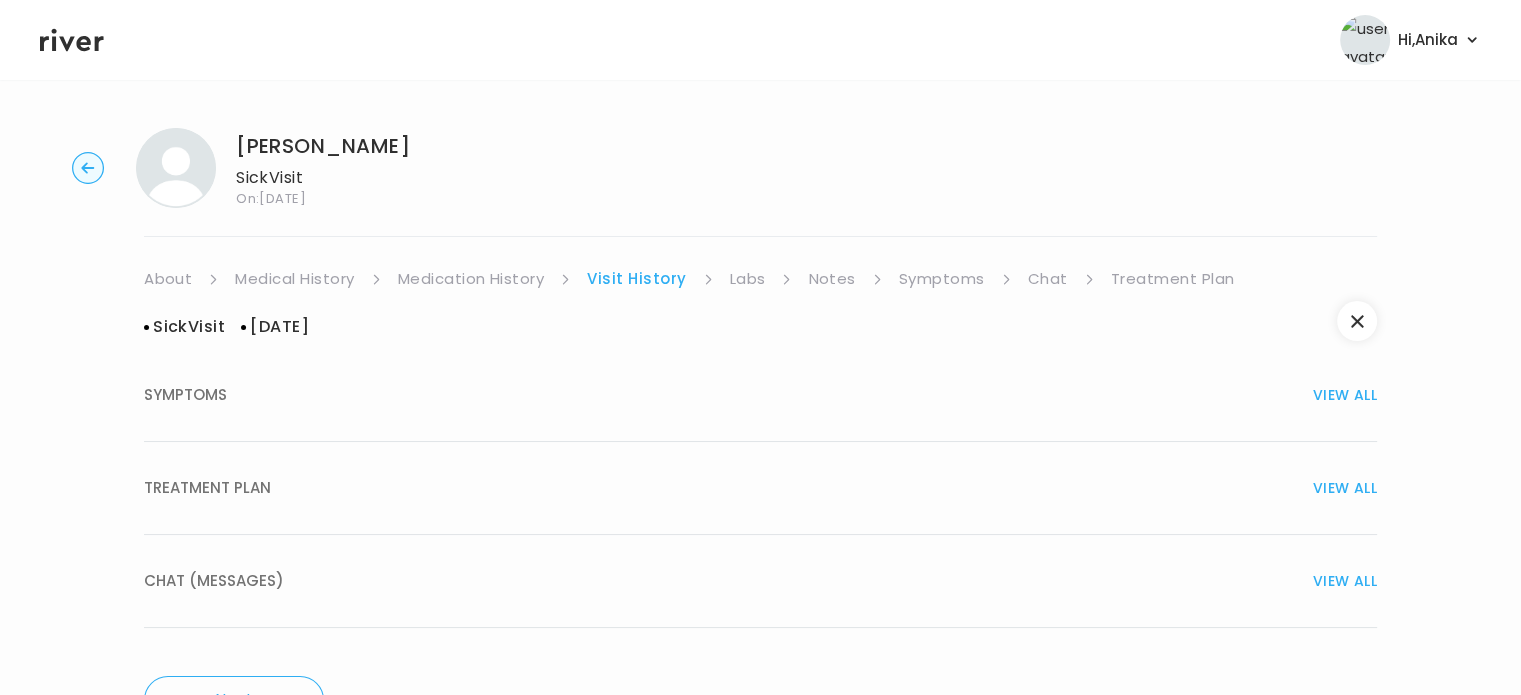 click on "Sick  Visit 04/11/2025 SYMPTOMS VIEW ALL TREATMENT PLAN VIEW ALL Prescription No Prescriptions. Labs No Labs. Provider notes - Notes to patient - CHAT (MESSAGES) VIEW ALL Patient has no chat history (messages)! See all the complete chat history you've had with the patient" at bounding box center [760, 472] 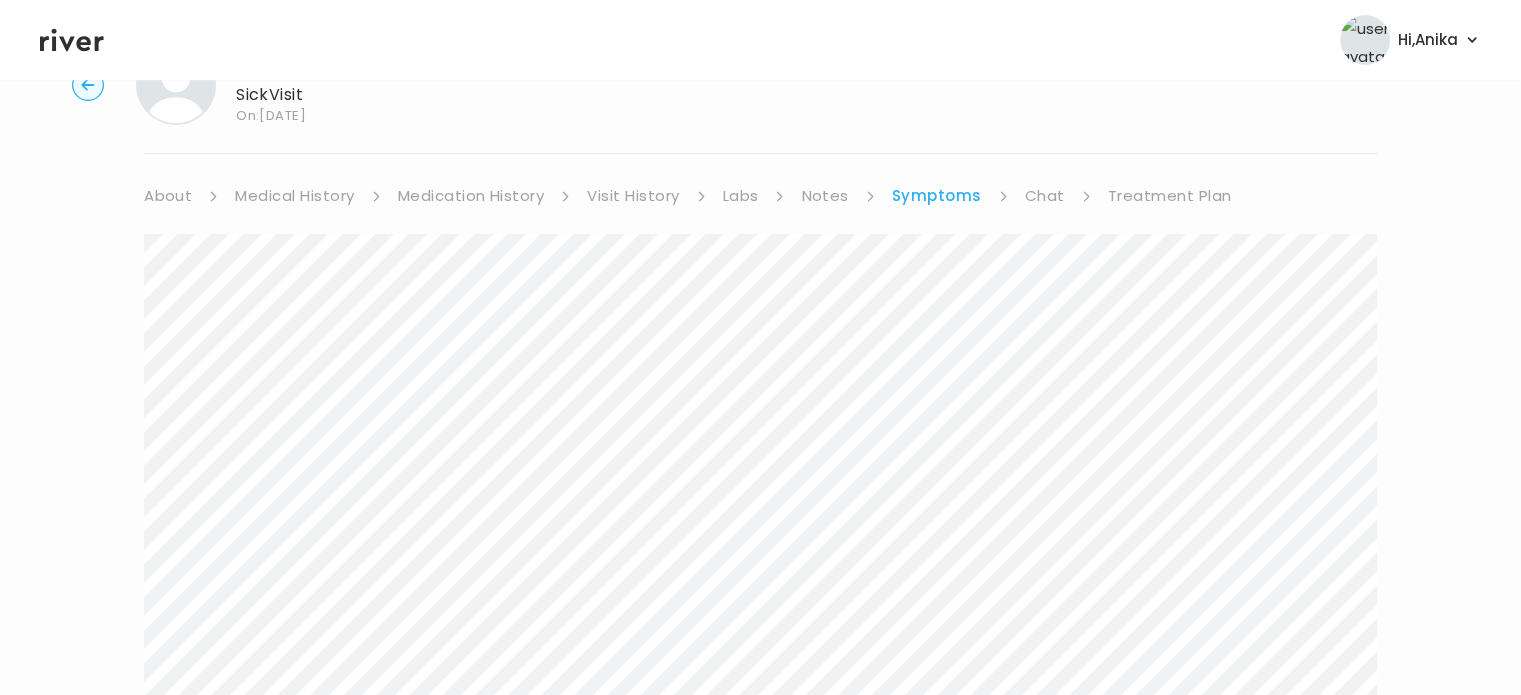 scroll, scrollTop: 41, scrollLeft: 0, axis: vertical 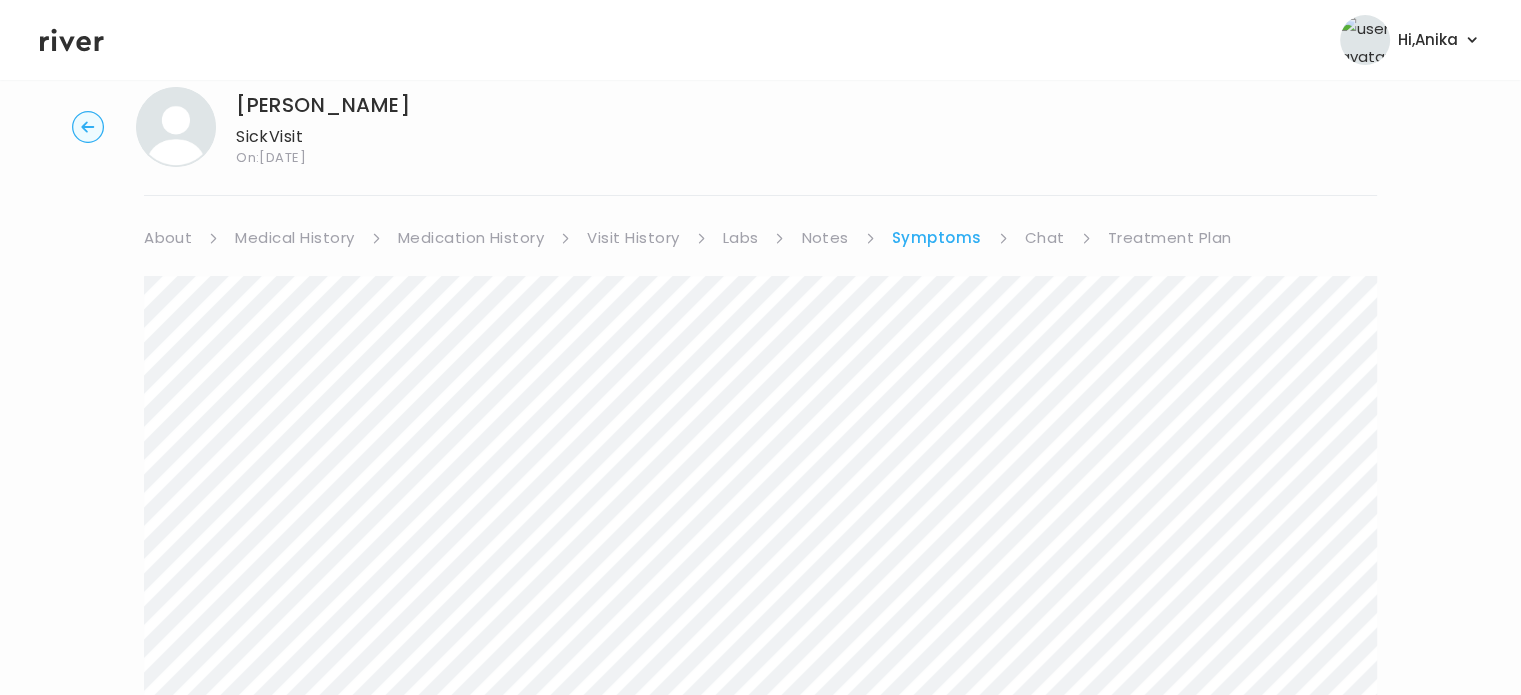 click on "Visit History" at bounding box center [633, 238] 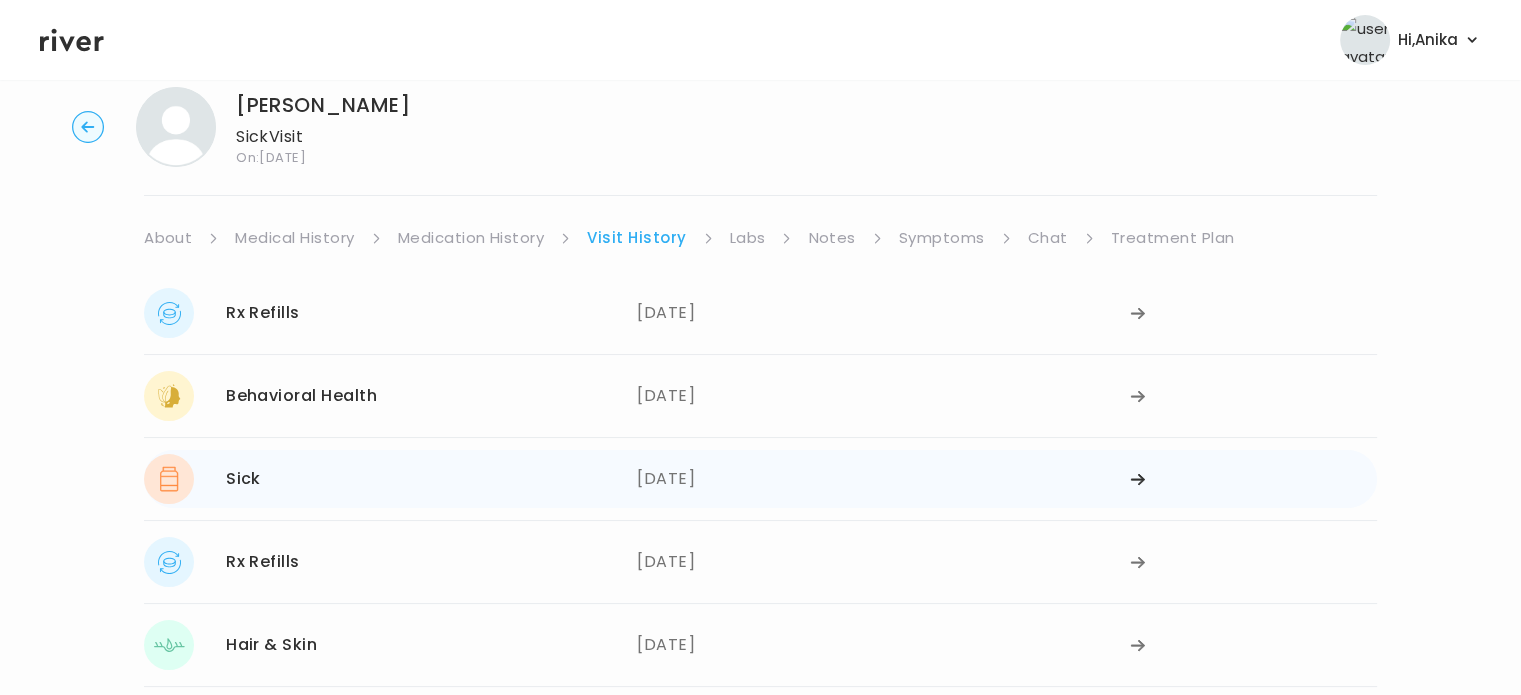 click on "04/11/2025" at bounding box center (883, 479) 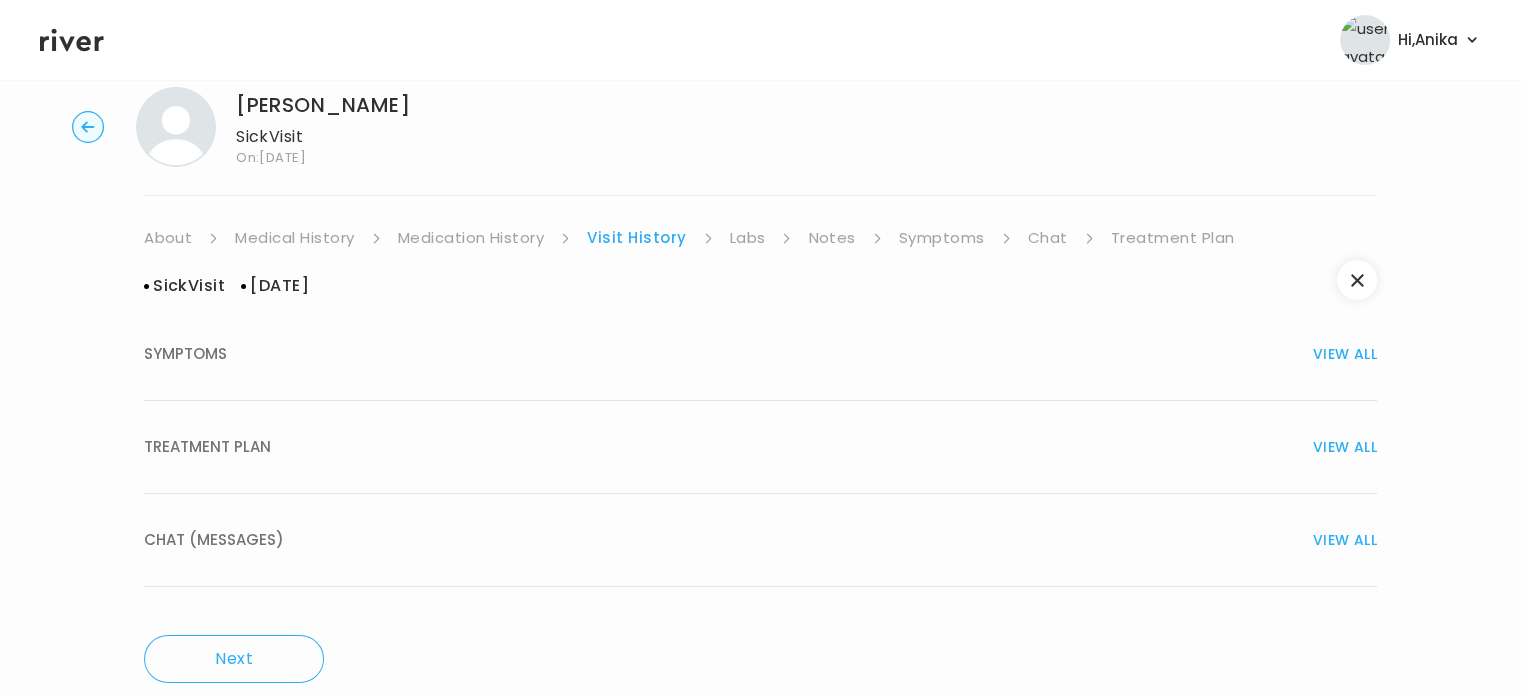 scroll, scrollTop: 0, scrollLeft: 0, axis: both 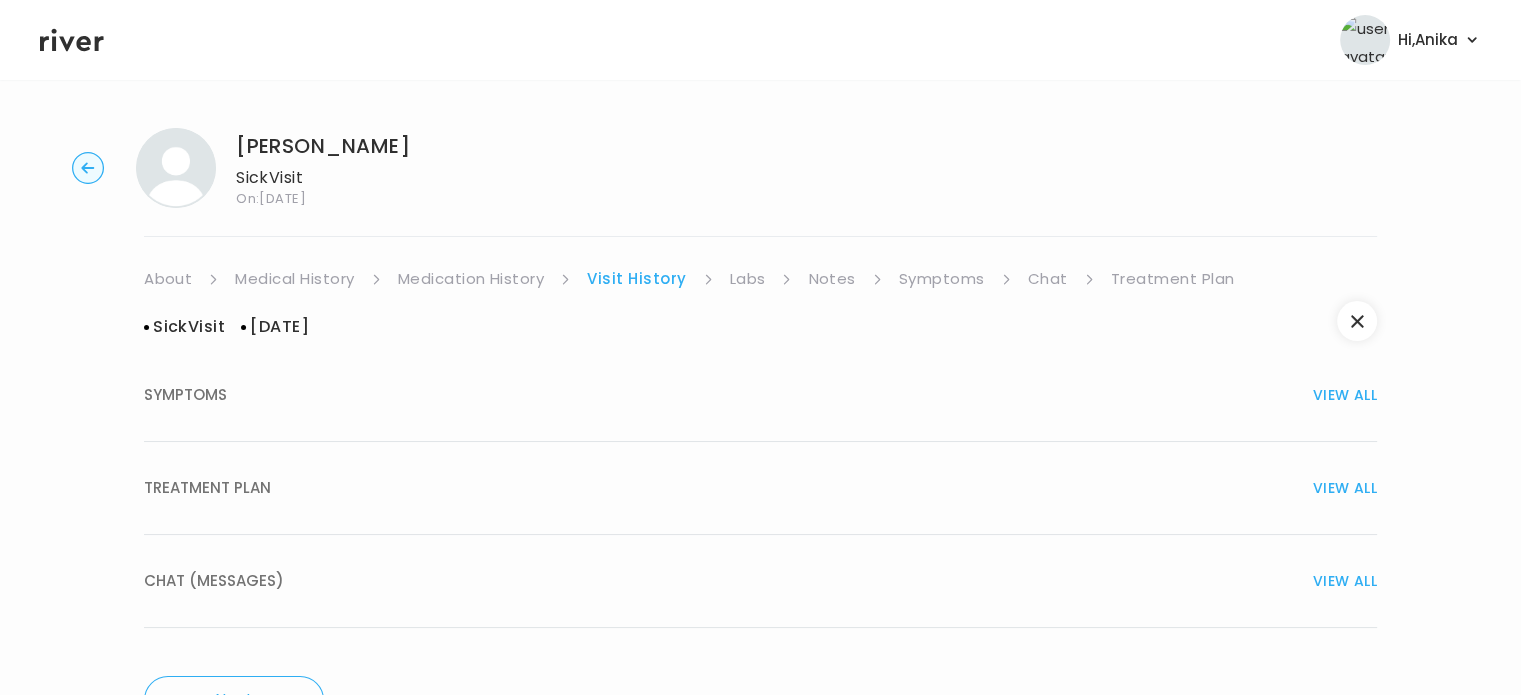 click on "VIEW ALL" at bounding box center (1345, 395) 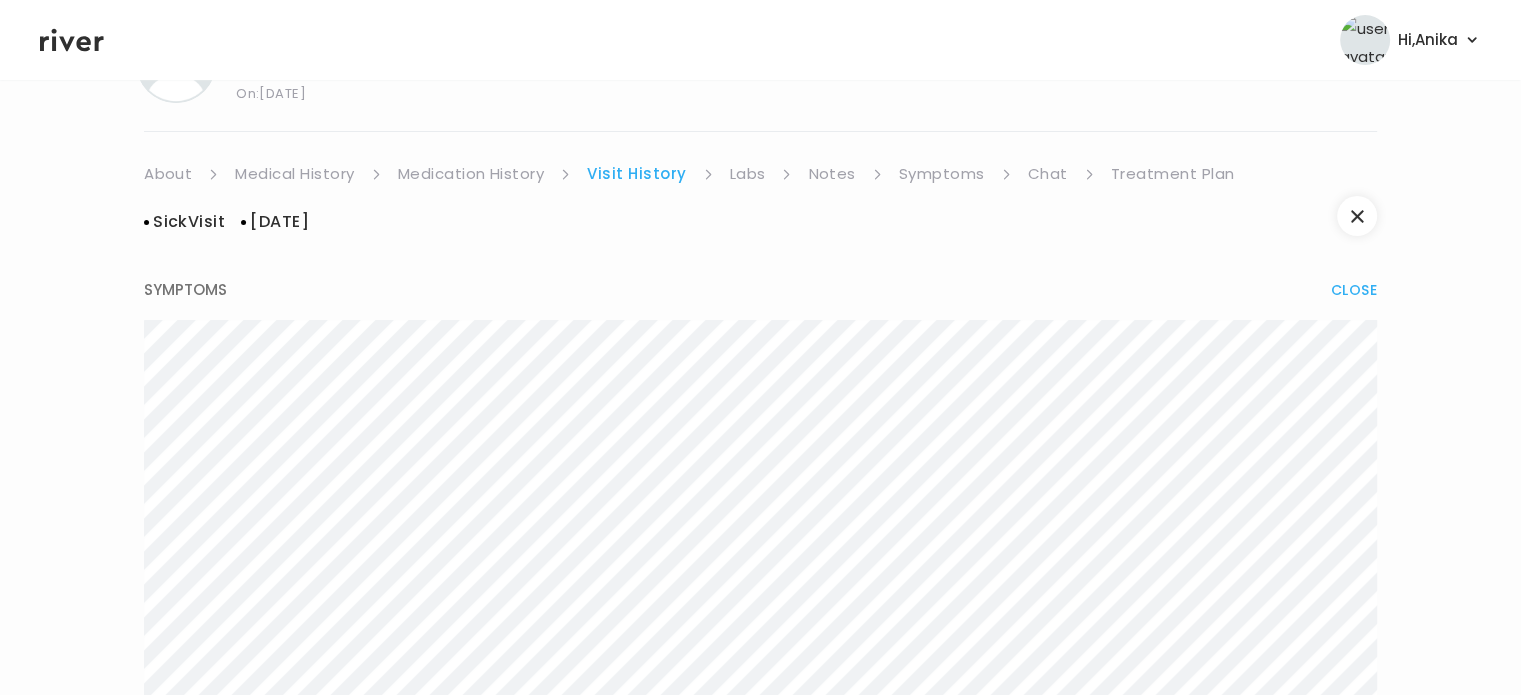 scroll, scrollTop: 144, scrollLeft: 0, axis: vertical 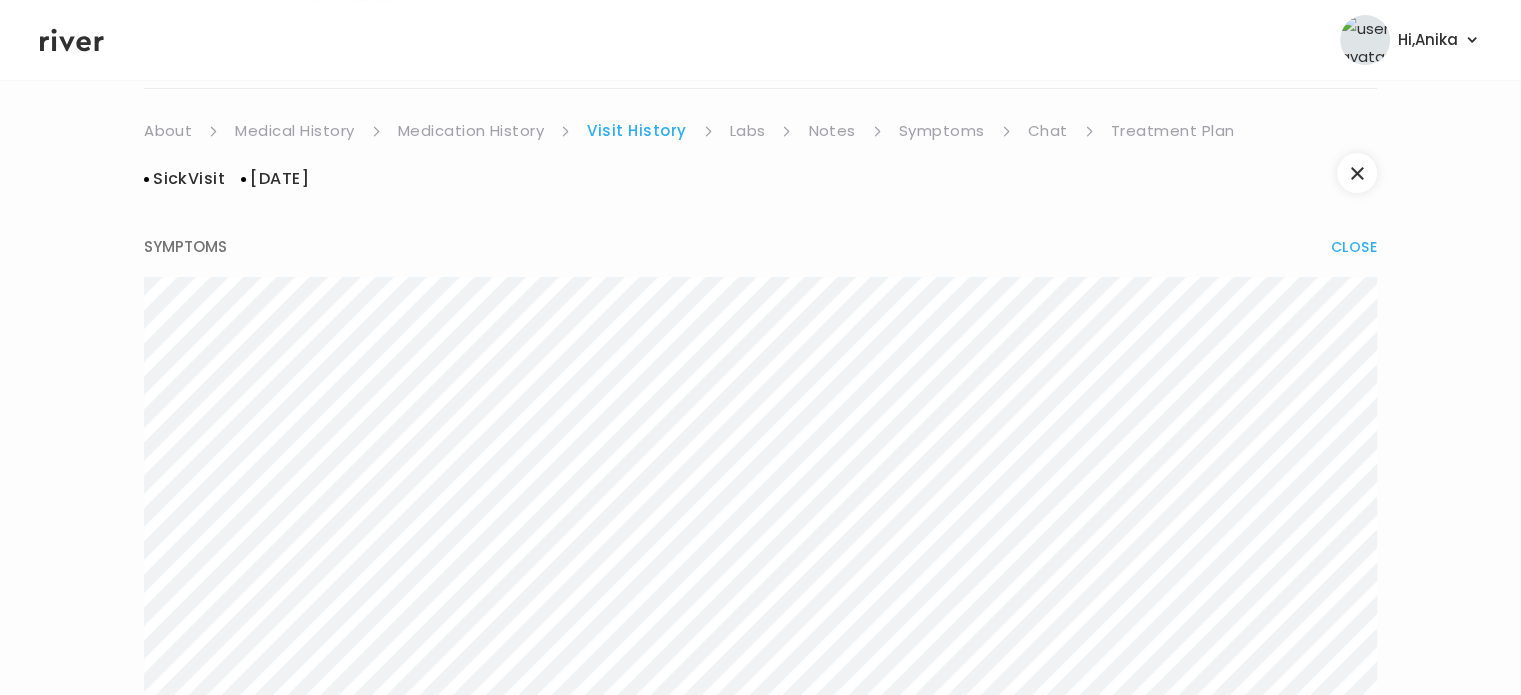 click on "CLOSE" at bounding box center (1354, 247) 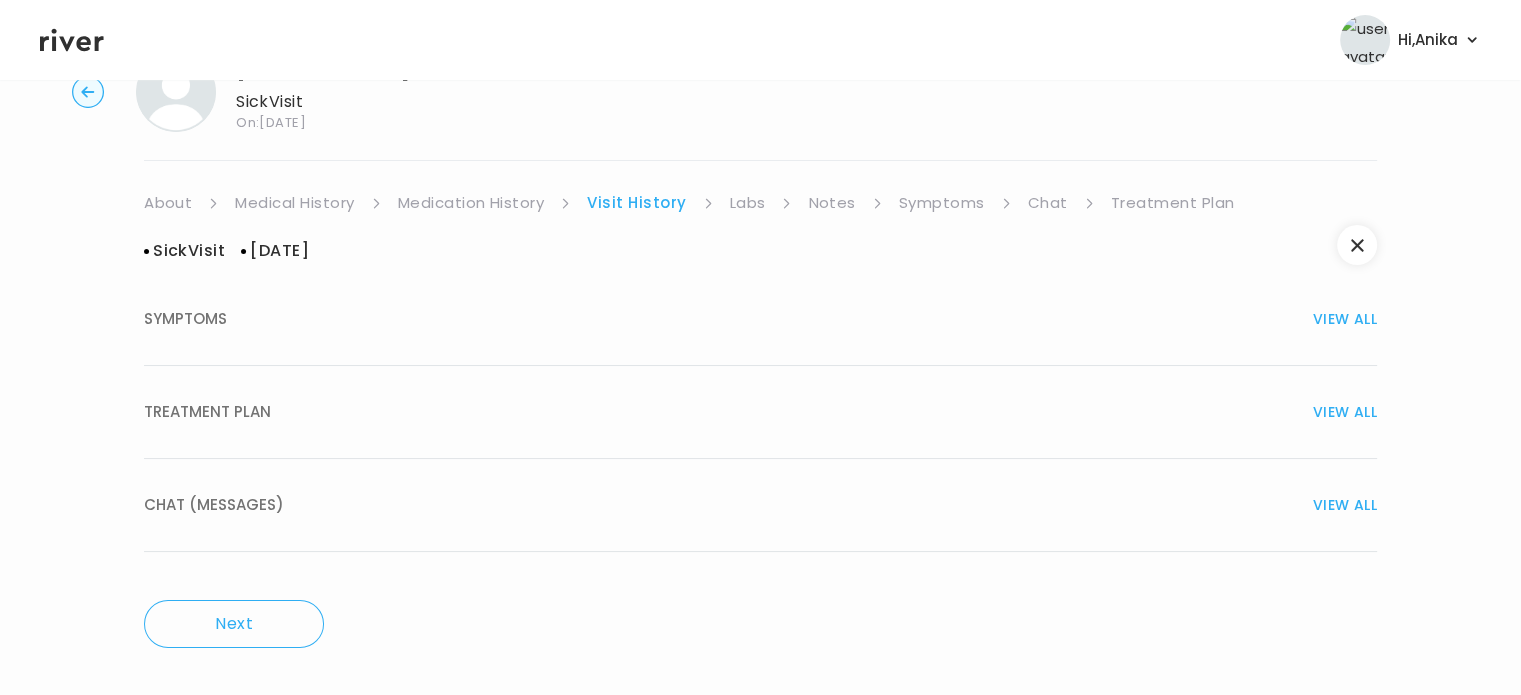 click on "VIEW ALL" at bounding box center (1345, 412) 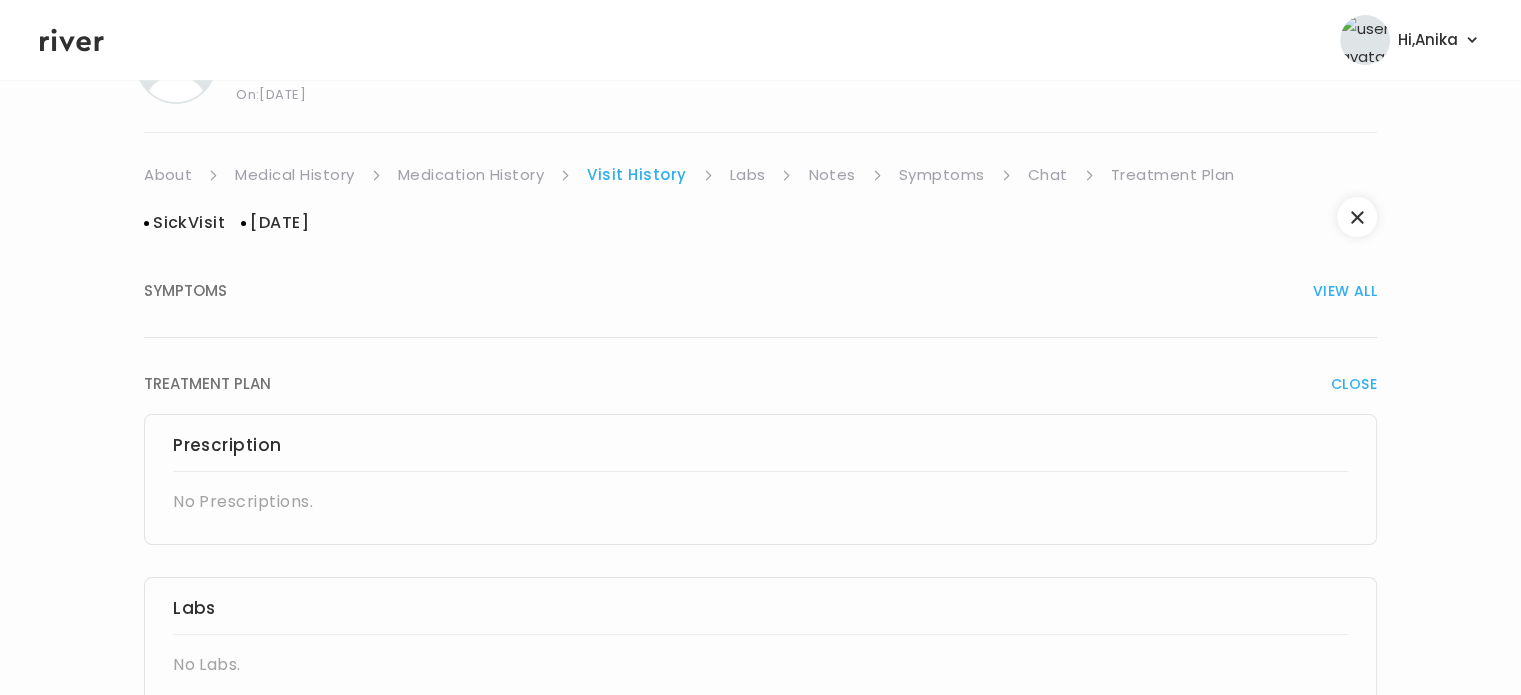 scroll, scrollTop: 68, scrollLeft: 0, axis: vertical 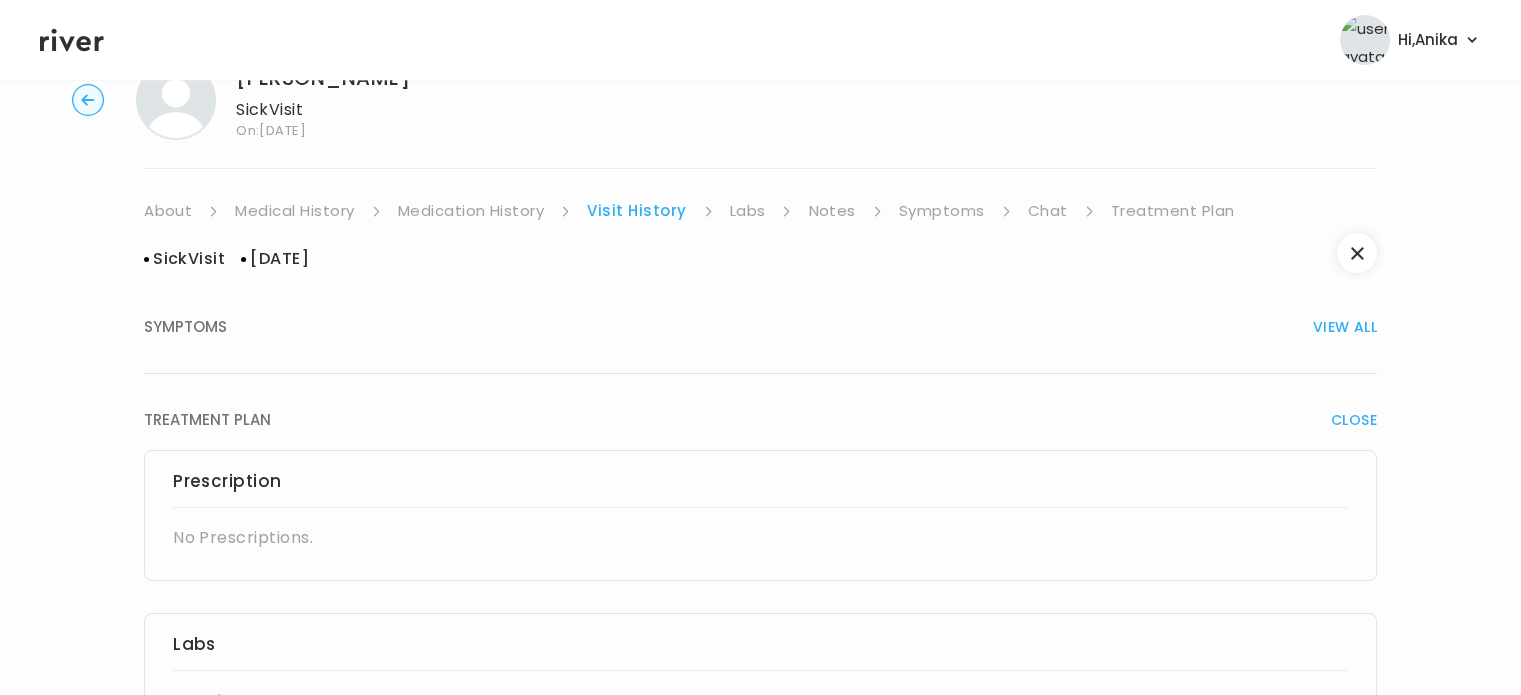 click on "CLOSE" at bounding box center [1354, 420] 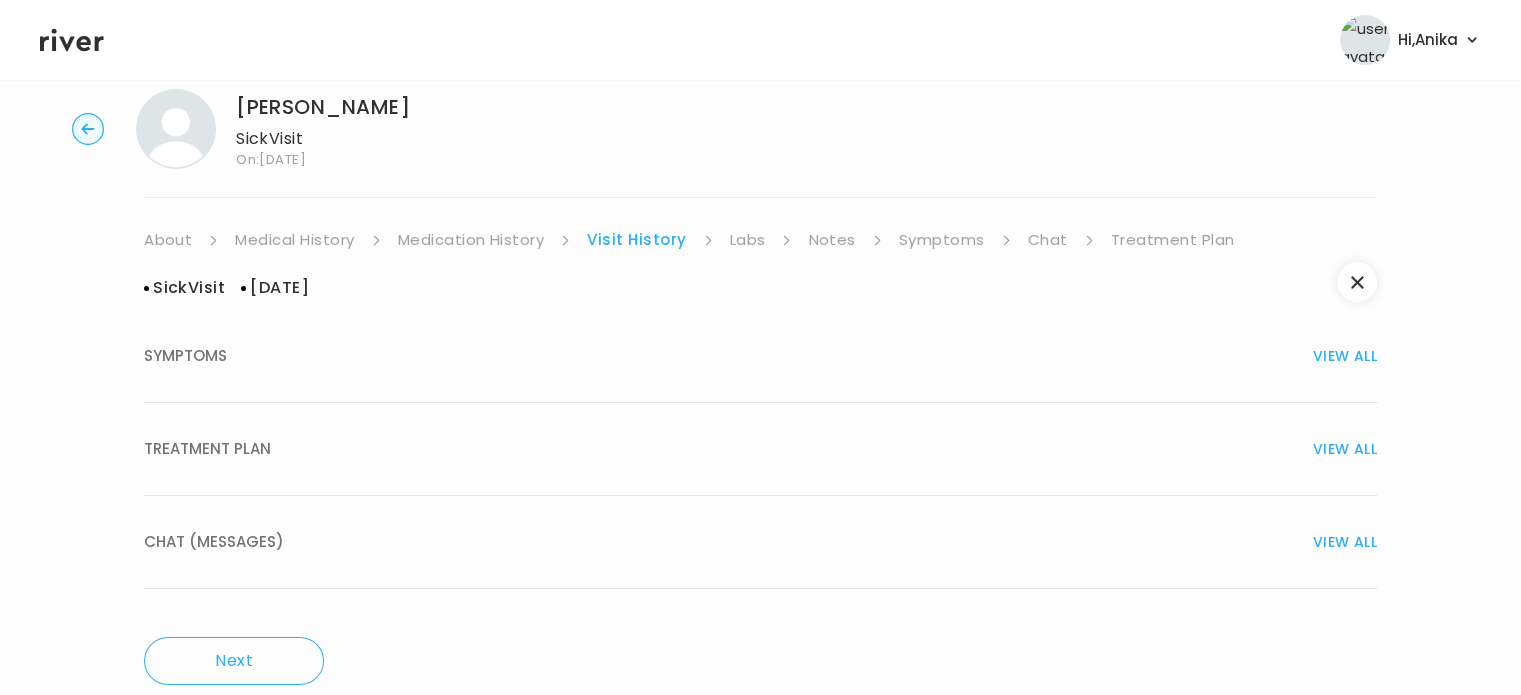 scroll, scrollTop: 0, scrollLeft: 0, axis: both 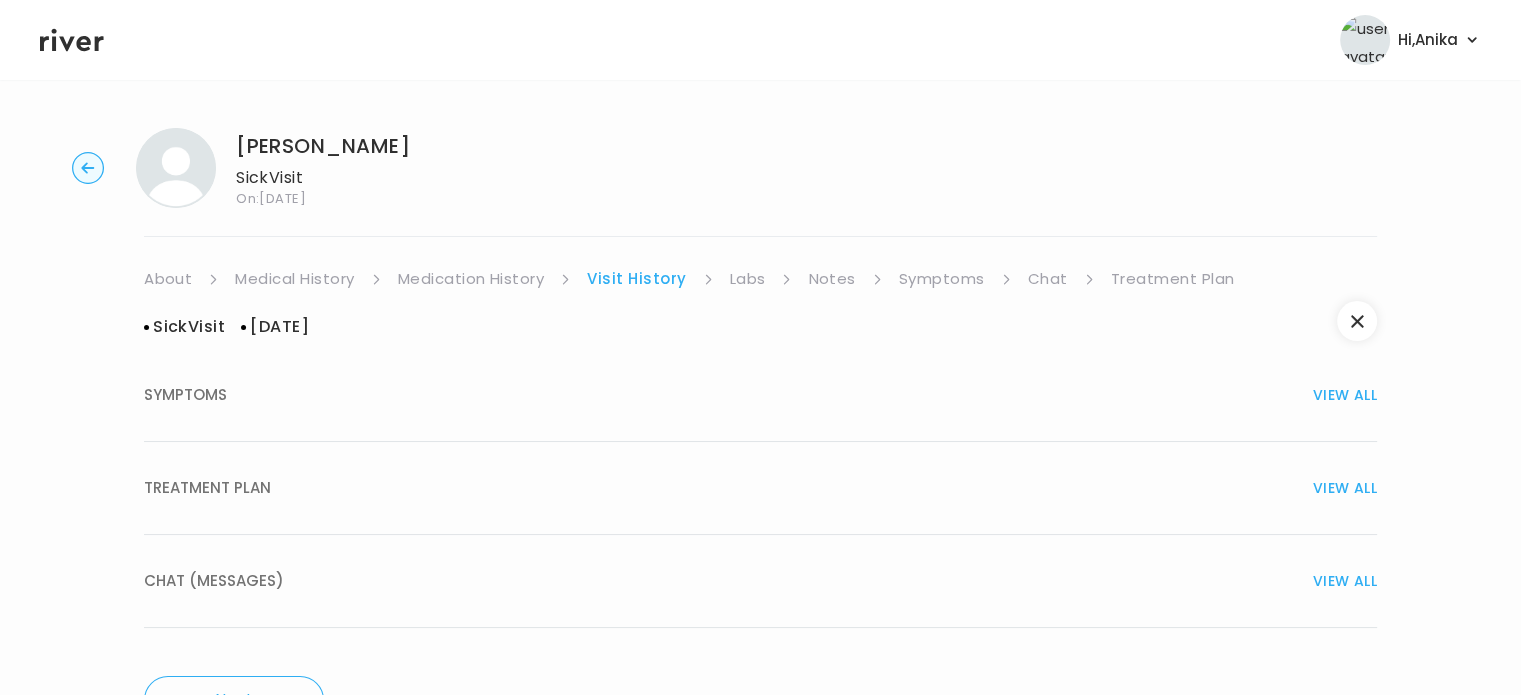 click 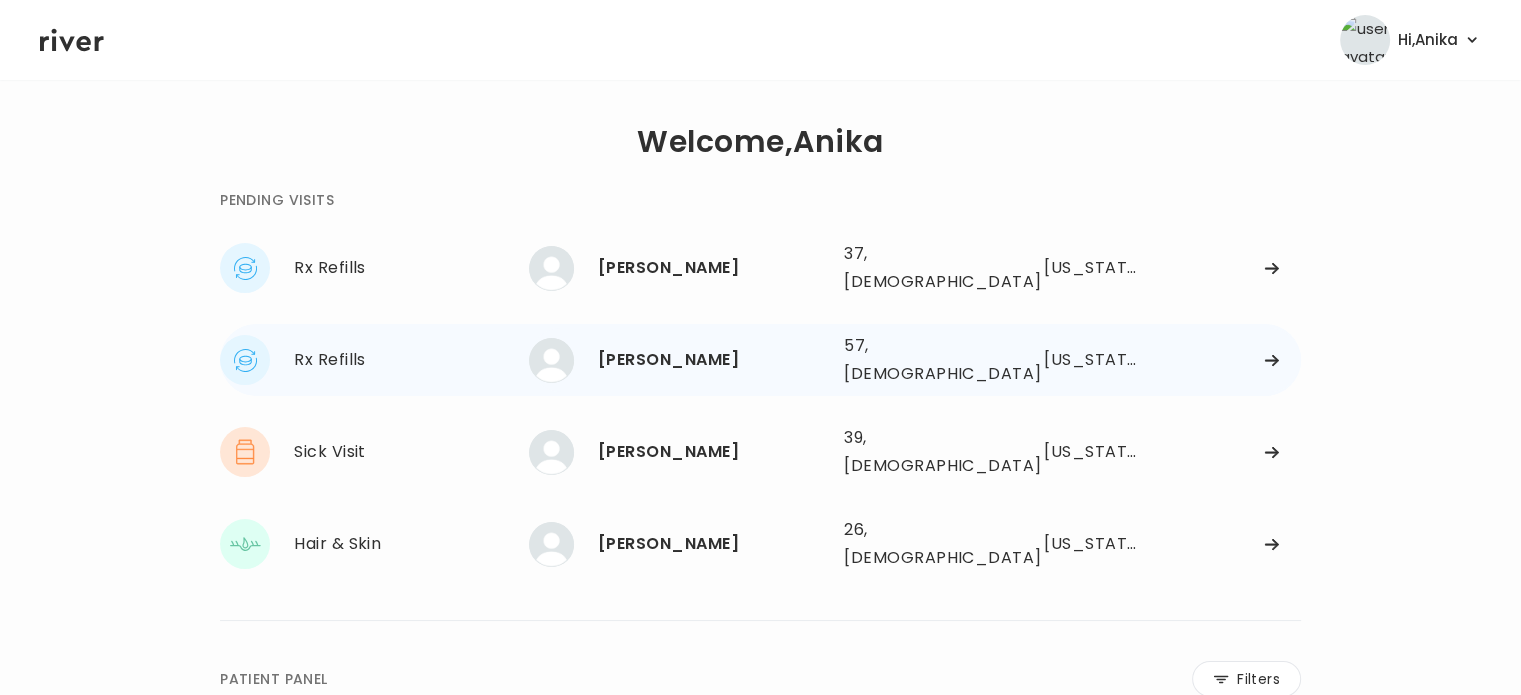click on "Palmira Presta" at bounding box center [713, 360] 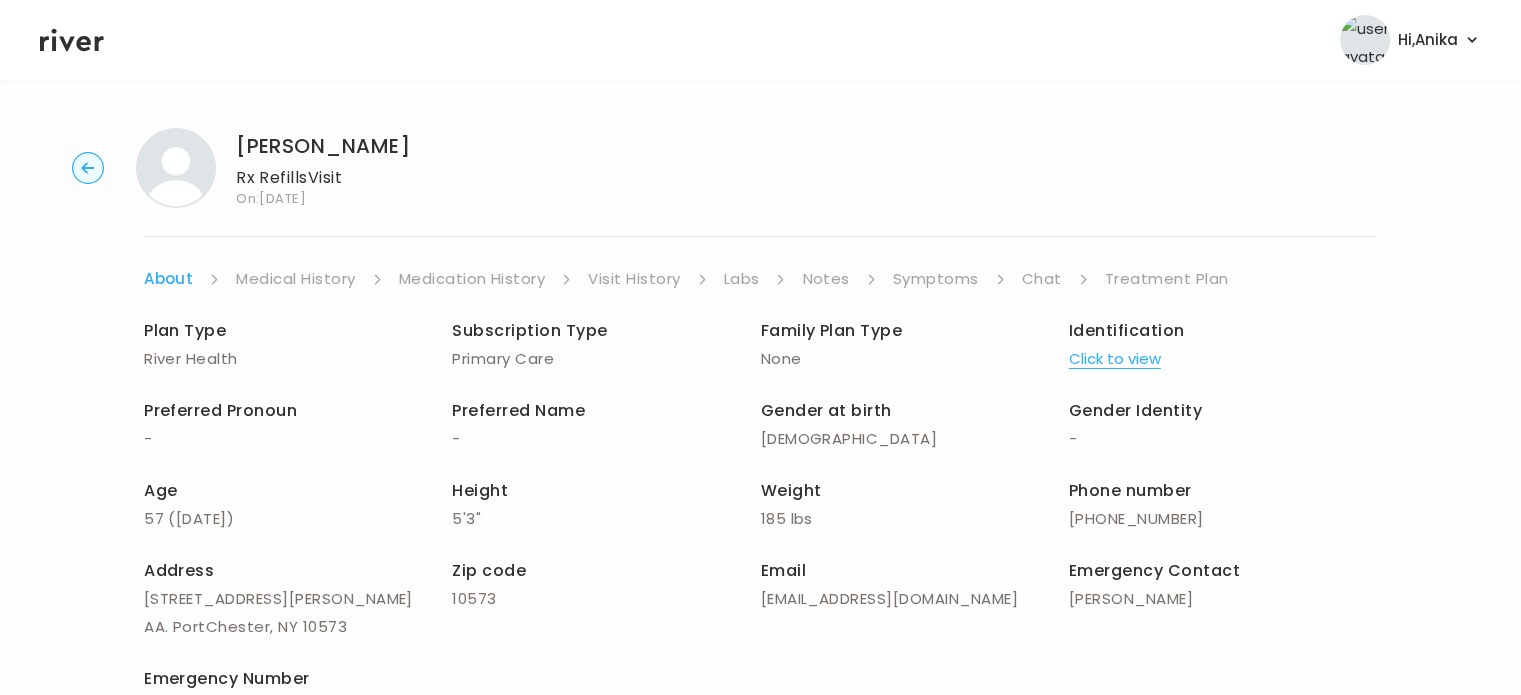 click on "Click to view" at bounding box center [1115, 359] 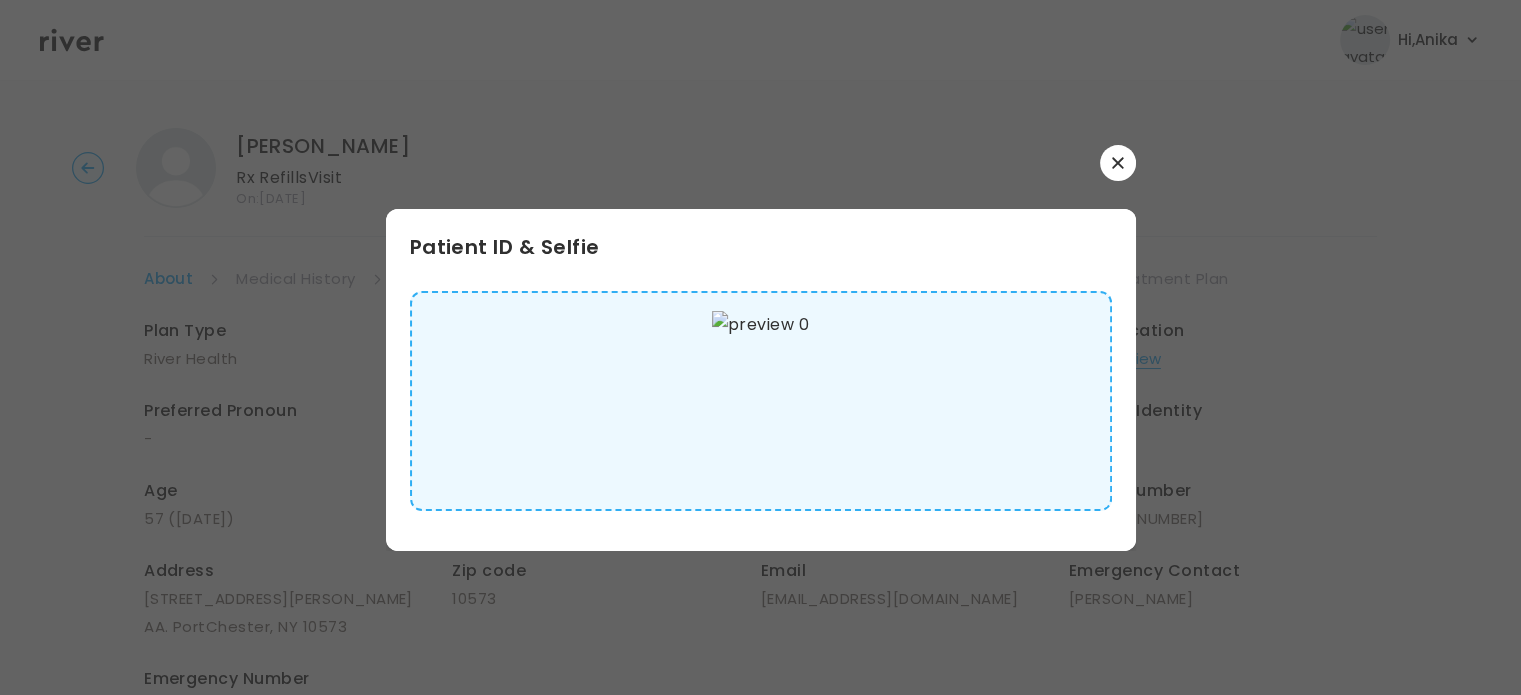 click at bounding box center (1118, 163) 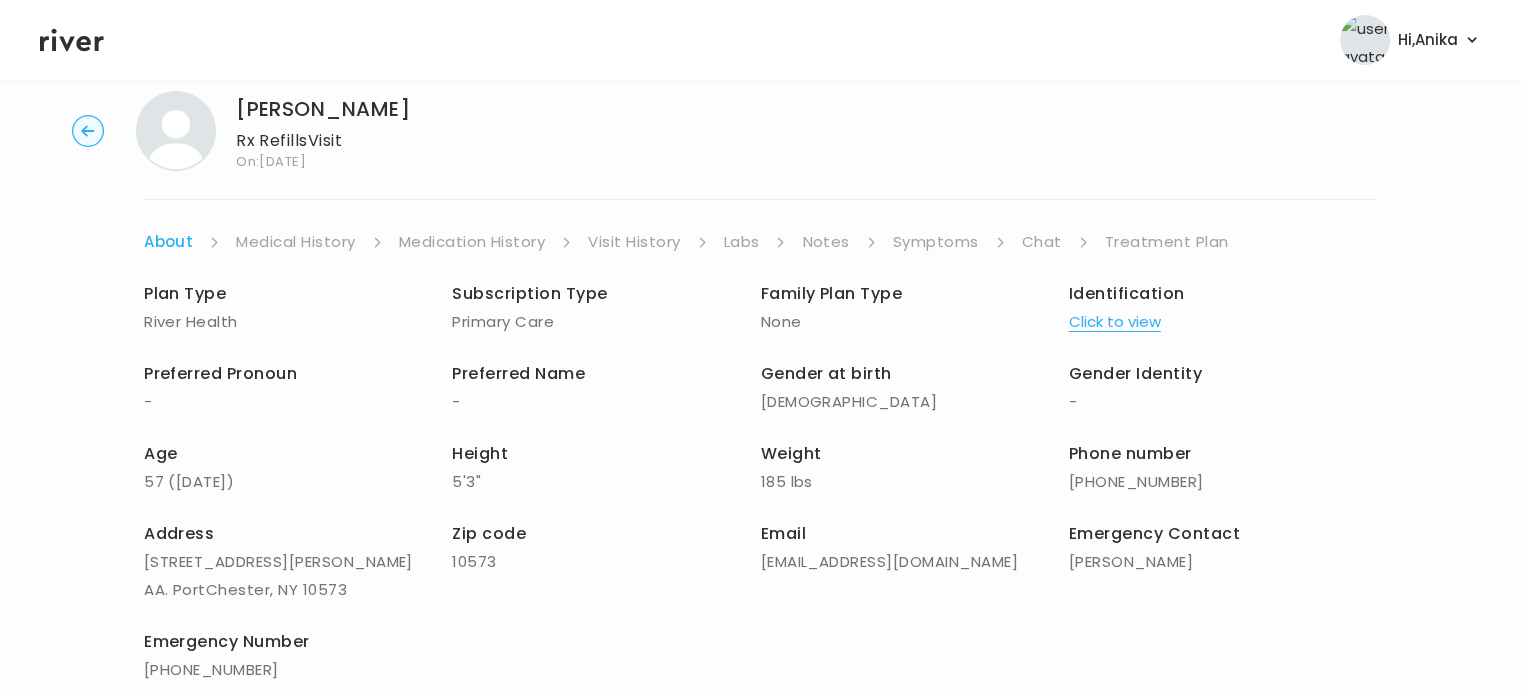 scroll, scrollTop: 27, scrollLeft: 0, axis: vertical 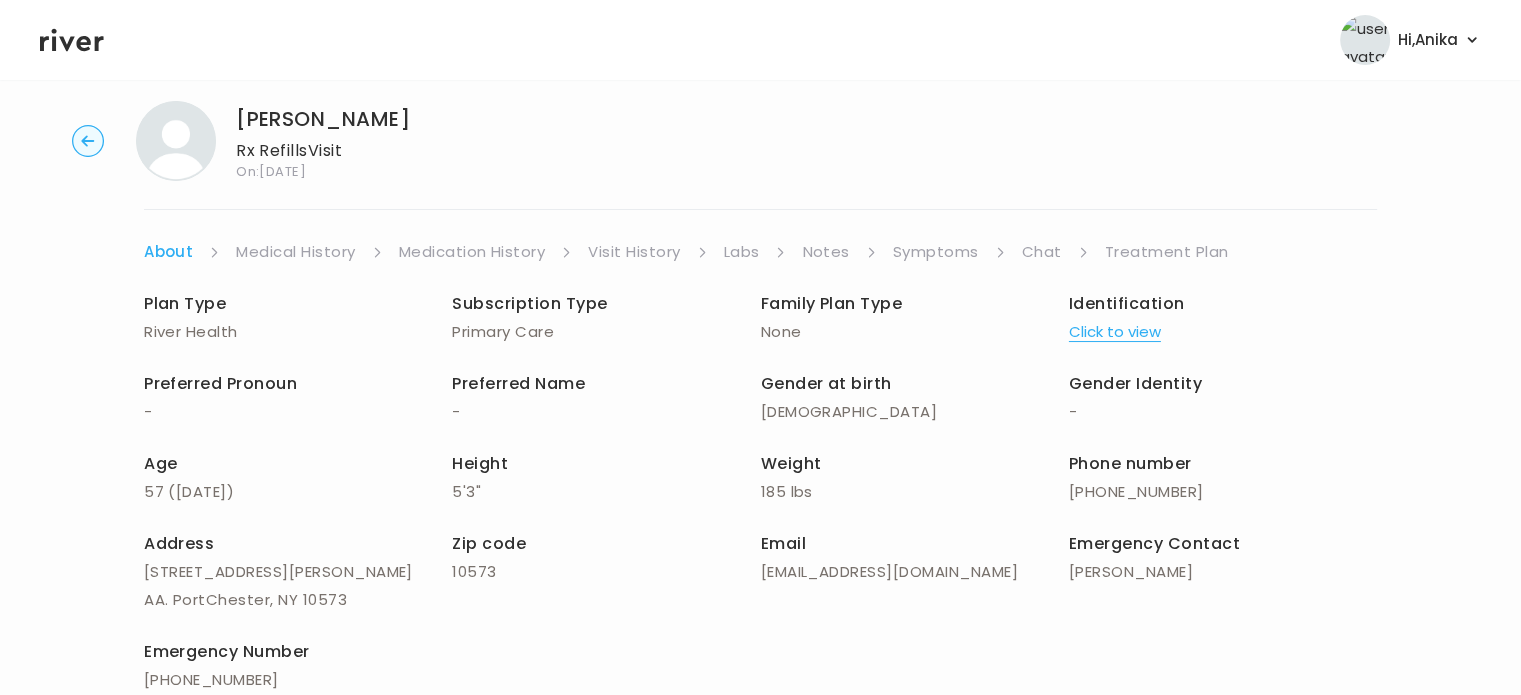 click on "Medical History" at bounding box center [295, 252] 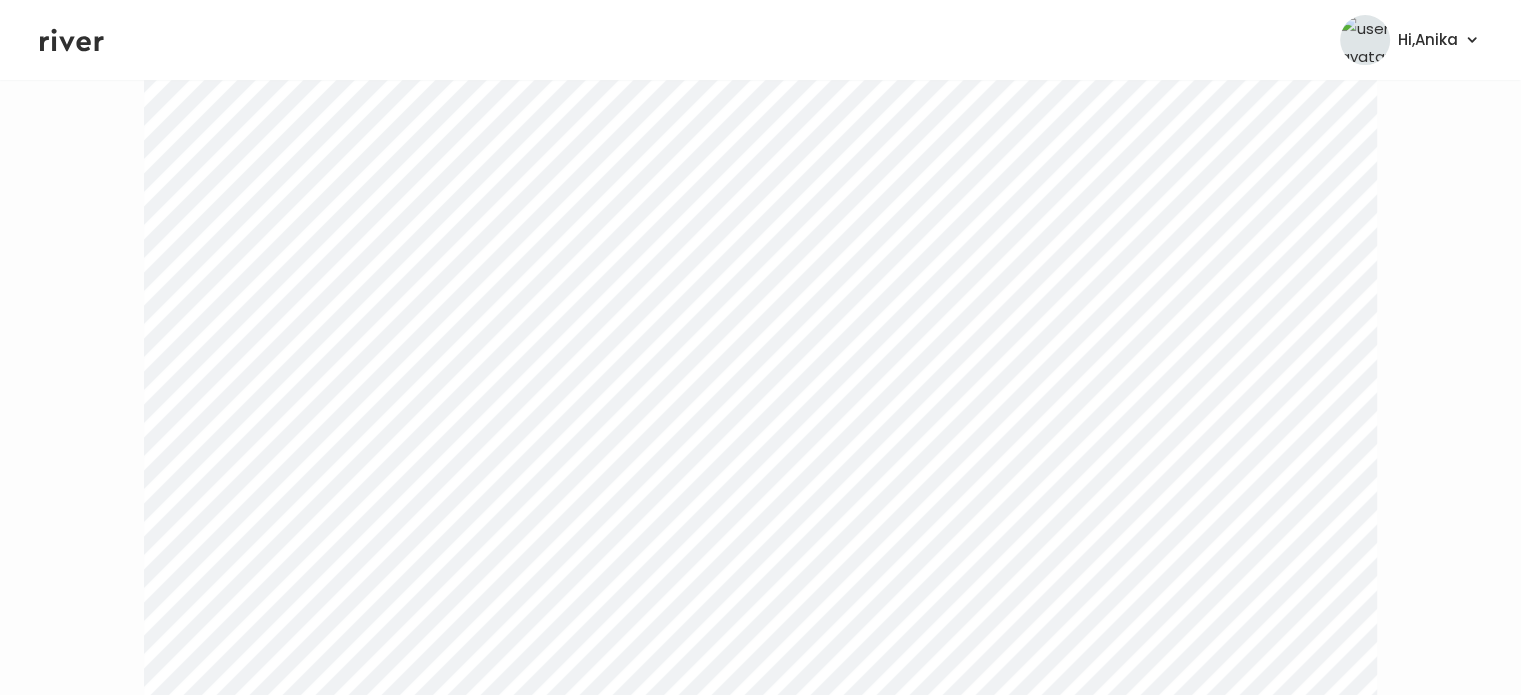 scroll, scrollTop: 248, scrollLeft: 0, axis: vertical 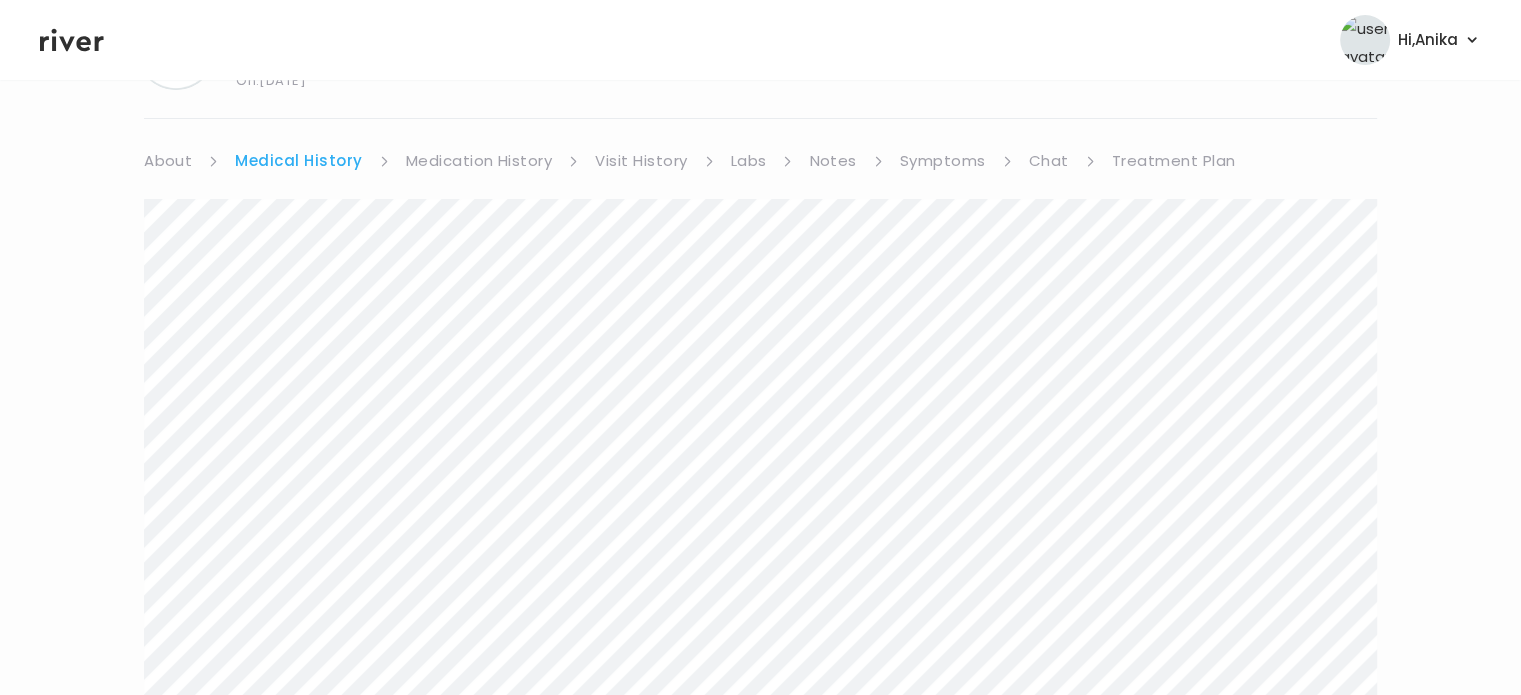 click on "Medication History" at bounding box center [479, 161] 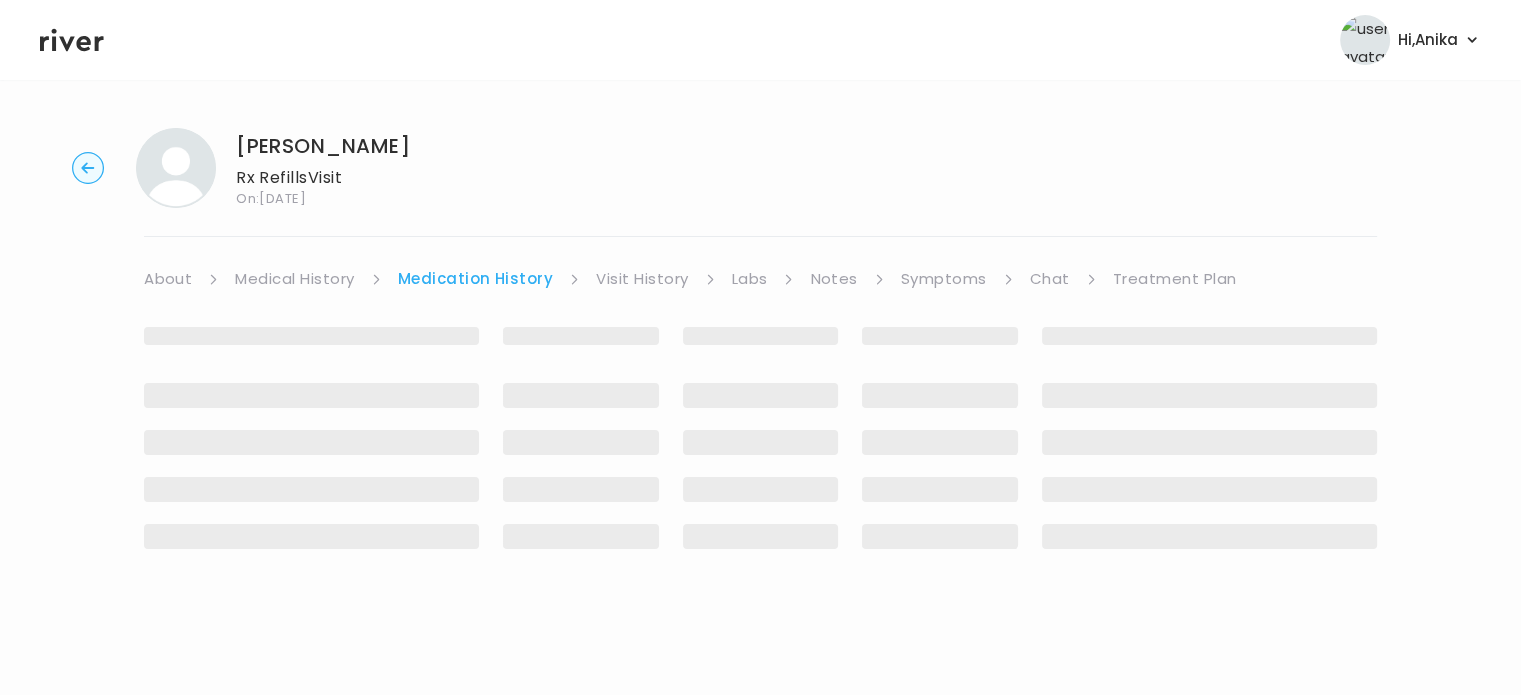 scroll, scrollTop: 0, scrollLeft: 0, axis: both 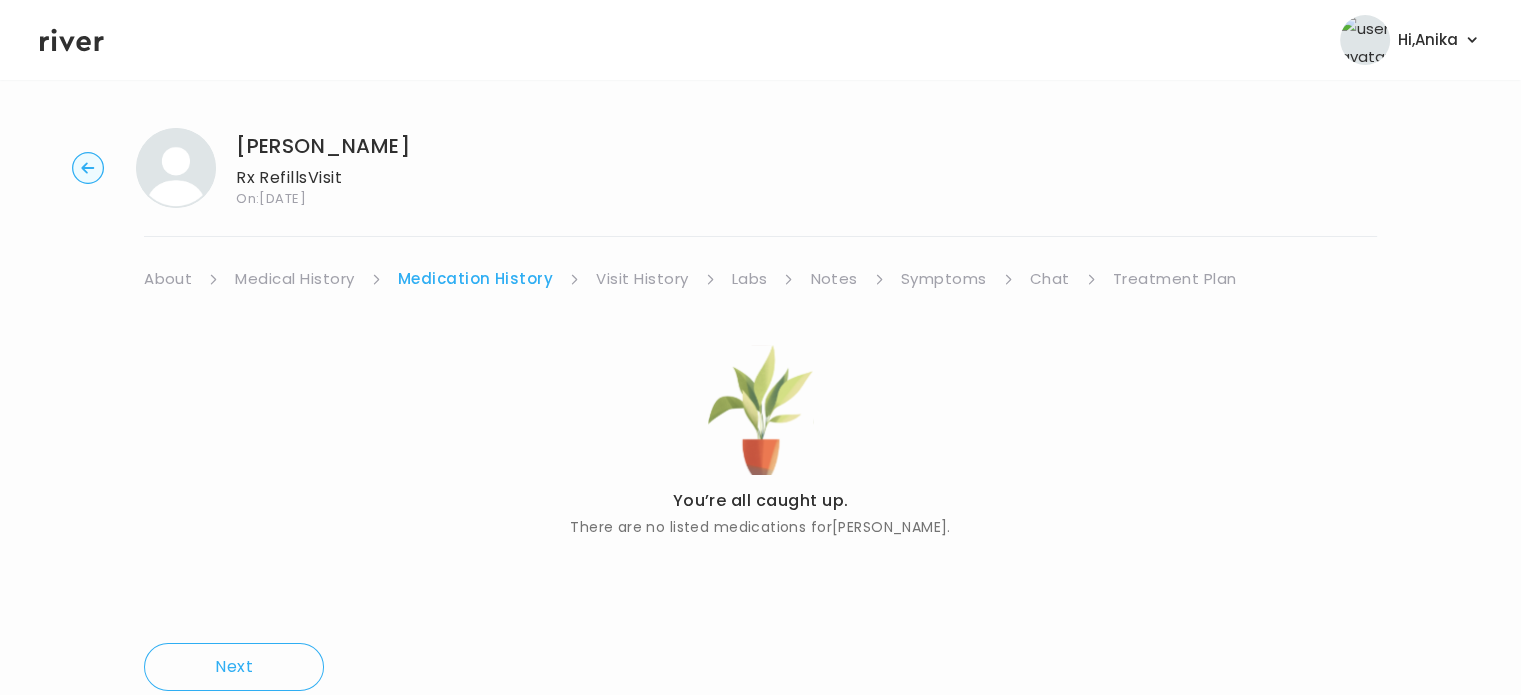 click on "Visit History" at bounding box center [642, 279] 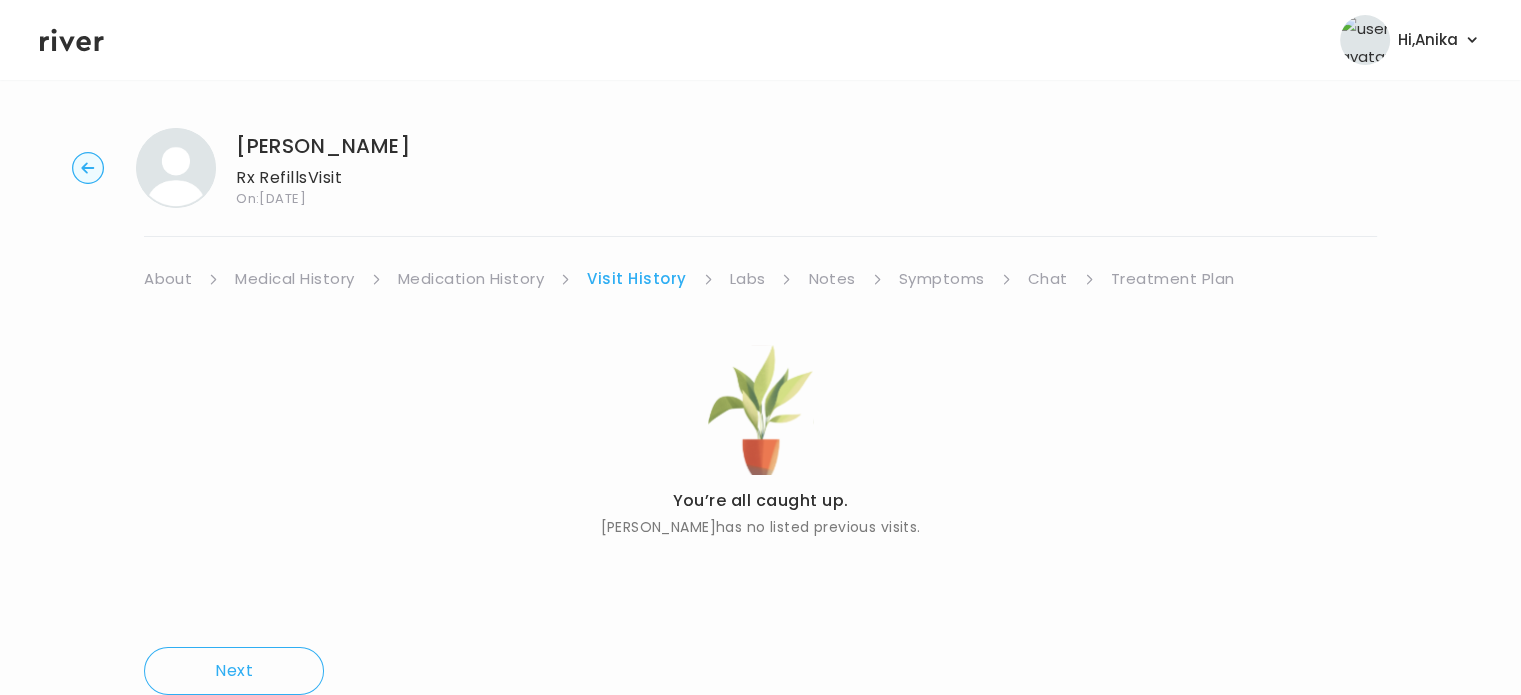 click on "Labs" at bounding box center [748, 279] 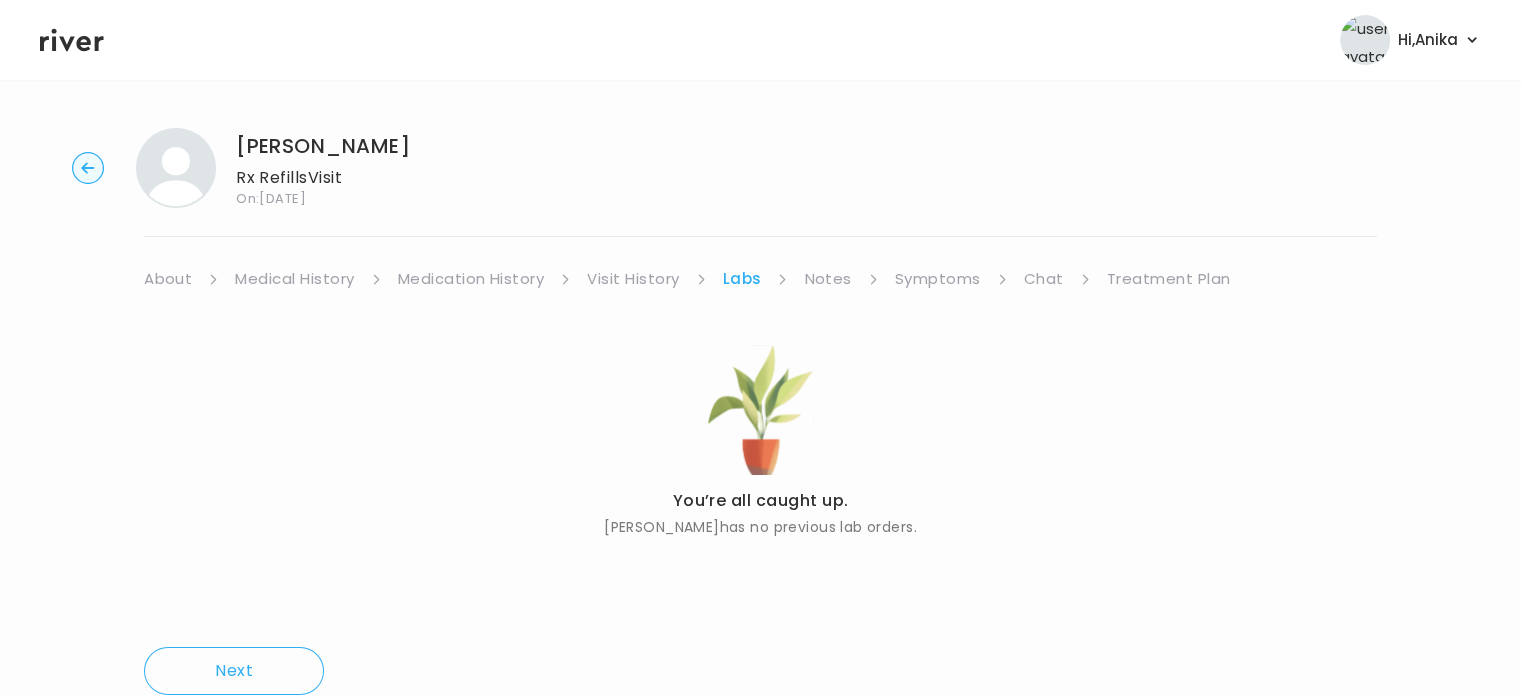 click on "Notes" at bounding box center [827, 279] 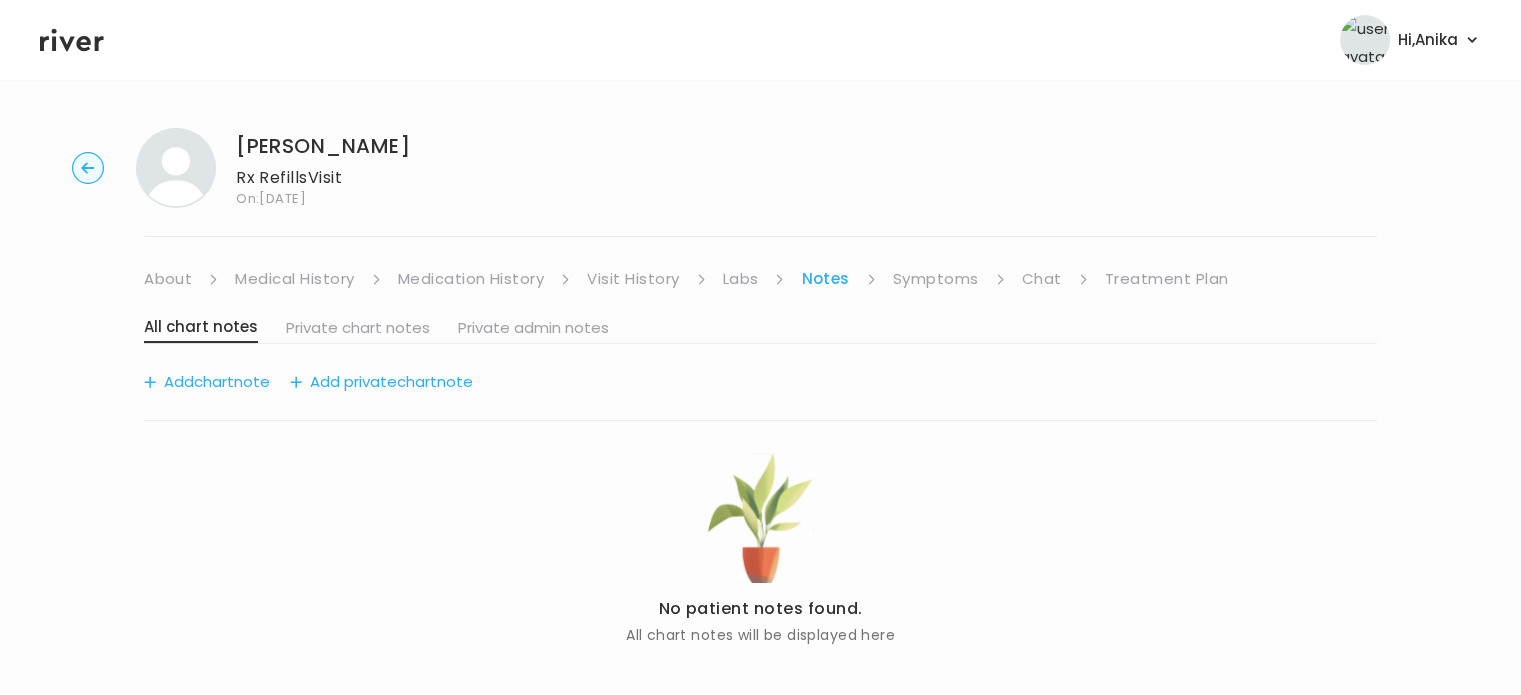 click on "Symptoms" at bounding box center (936, 279) 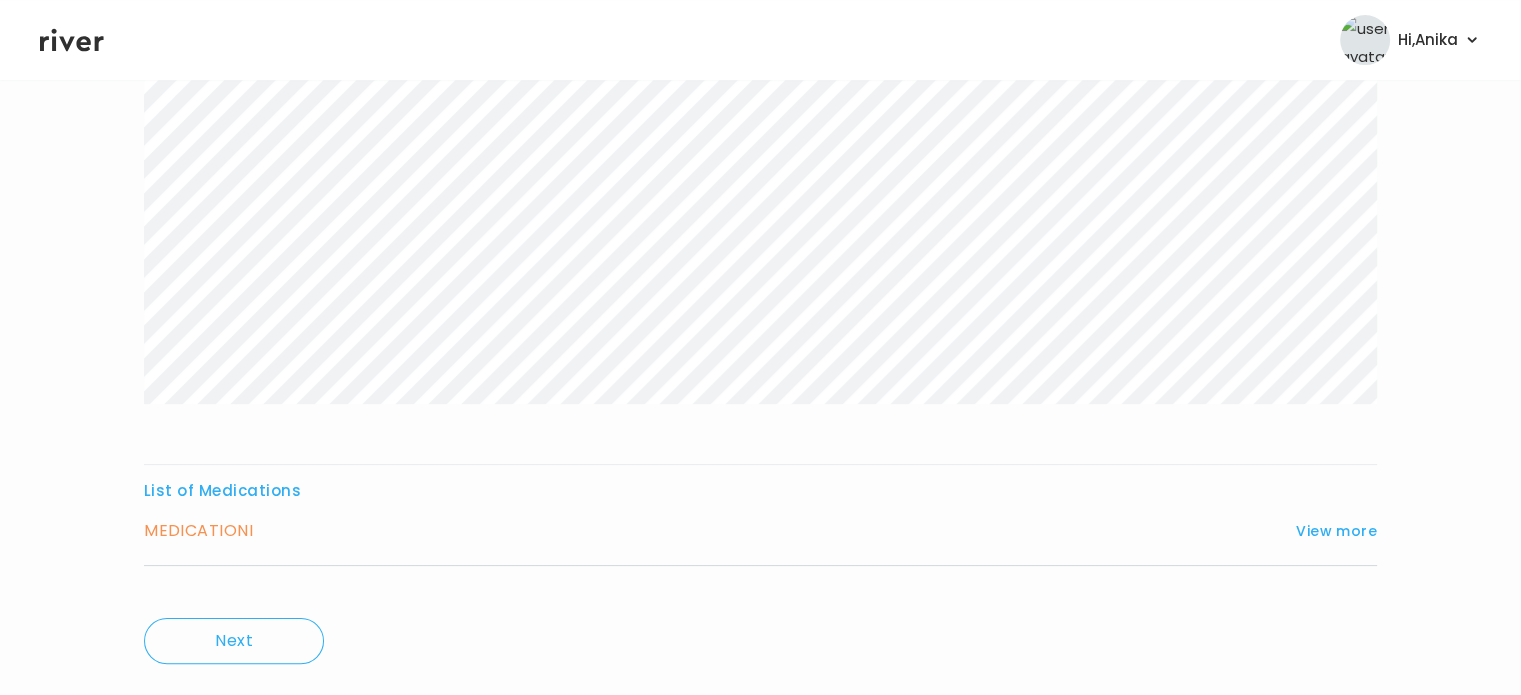 scroll, scrollTop: 332, scrollLeft: 0, axis: vertical 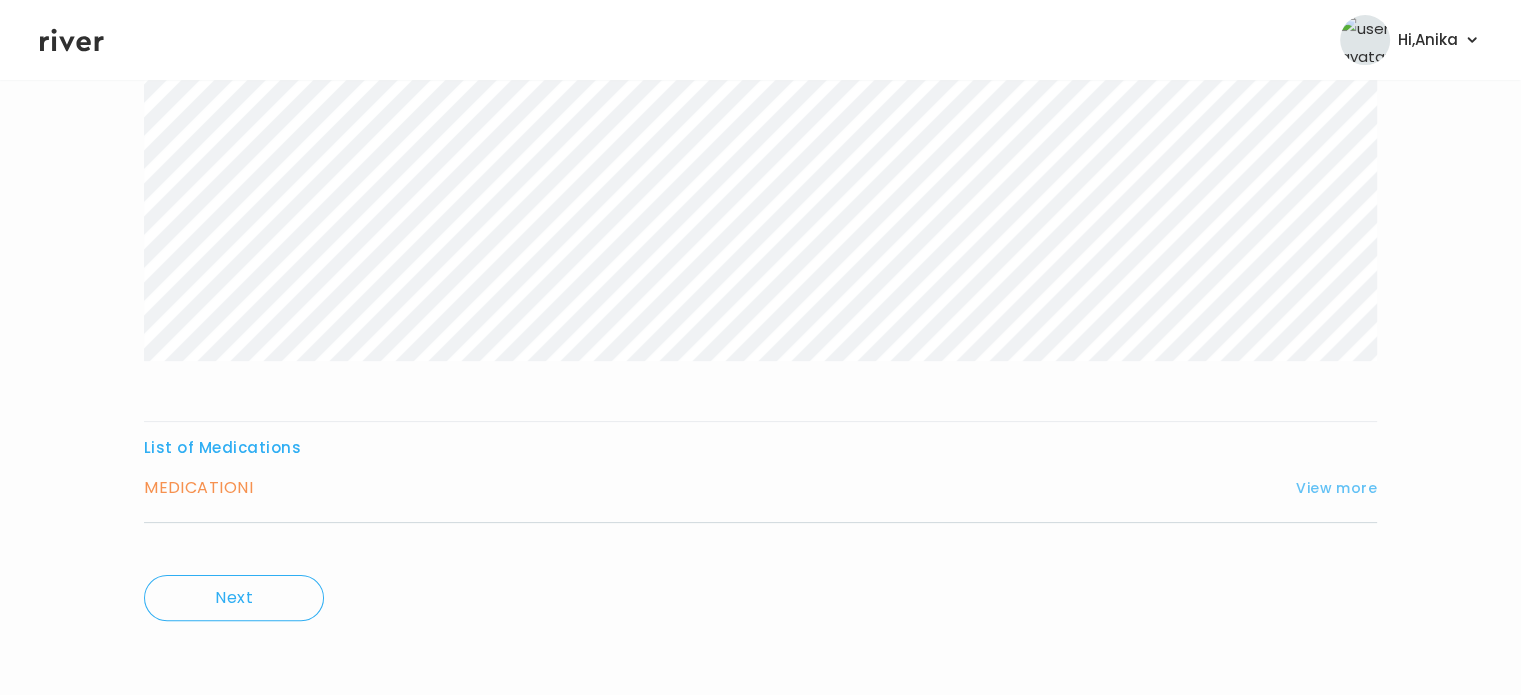 click on "View more" at bounding box center [1336, 488] 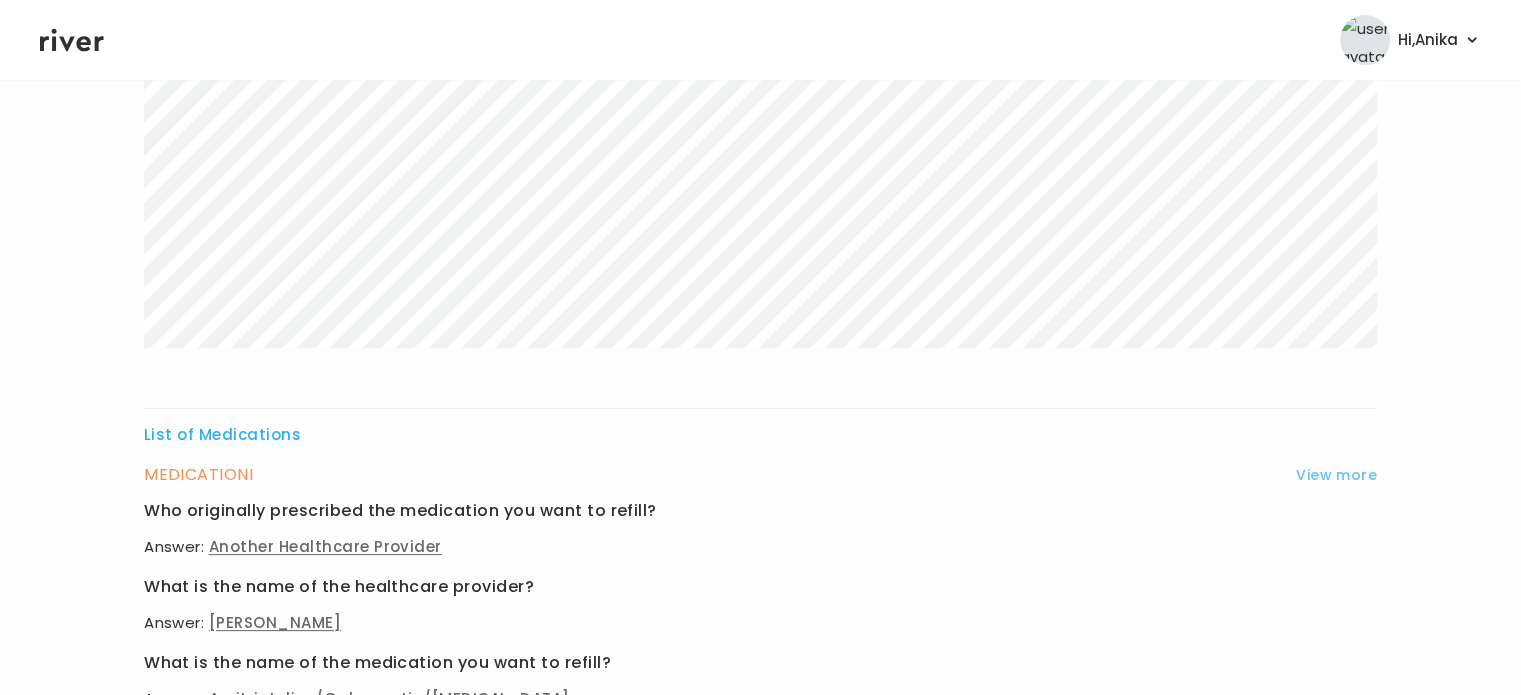 scroll, scrollTop: 348, scrollLeft: 0, axis: vertical 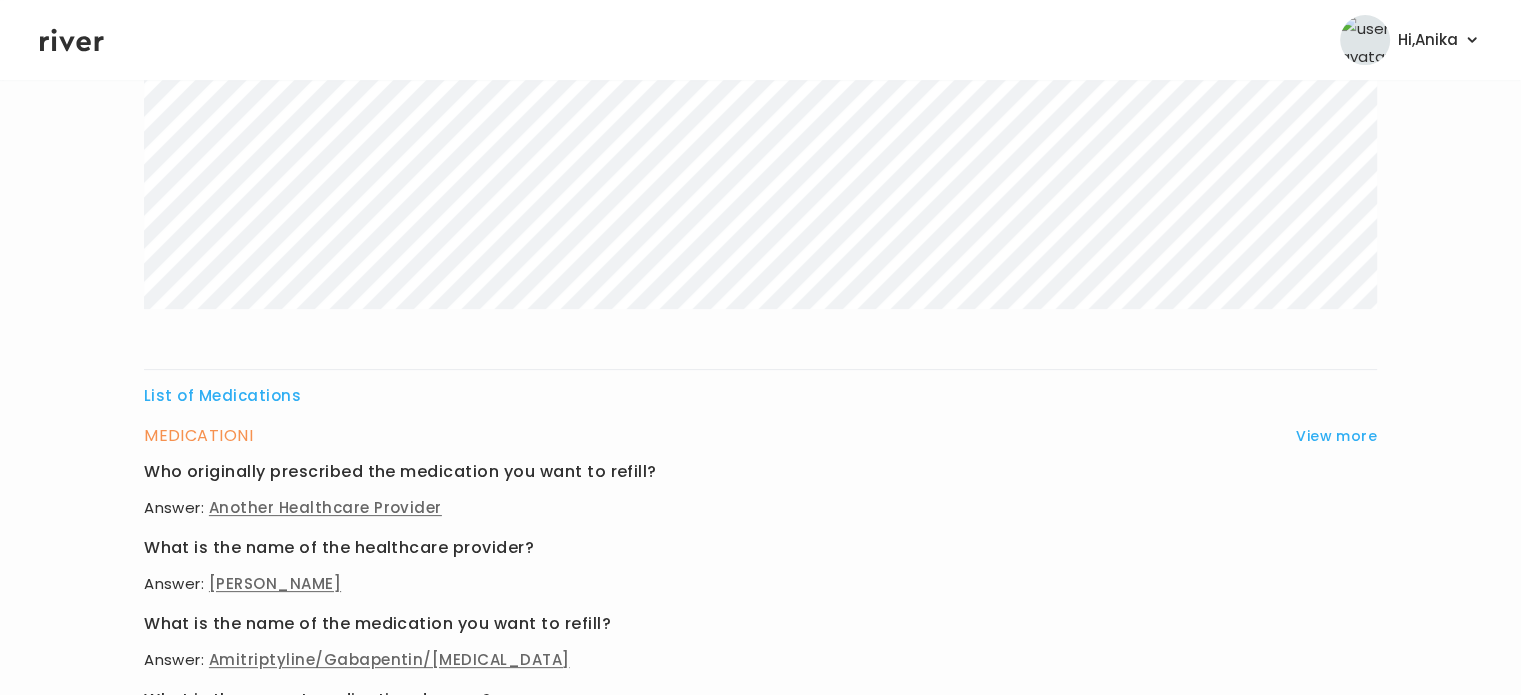 click on "Palmira Presta Rx Refills  Visit On:  01 Jul 2025 About Medical History Medication History Visit History Labs Notes Symptoms Chat Treatment Plan List of Medications MEDICATION  I View more Who originally prescribed the medication you want to refill? Answer:   Another Healthcare Provider What is the name of the healthcare provider? Answer:   Nitya Sharma What is the name of the medication you want to refill? Answer:   Amitriptyline/​Gabapentin/​Lidocaine What is the current medication dosage? Answer:   30G What is the medical reason for taking this medication? Answer:   Itchiness Approximately how long have you been taking this medication? Answer:   0 How many pills or days’ worth of this medication do you have left? Answer:   0 Next" at bounding box center (760, 434) 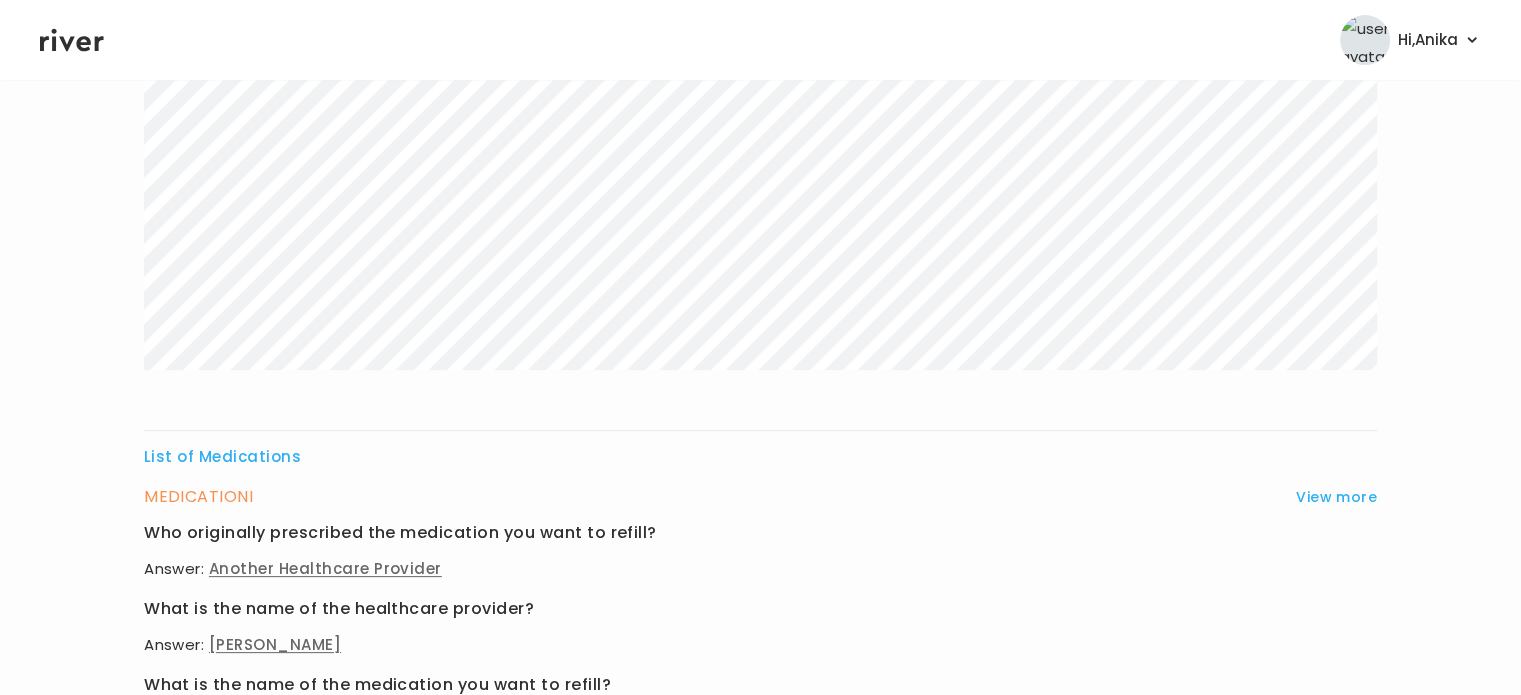 scroll, scrollTop: 128, scrollLeft: 0, axis: vertical 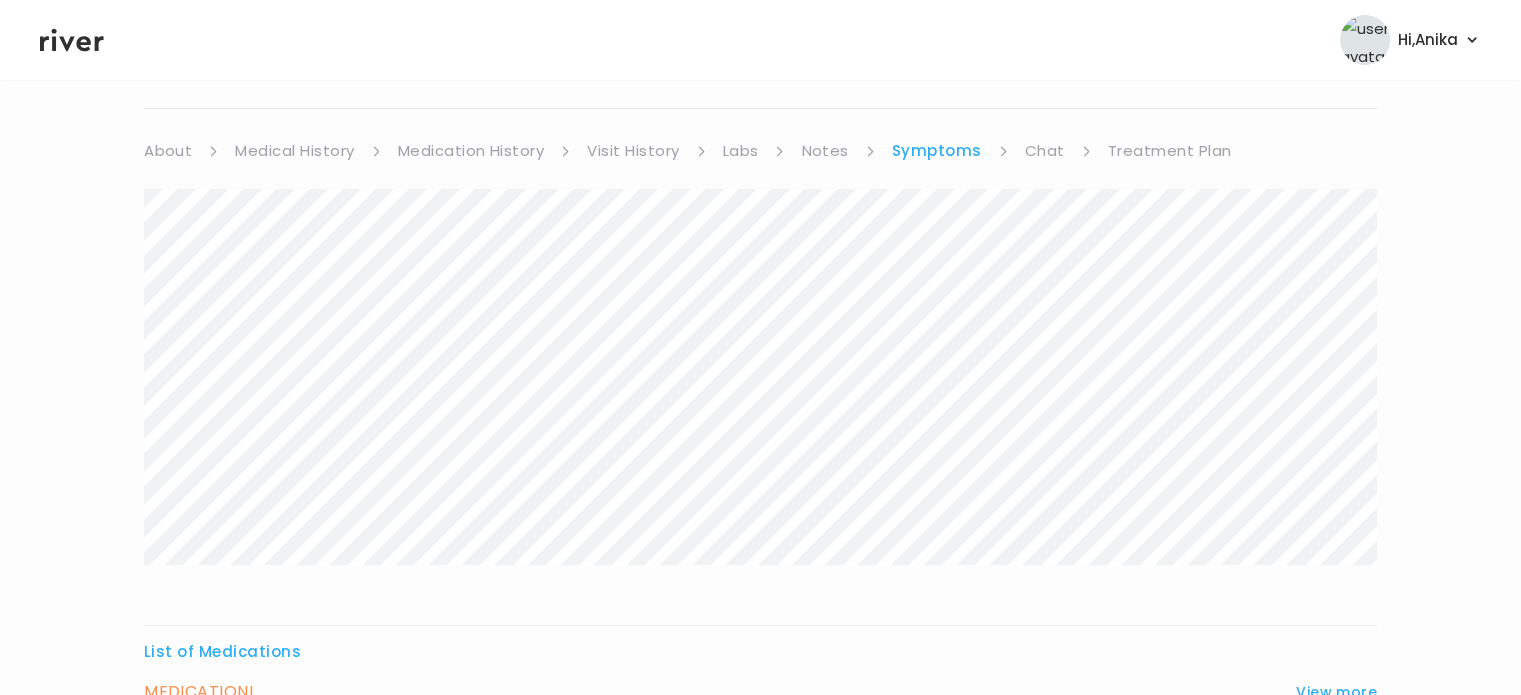 click on "Treatment Plan" at bounding box center (1170, 151) 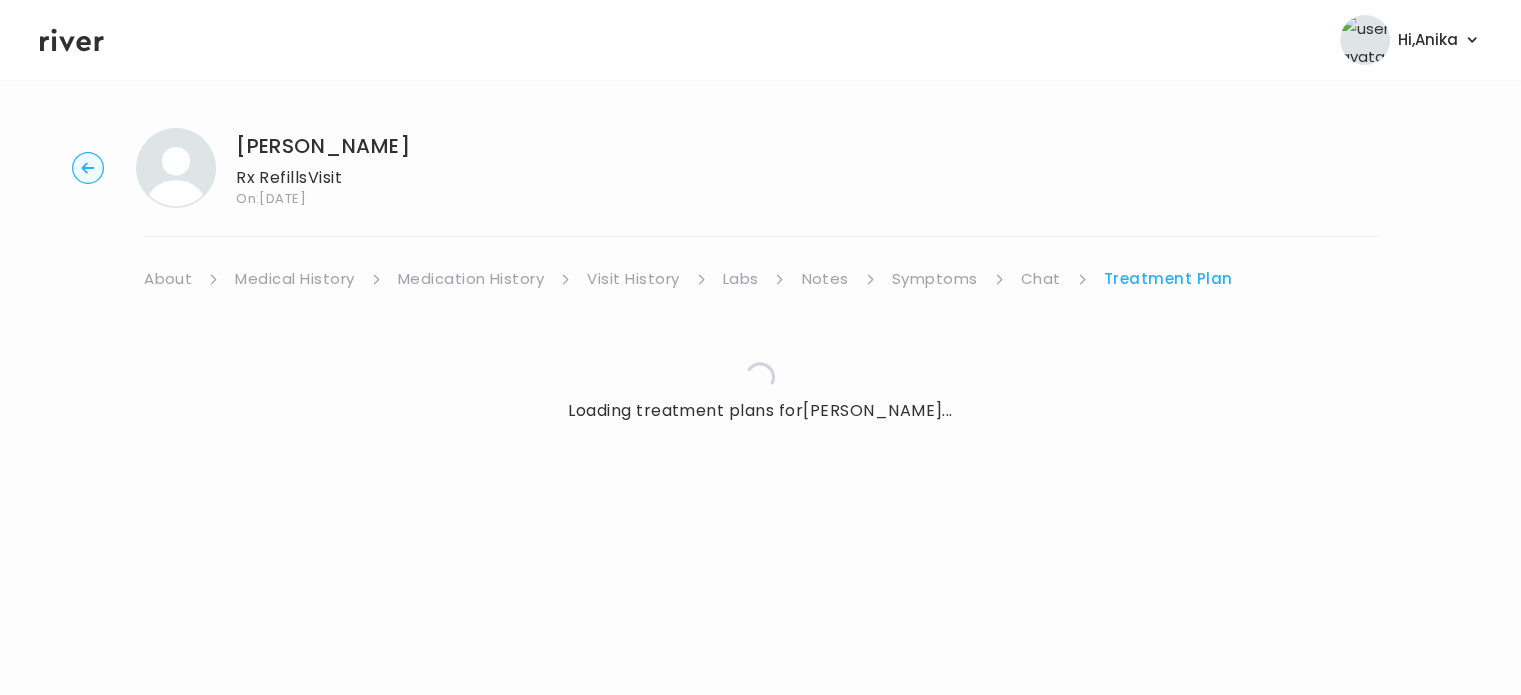 scroll, scrollTop: 0, scrollLeft: 0, axis: both 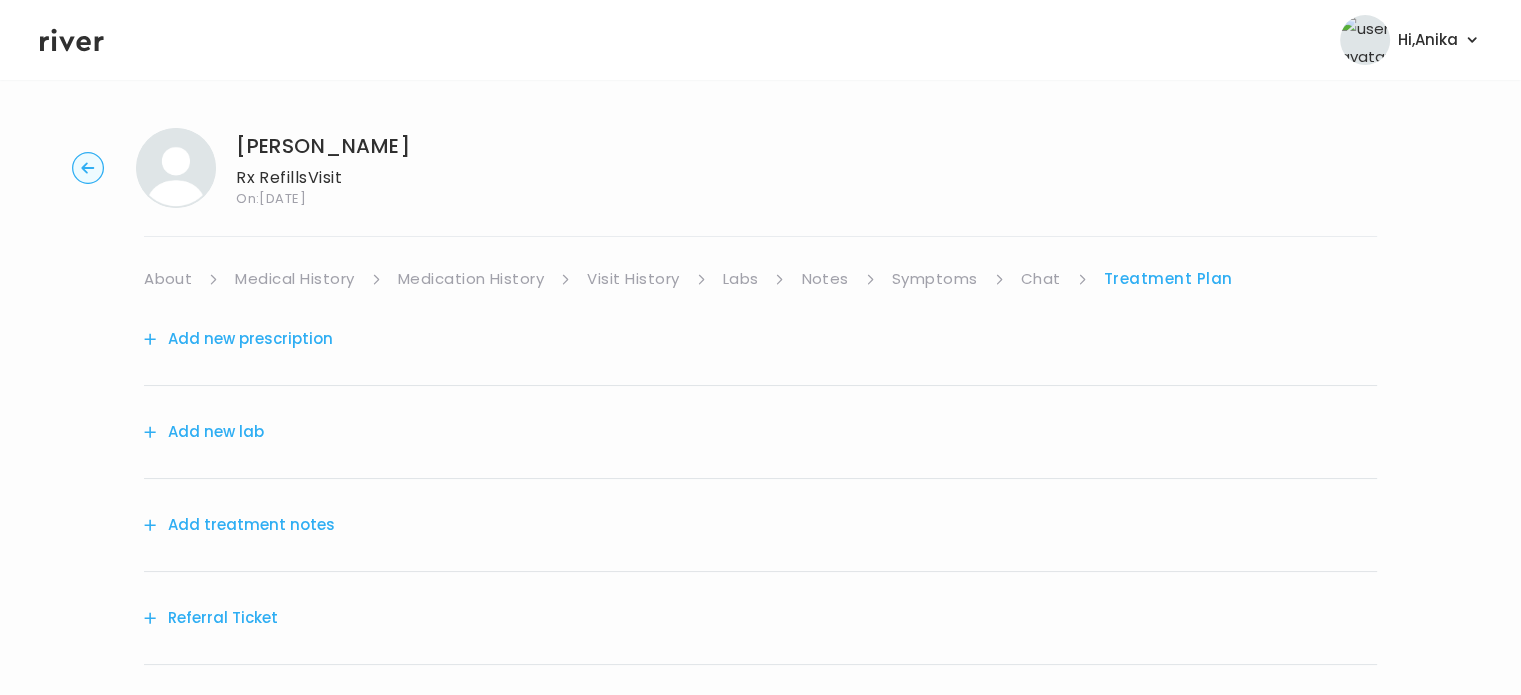 click on "Add treatment notes" at bounding box center (239, 525) 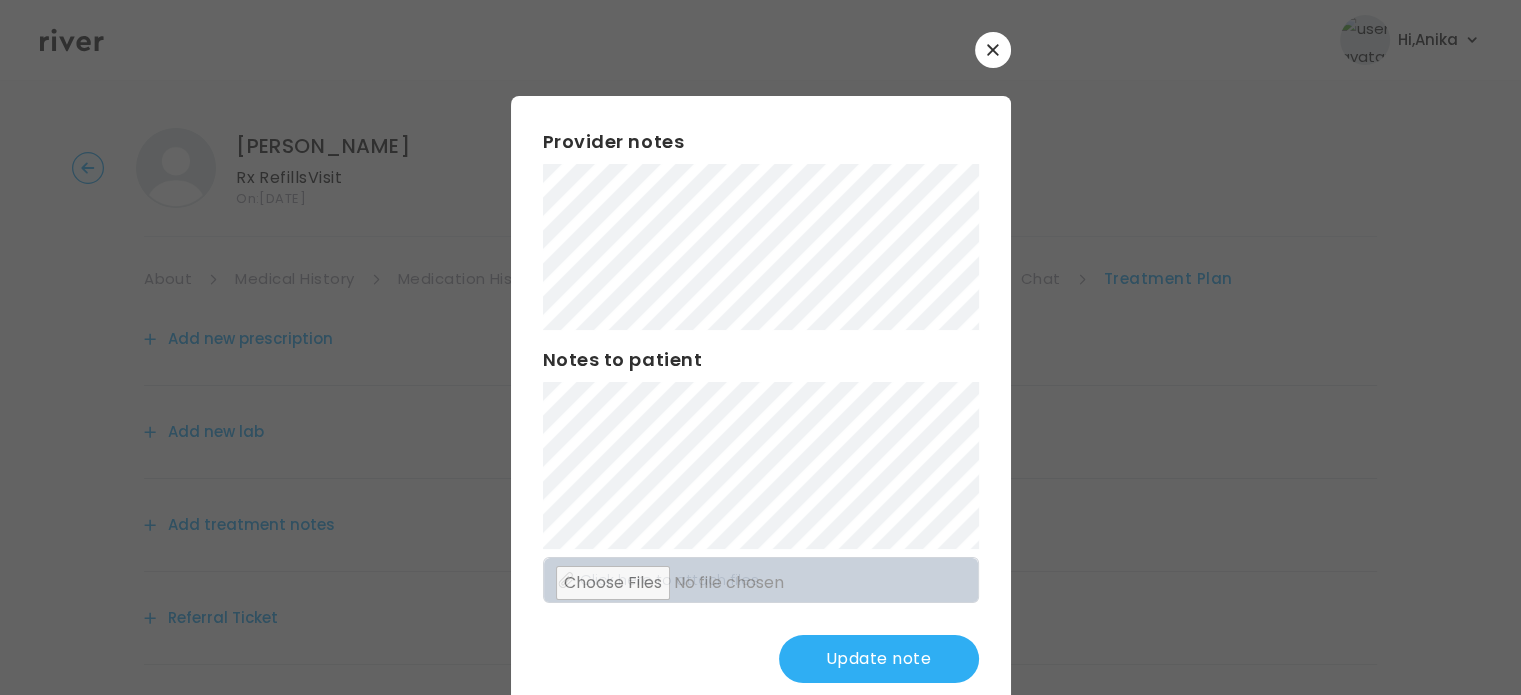 click at bounding box center (760, 347) 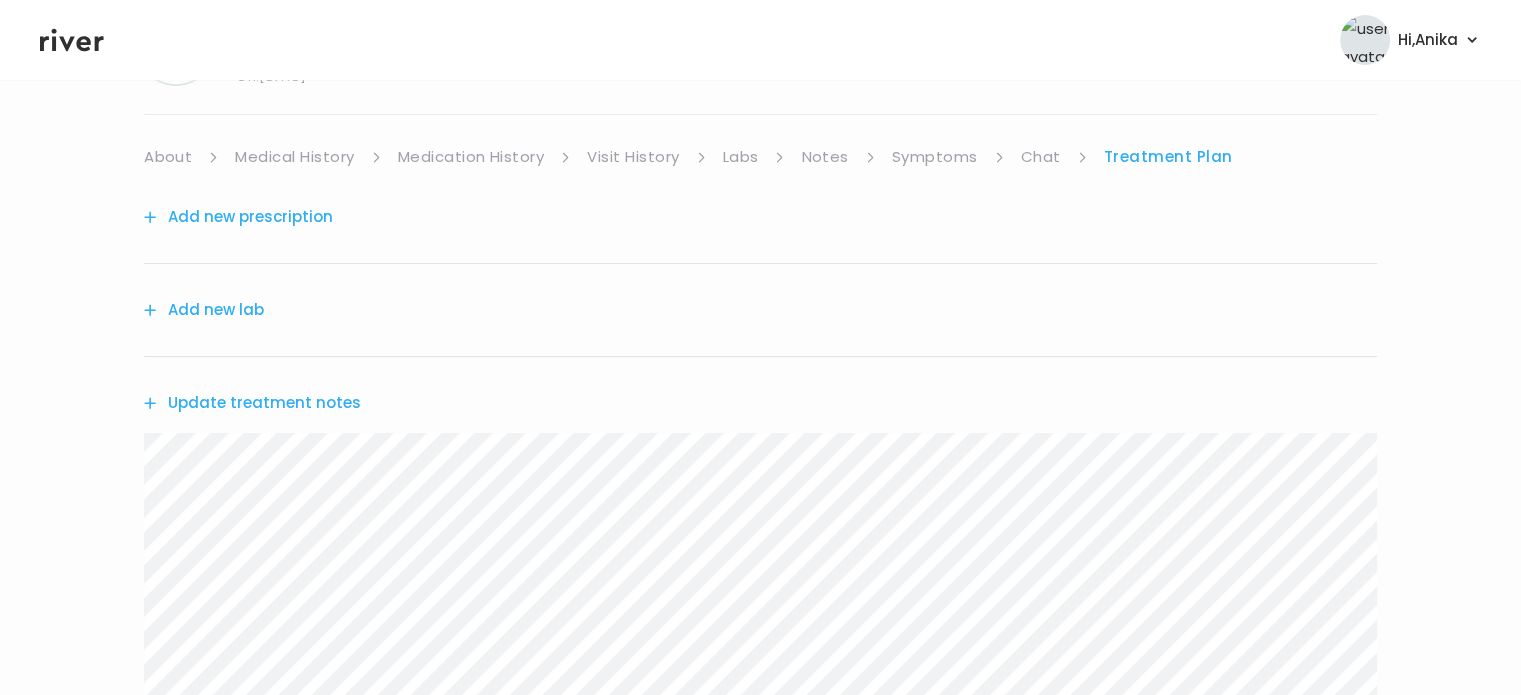 scroll, scrollTop: 155, scrollLeft: 0, axis: vertical 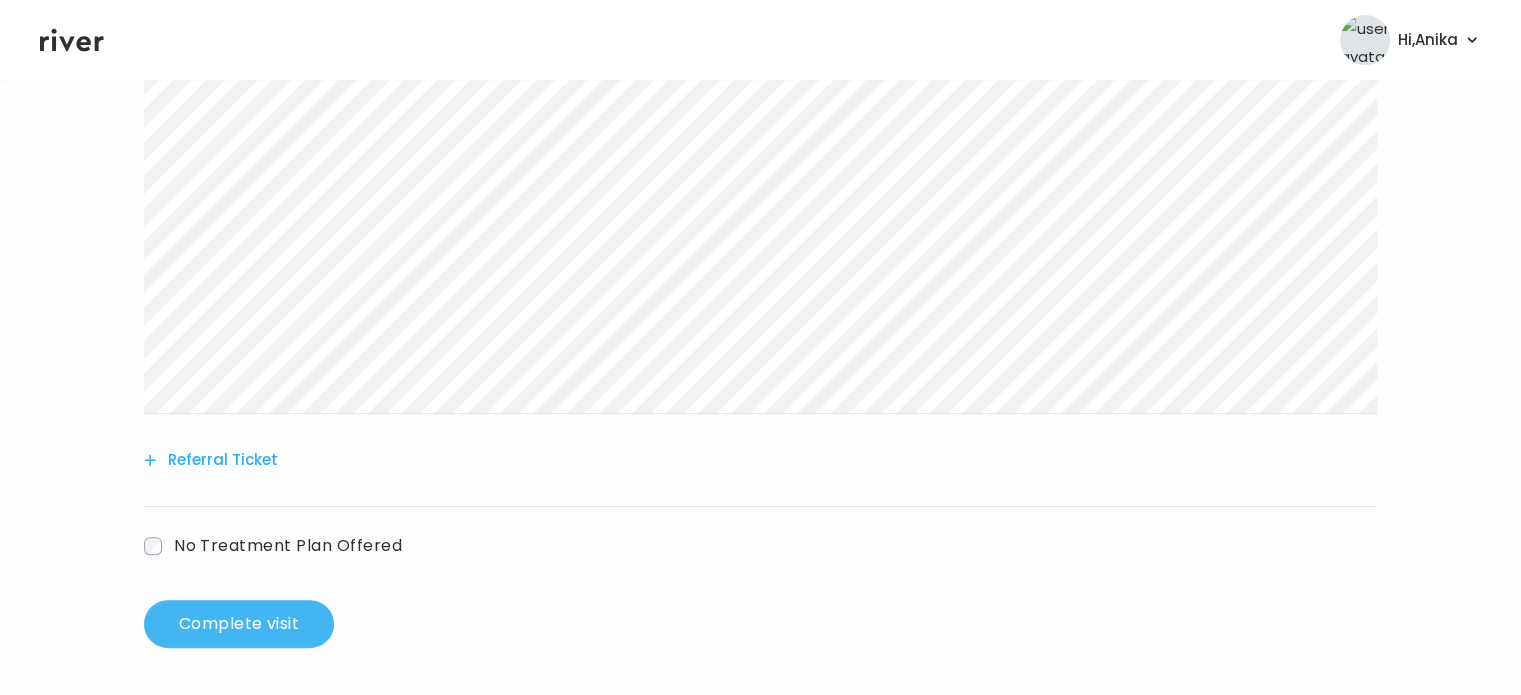 click on "Complete visit" at bounding box center [239, 624] 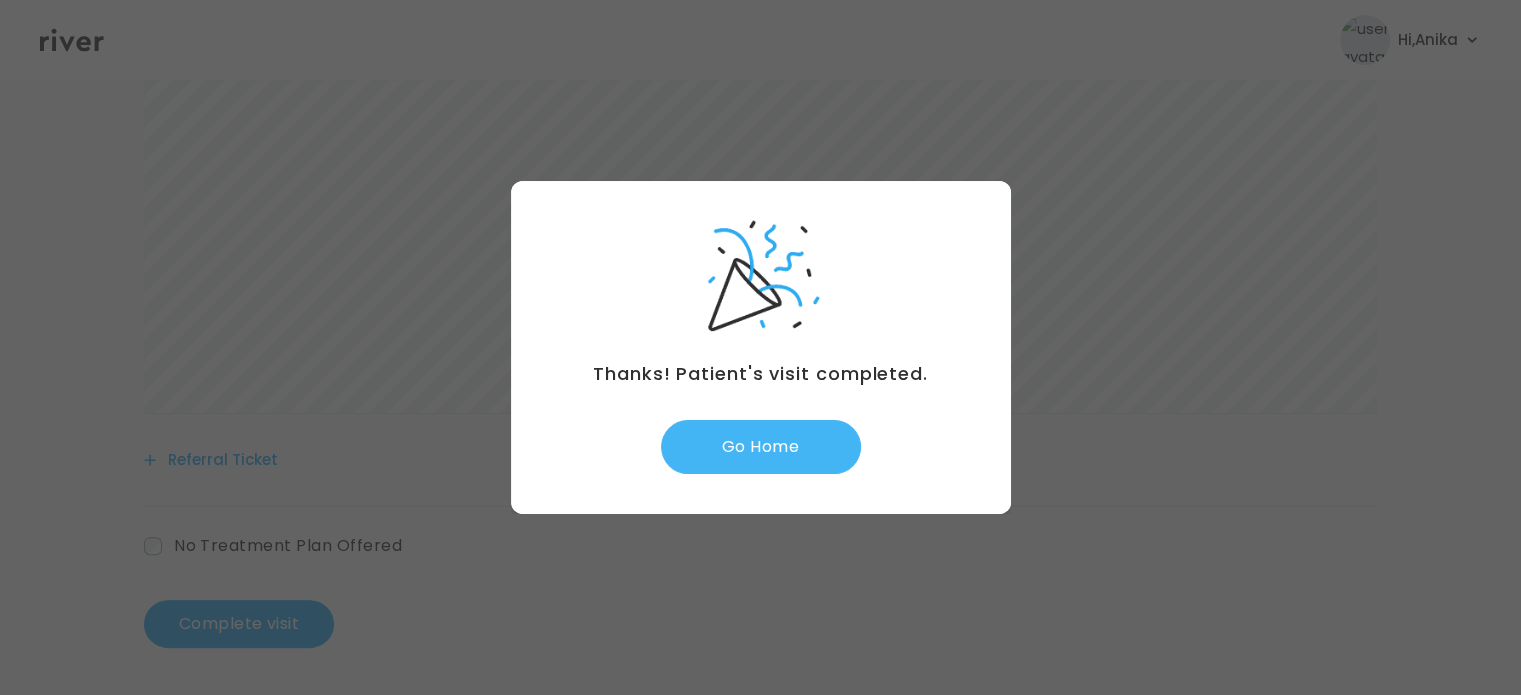 click on "Go Home" at bounding box center [761, 447] 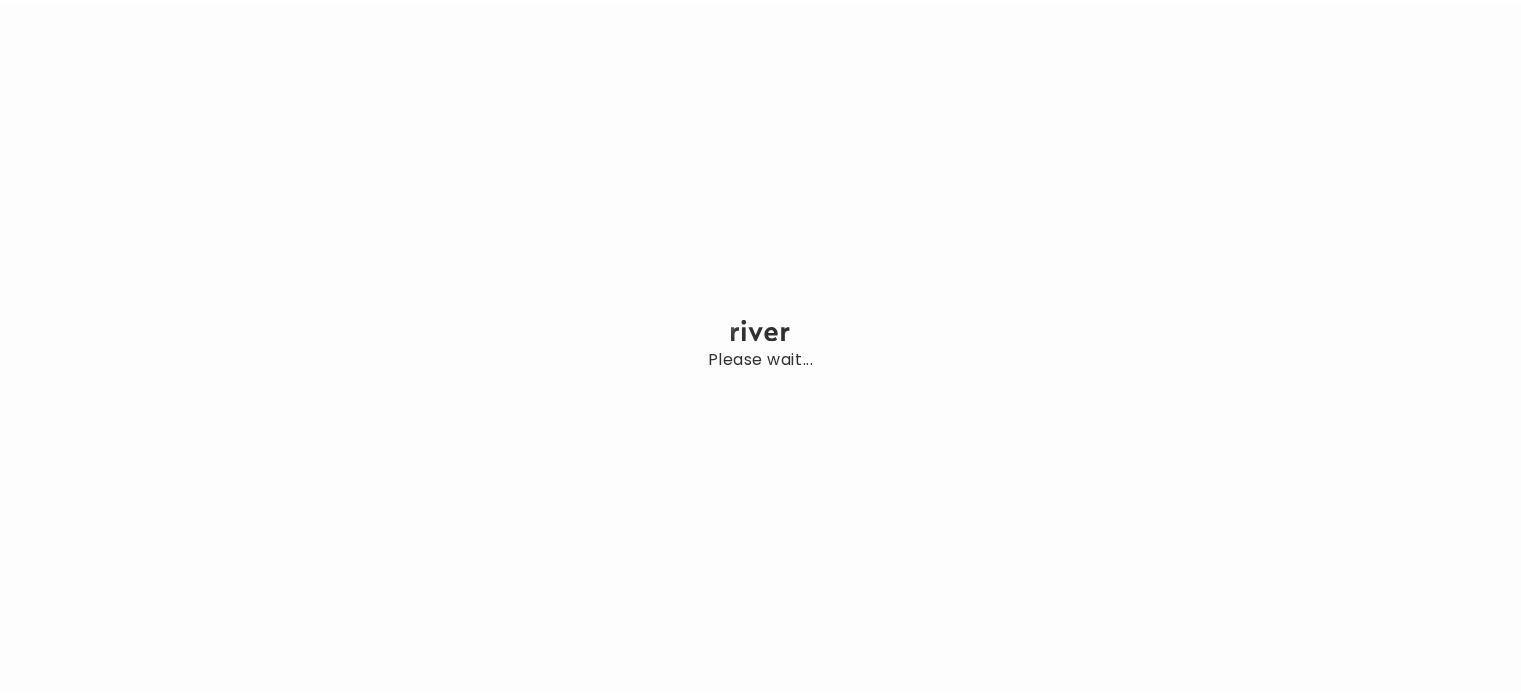 scroll, scrollTop: 0, scrollLeft: 0, axis: both 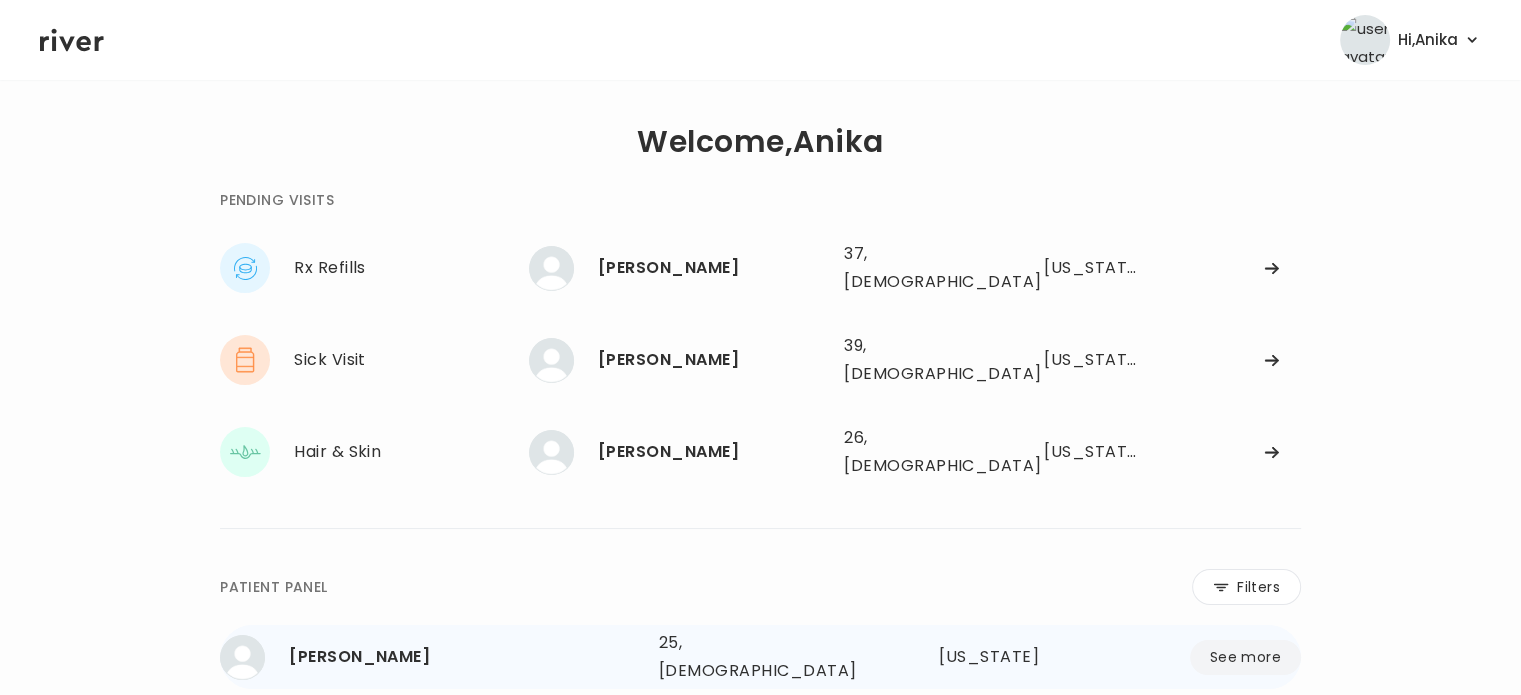 click on "[PERSON_NAME]" at bounding box center (713, 268) 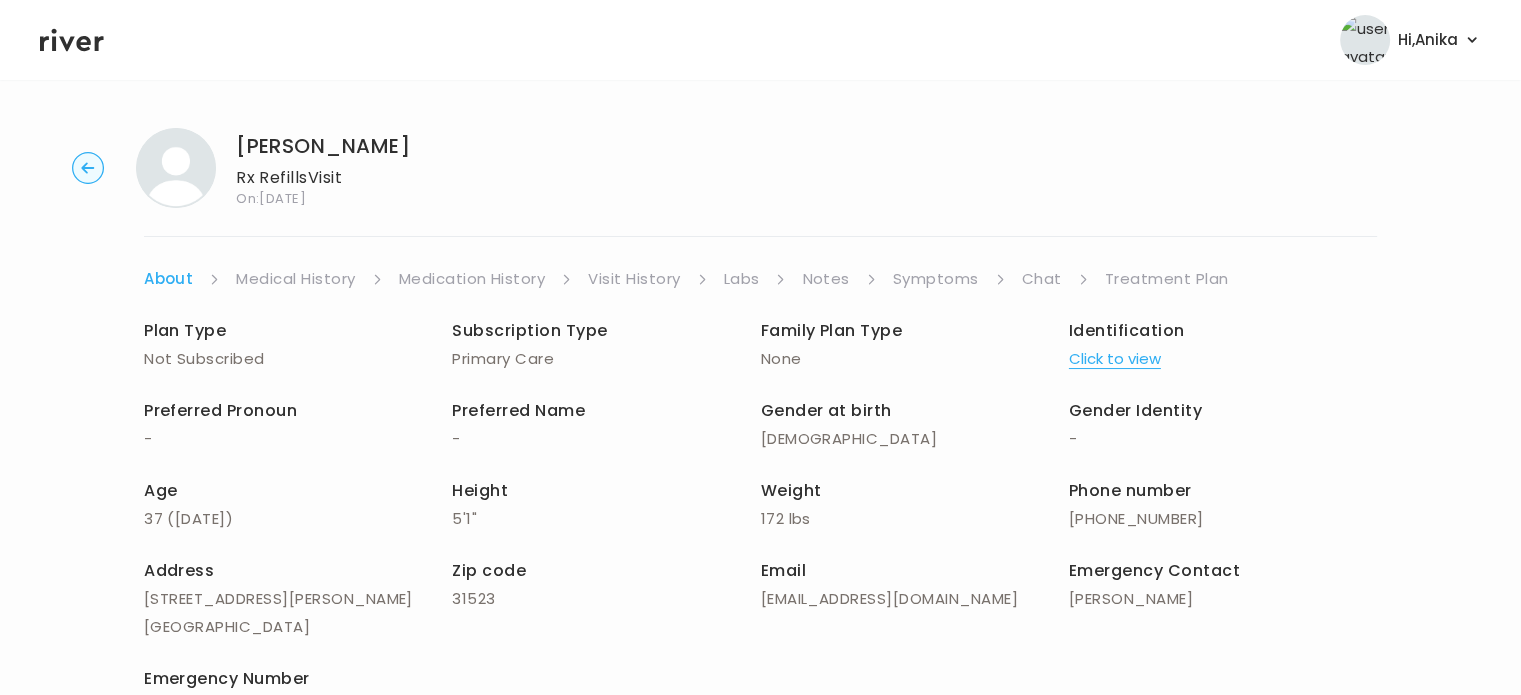 click on "Click to view" at bounding box center (1115, 359) 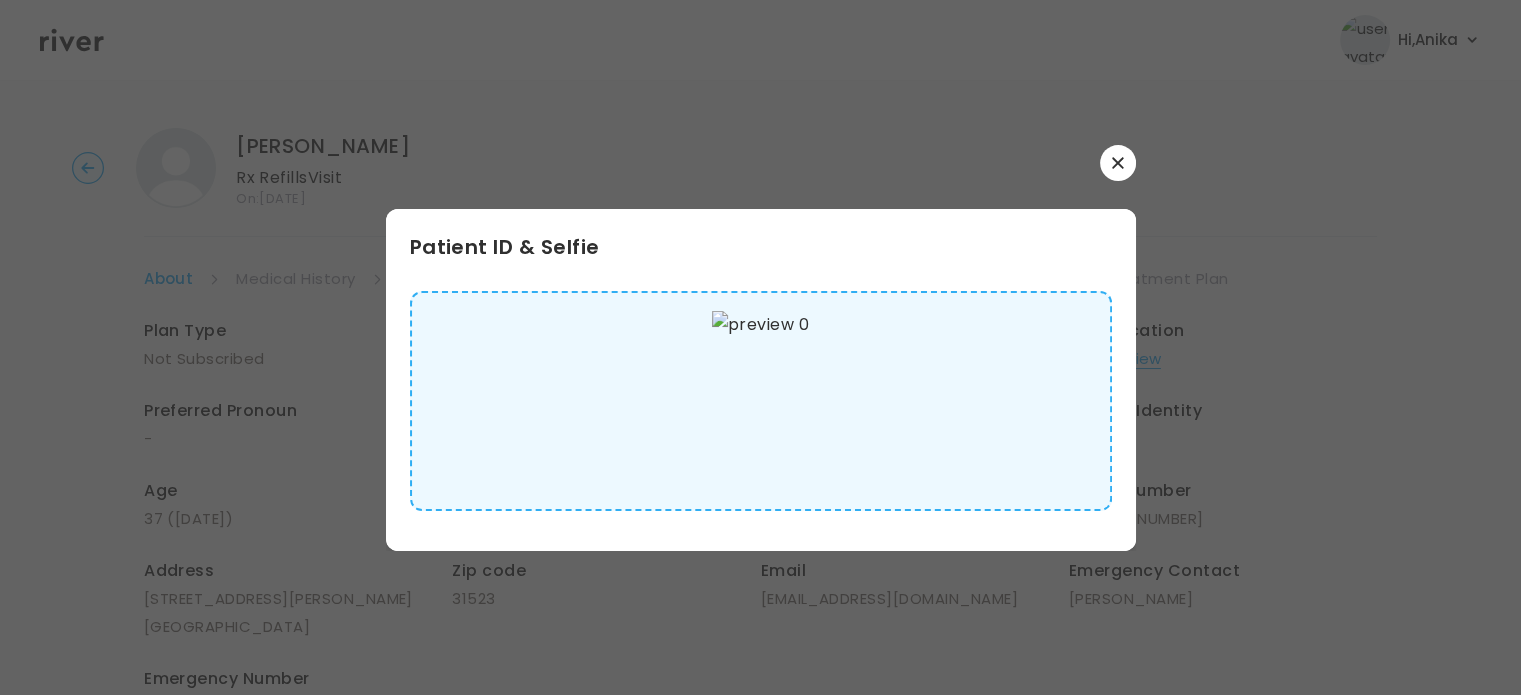 click 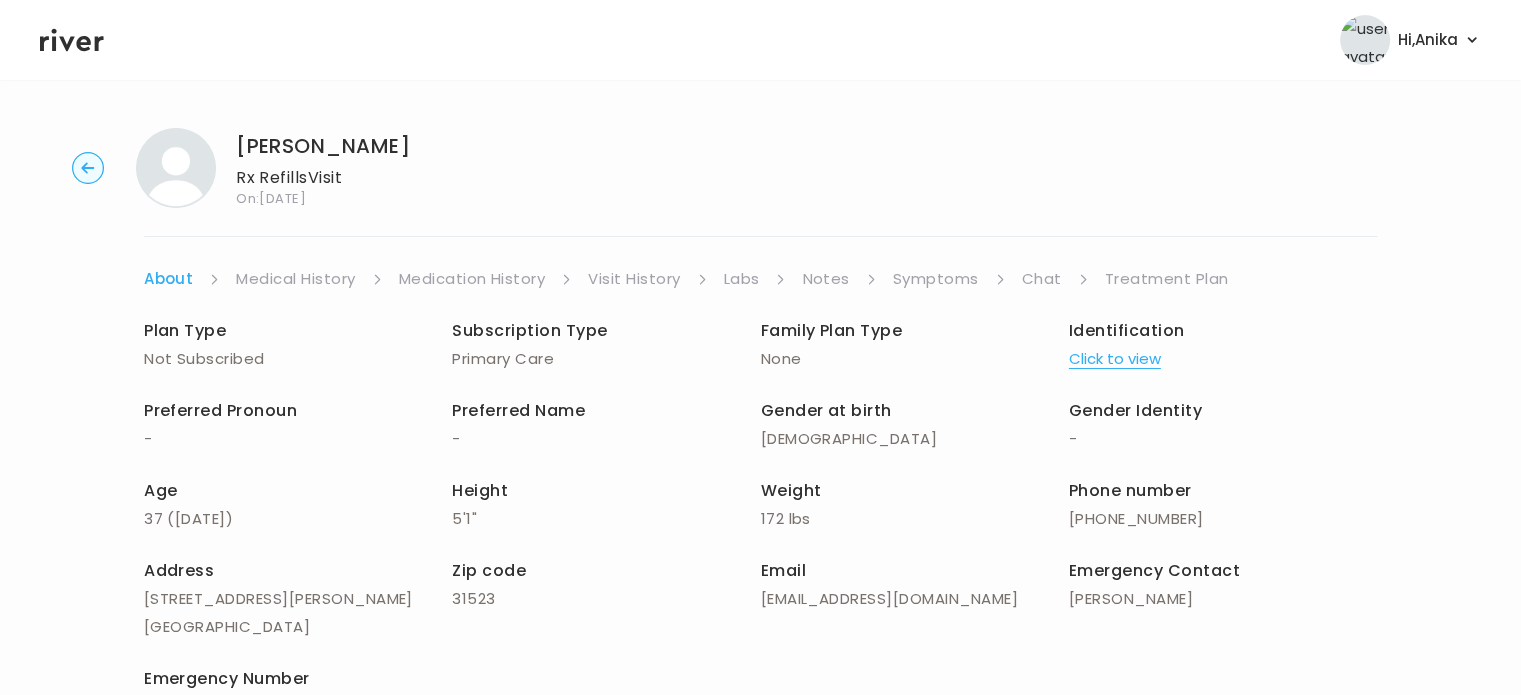 click on "Medical History" at bounding box center [295, 279] 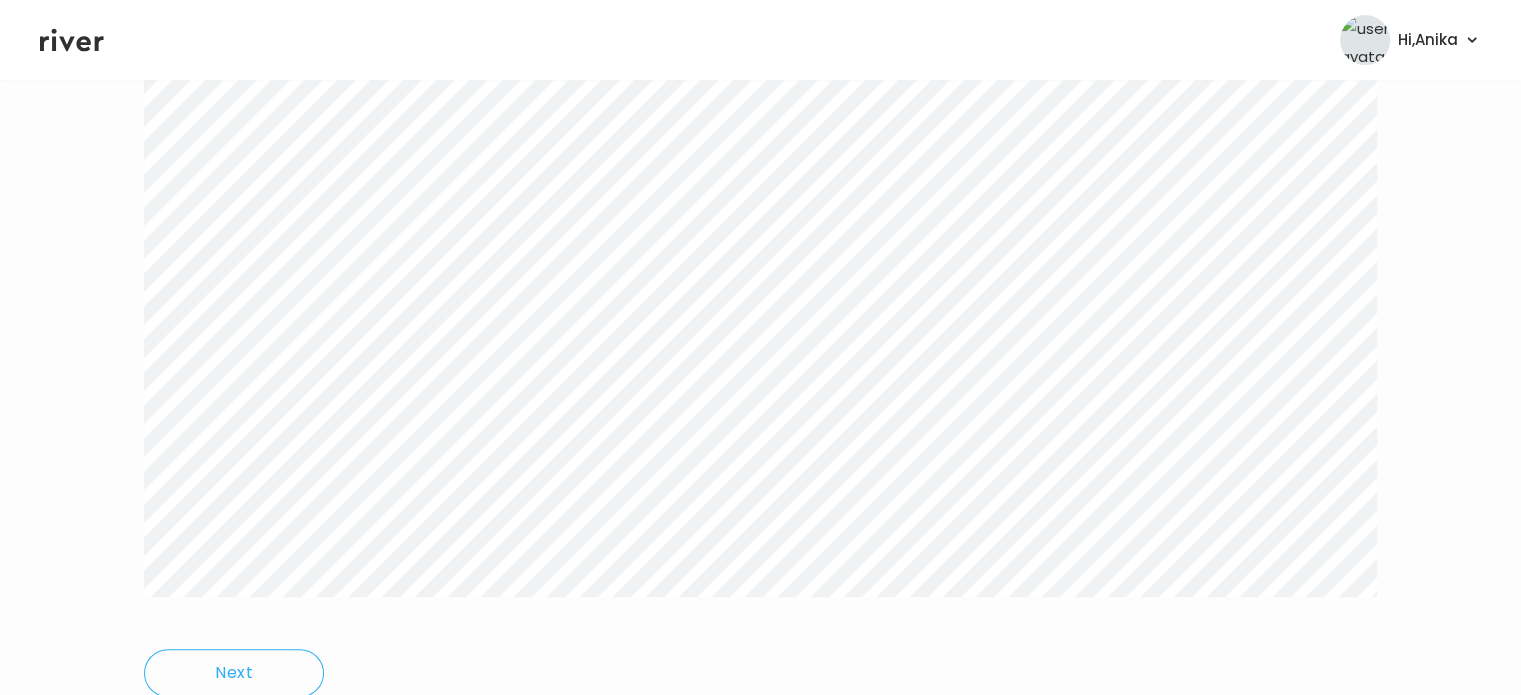 scroll, scrollTop: 625, scrollLeft: 0, axis: vertical 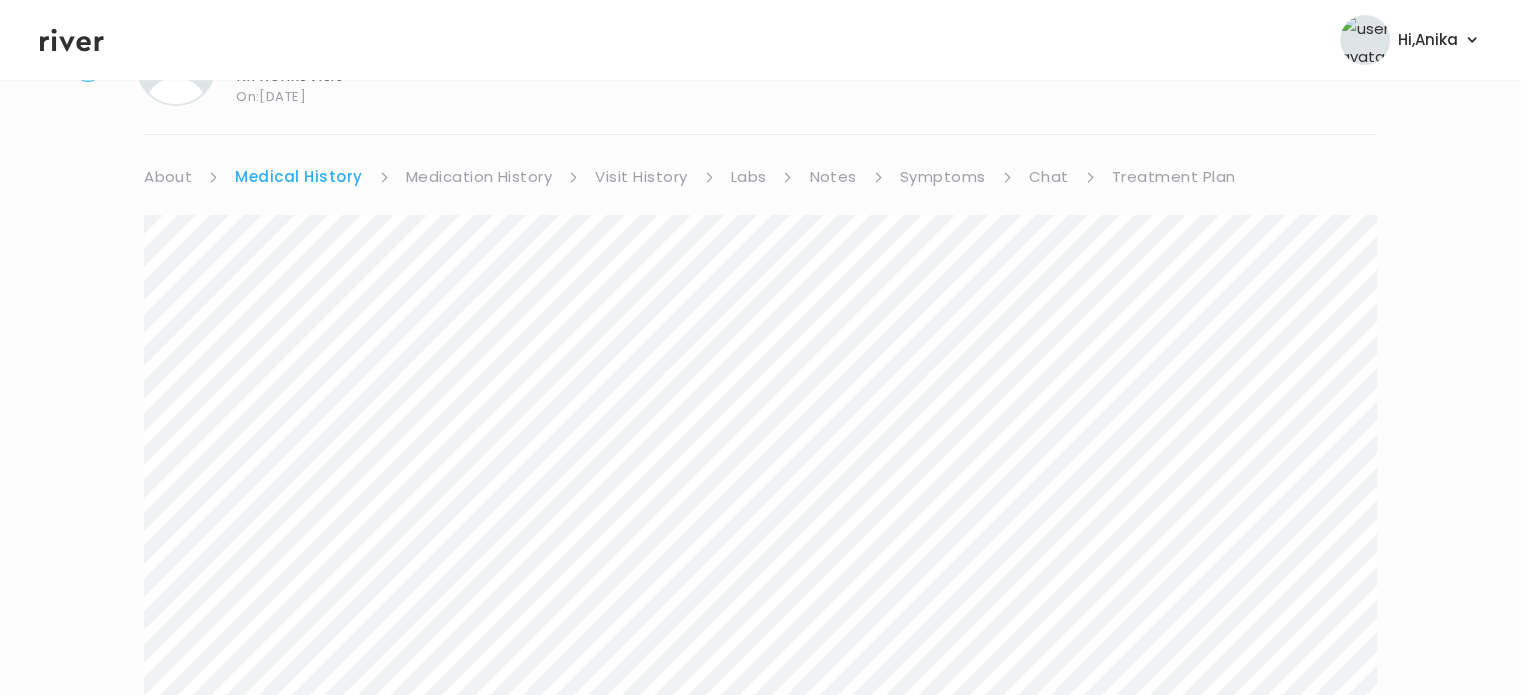 click on "[PERSON_NAME] Rx Refills  Visit On:  [DATE] About Medical History Medication History Visit History Labs Notes Symptoms Chat Treatment Plan Next" at bounding box center (760, 627) 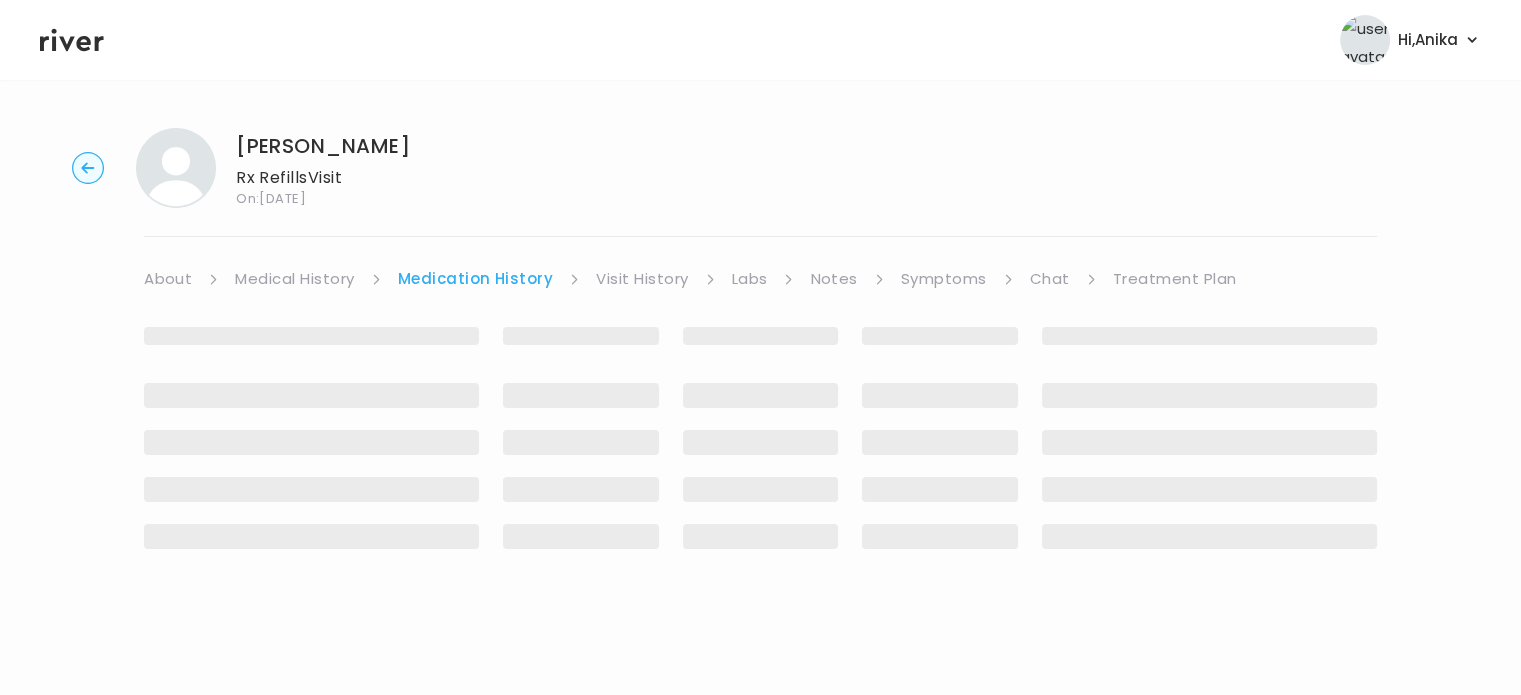 scroll, scrollTop: 0, scrollLeft: 0, axis: both 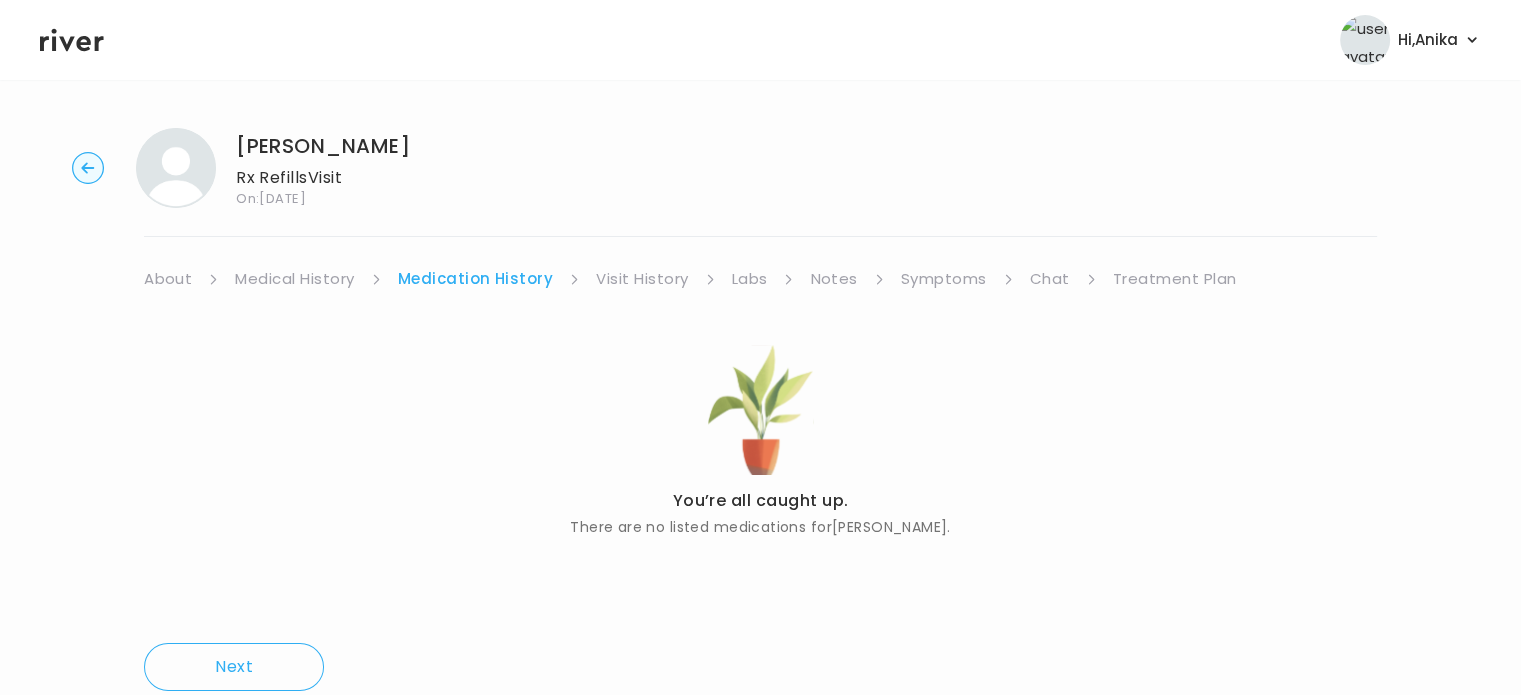 click on "Visit History" at bounding box center [642, 279] 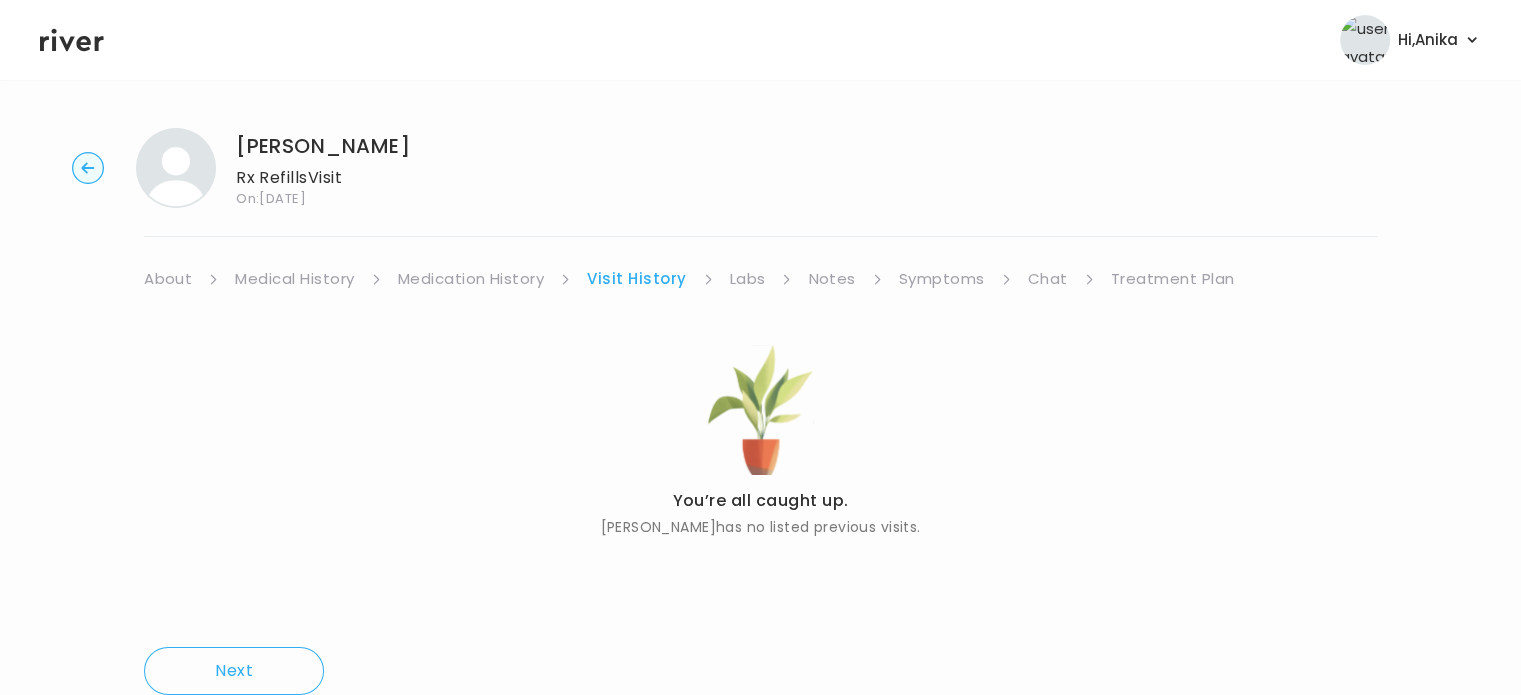 click on "Labs" at bounding box center (748, 279) 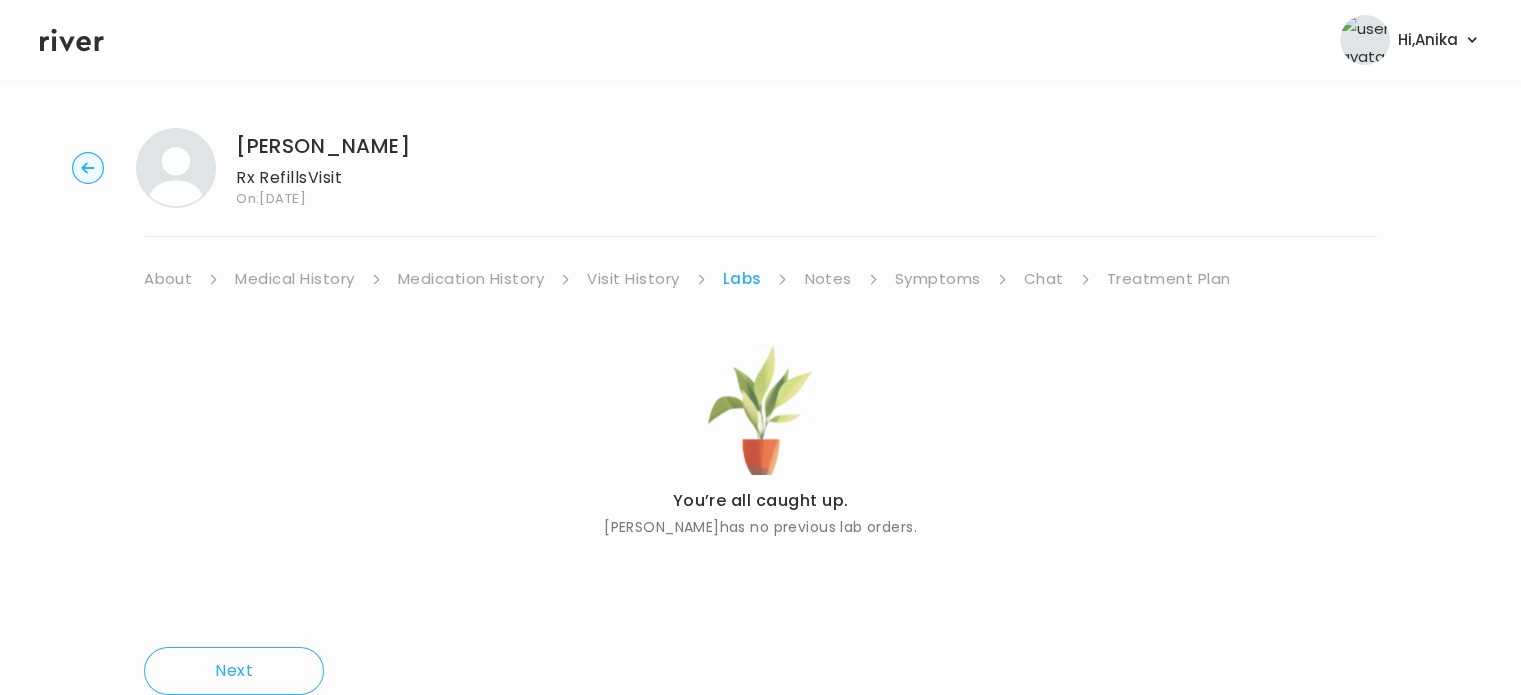 click on "Notes" at bounding box center (827, 279) 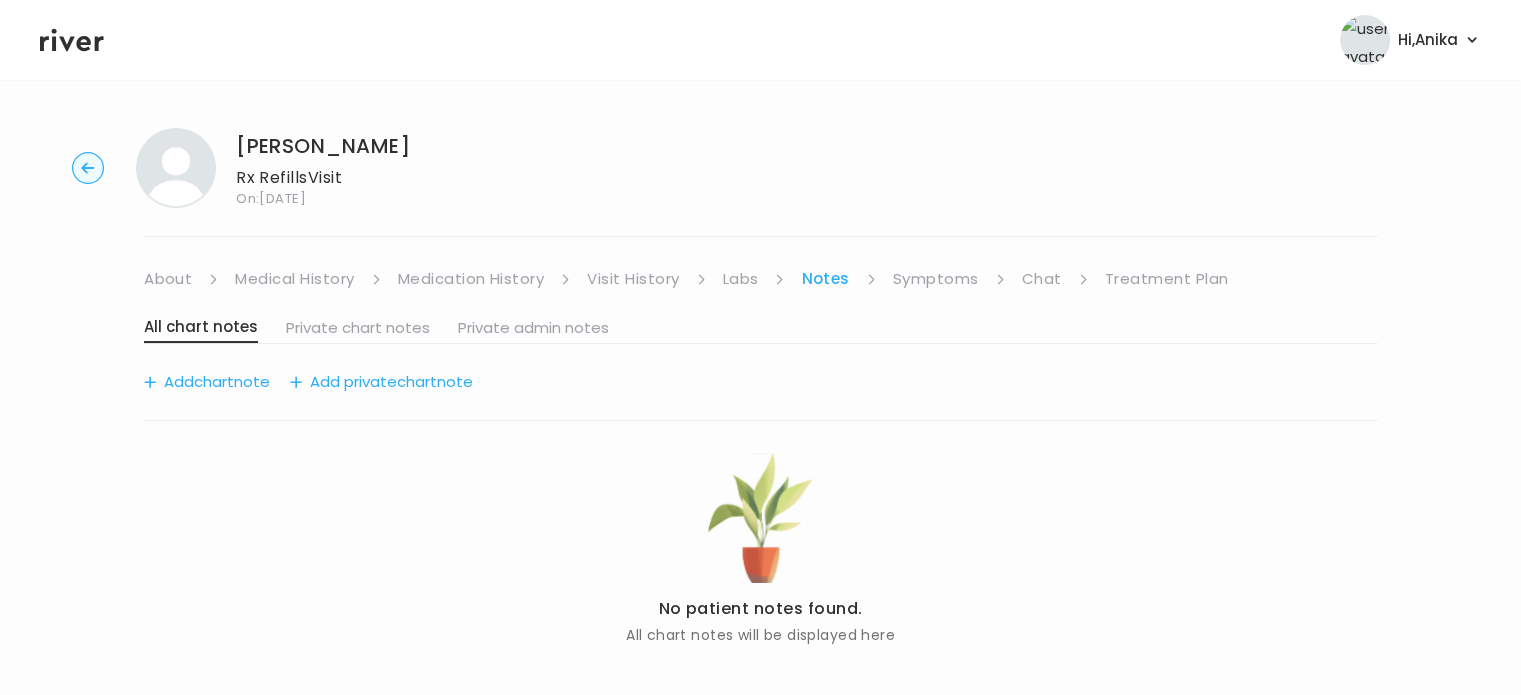 click on "Symptoms" at bounding box center (936, 279) 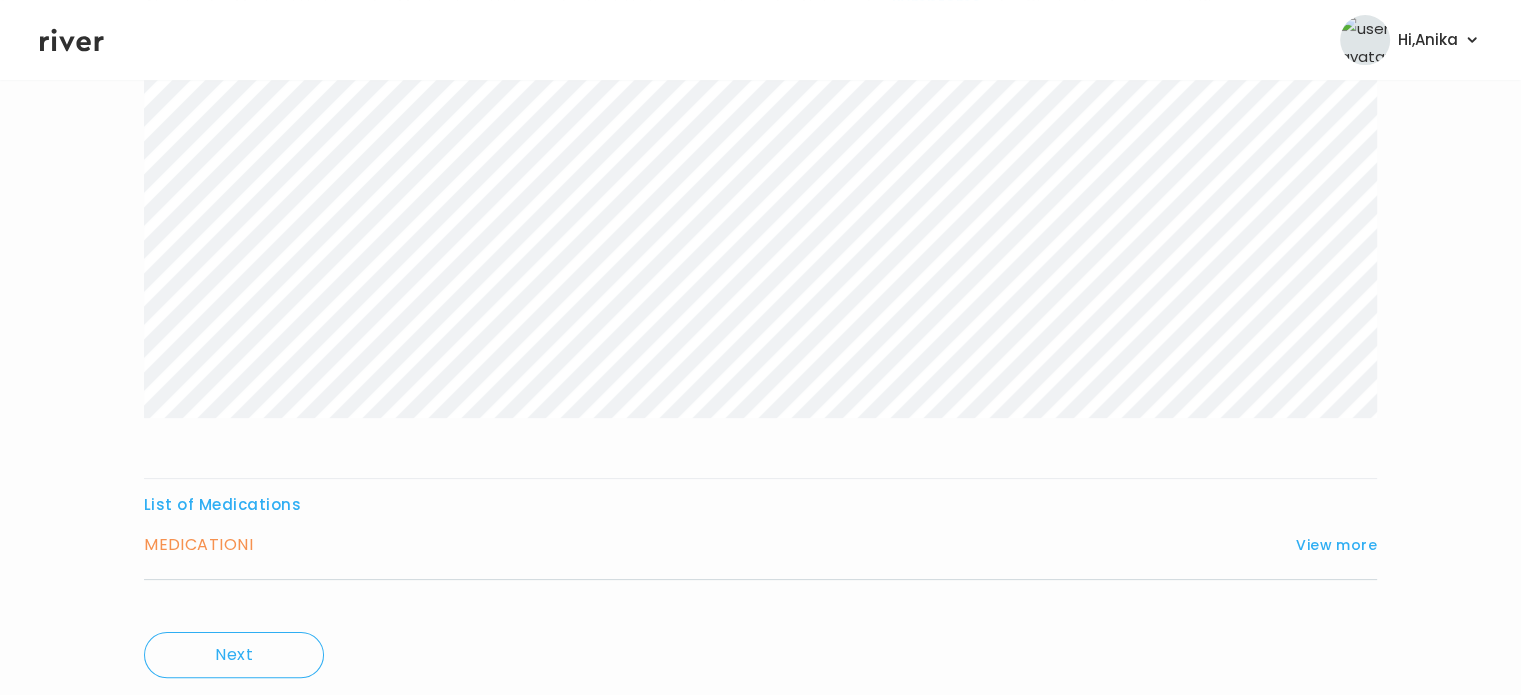 scroll, scrollTop: 332, scrollLeft: 0, axis: vertical 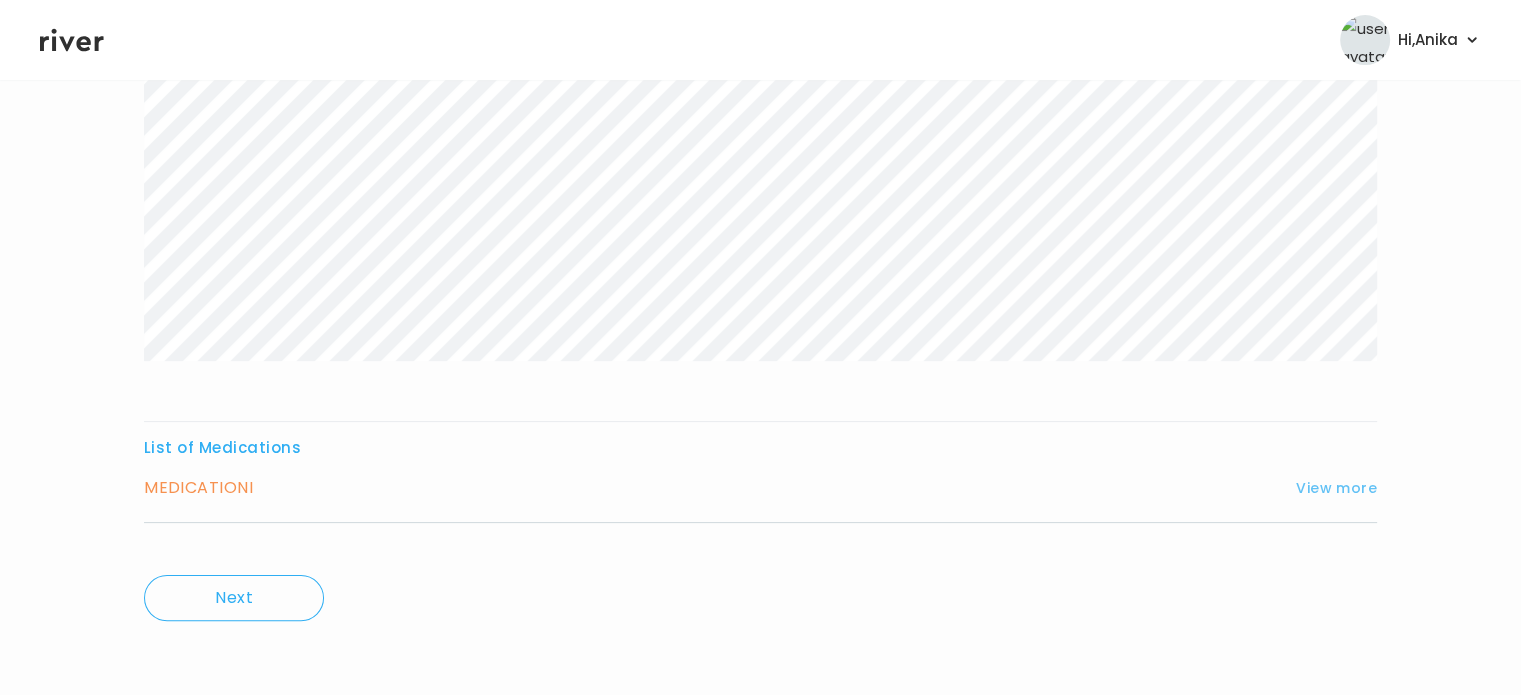 click on "View more" at bounding box center (1336, 488) 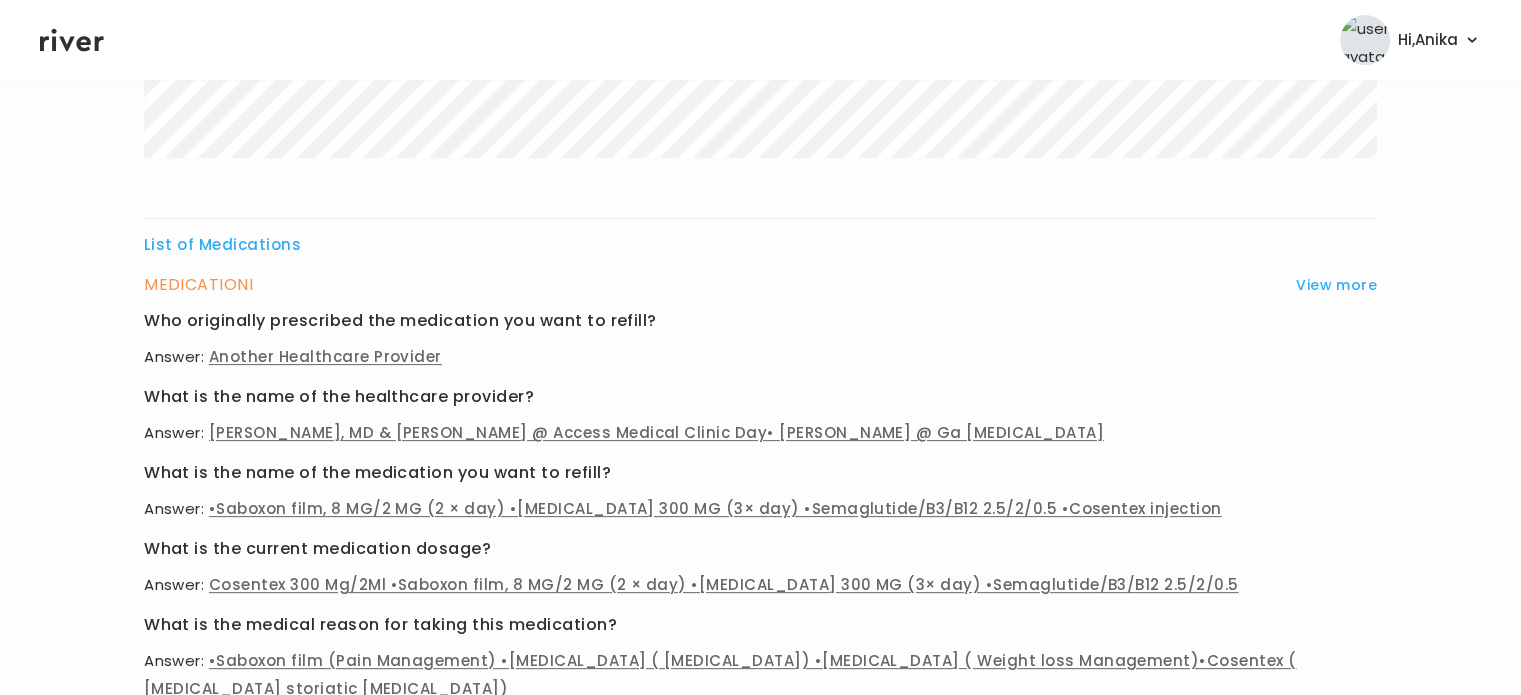 scroll, scrollTop: 564, scrollLeft: 0, axis: vertical 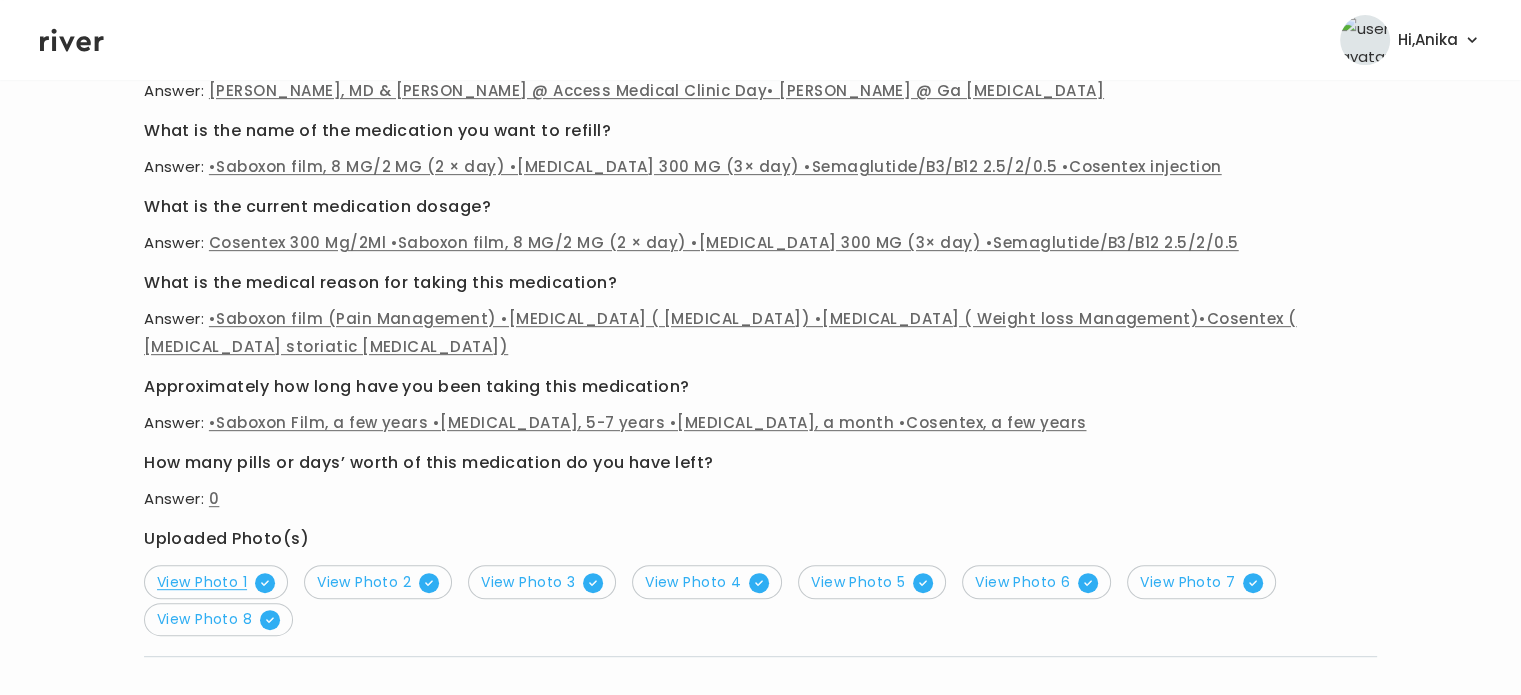 click on "View Photo 1" at bounding box center (216, 582) 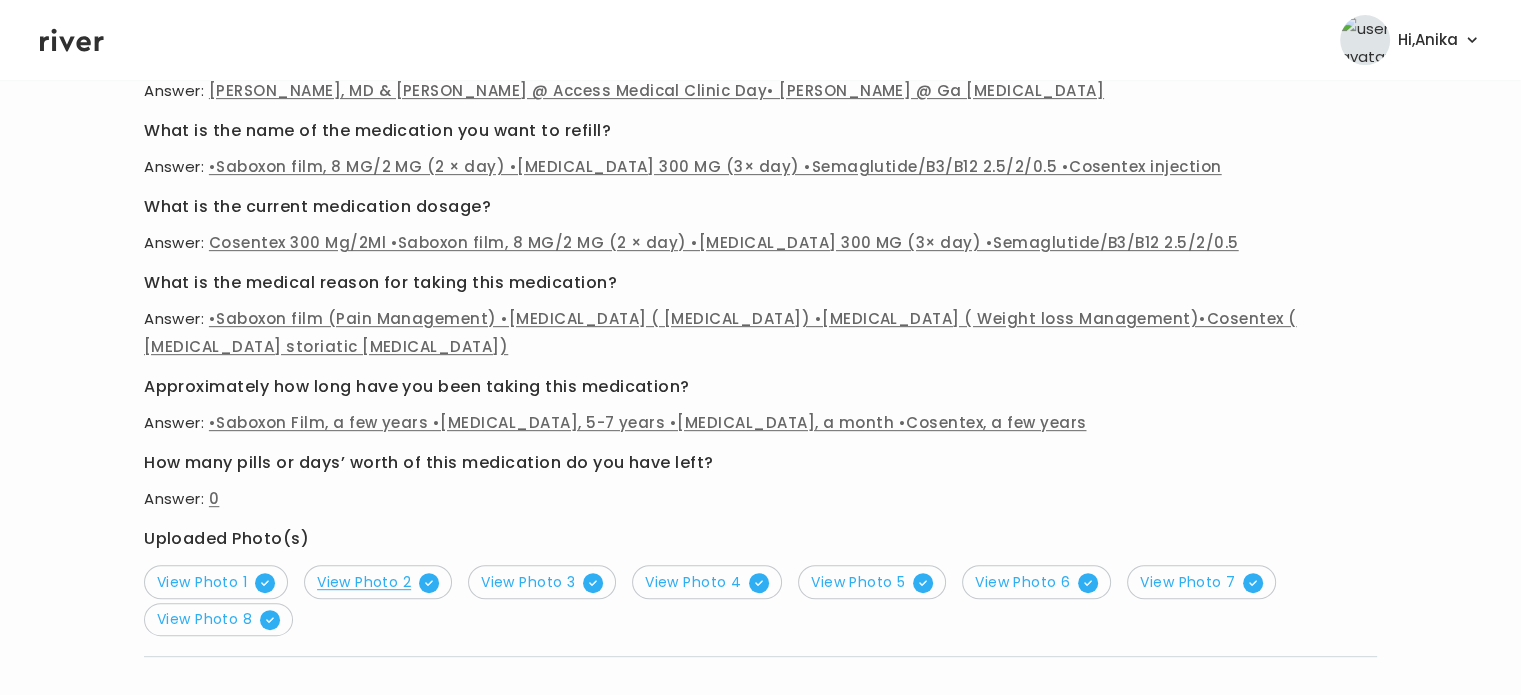 click on "View Photo 2" at bounding box center (378, 582) 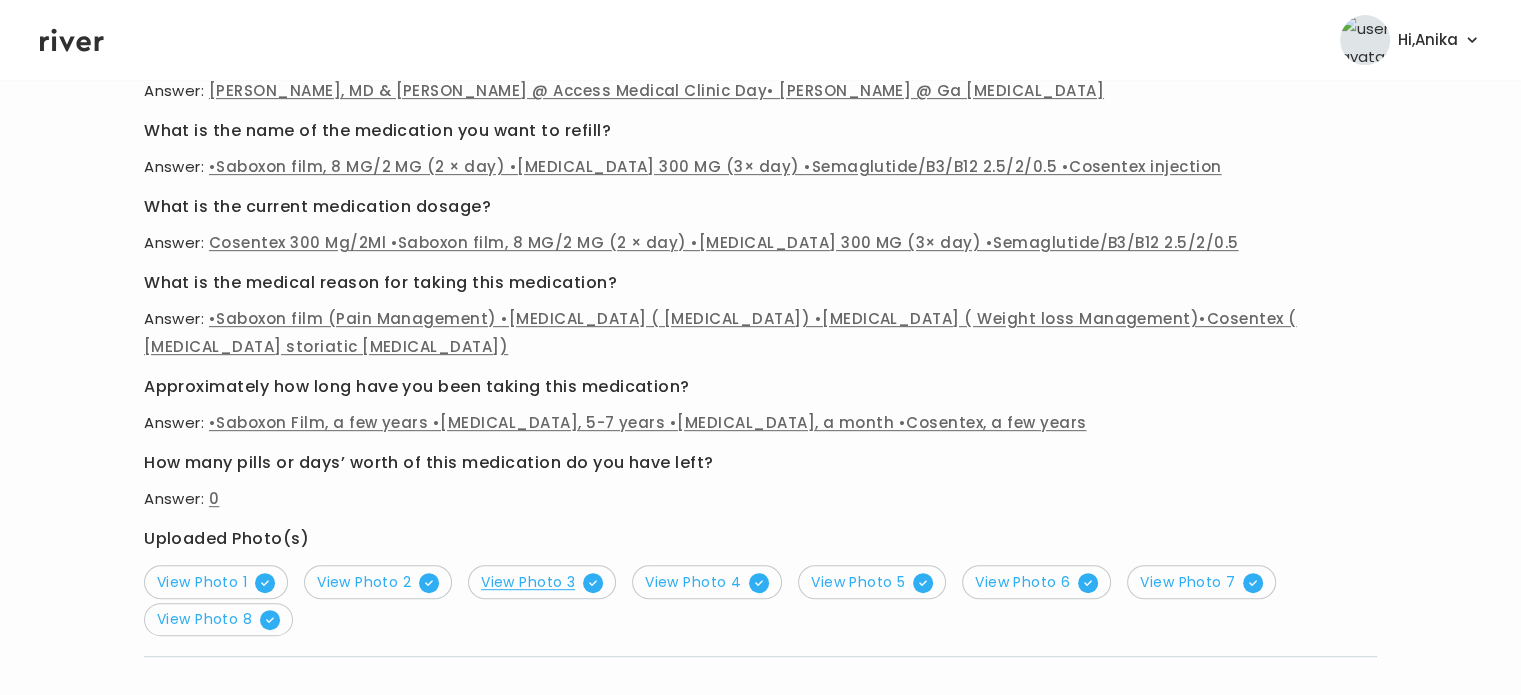 click on "View Photo 3" at bounding box center [542, 582] 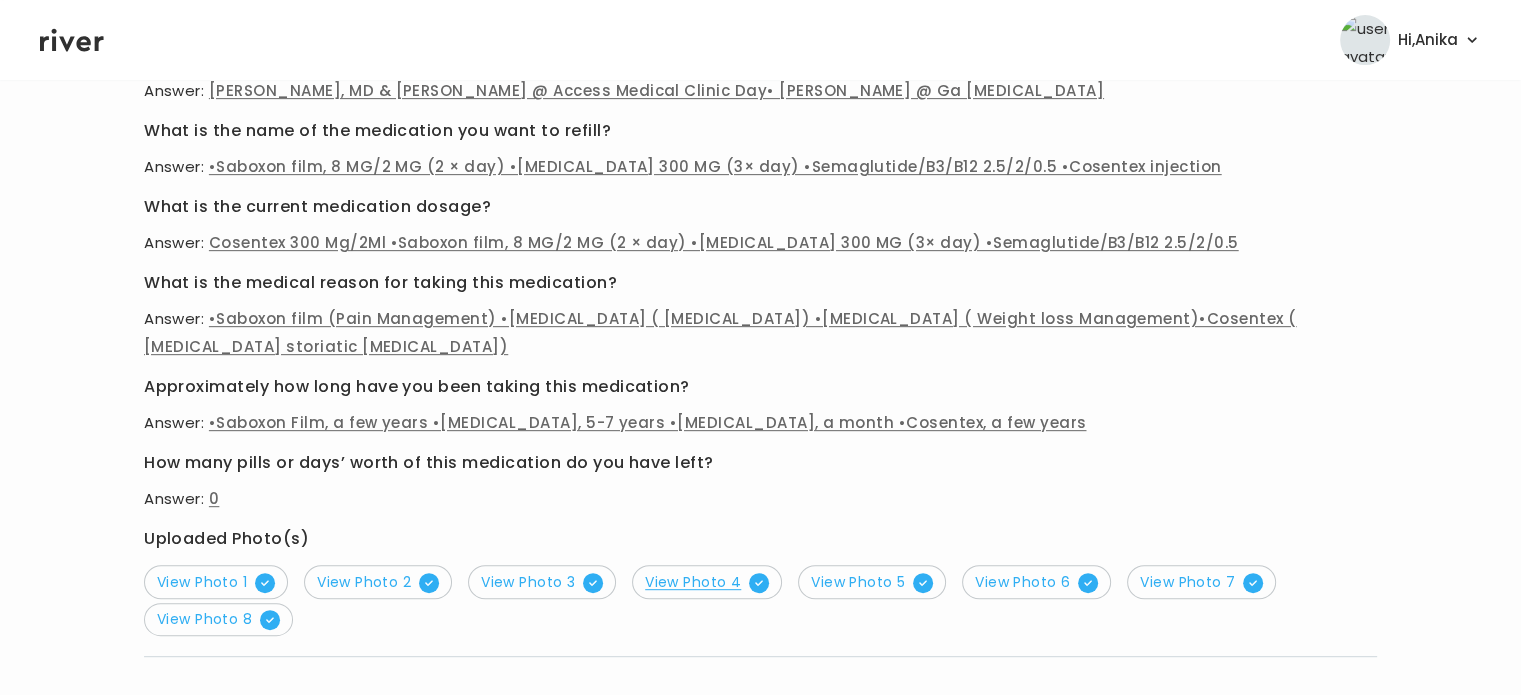 click on "View Photo 4" at bounding box center (707, 582) 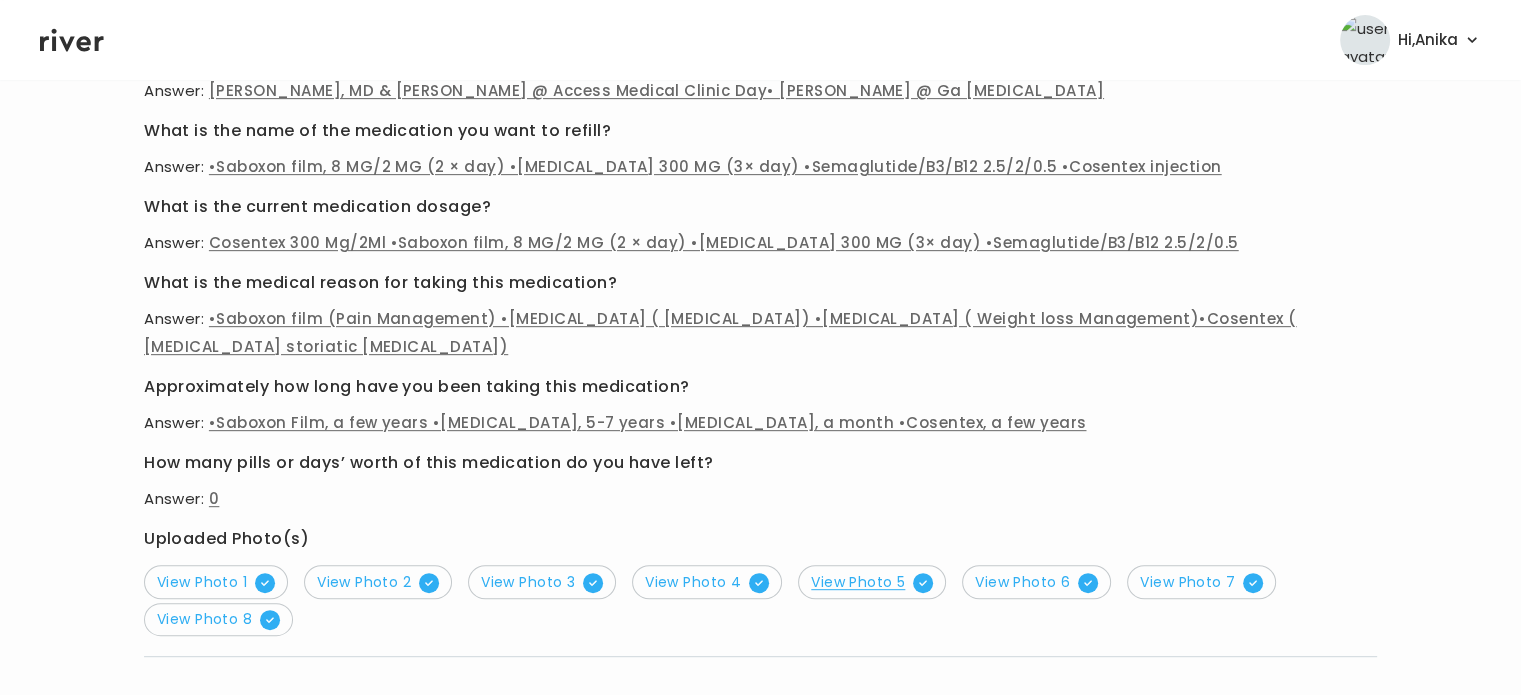click on "View Photo 5" at bounding box center [872, 582] 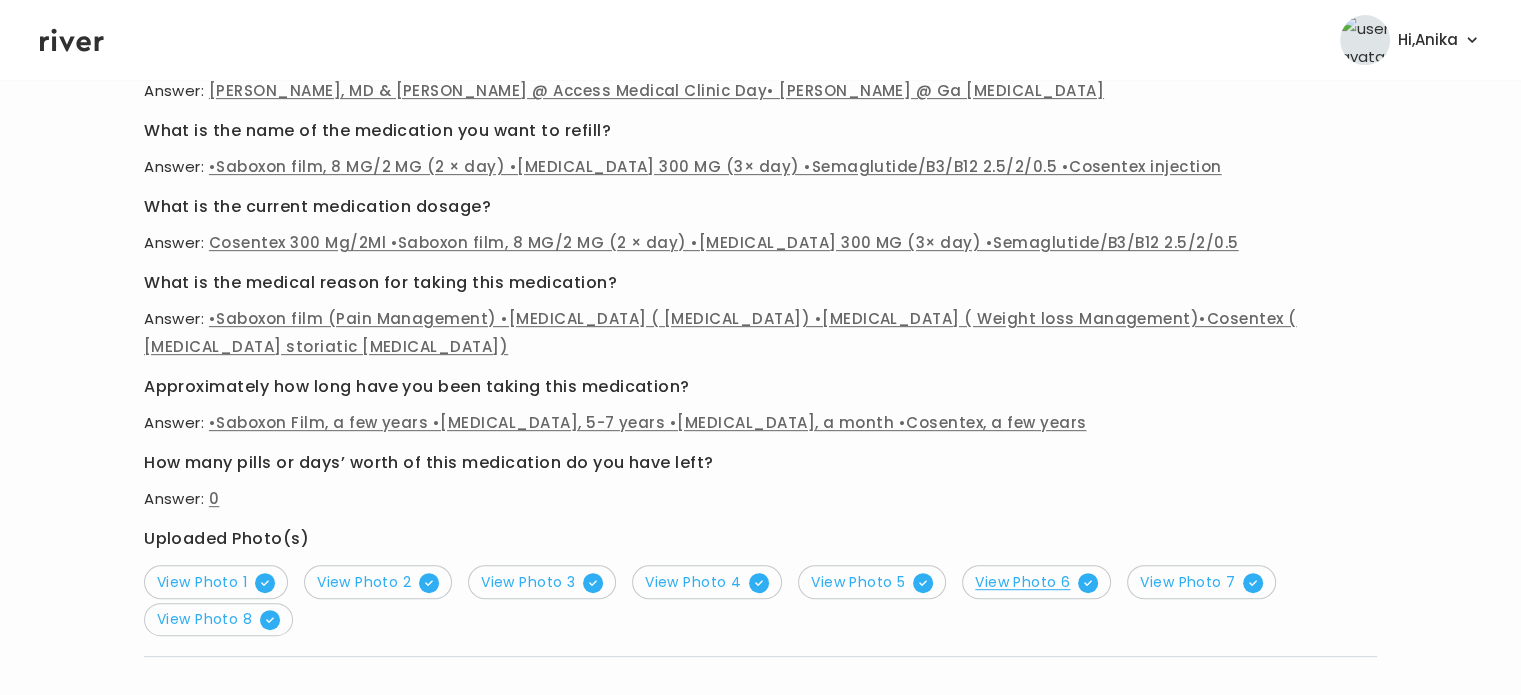 click on "View Photo 6" at bounding box center (1036, 582) 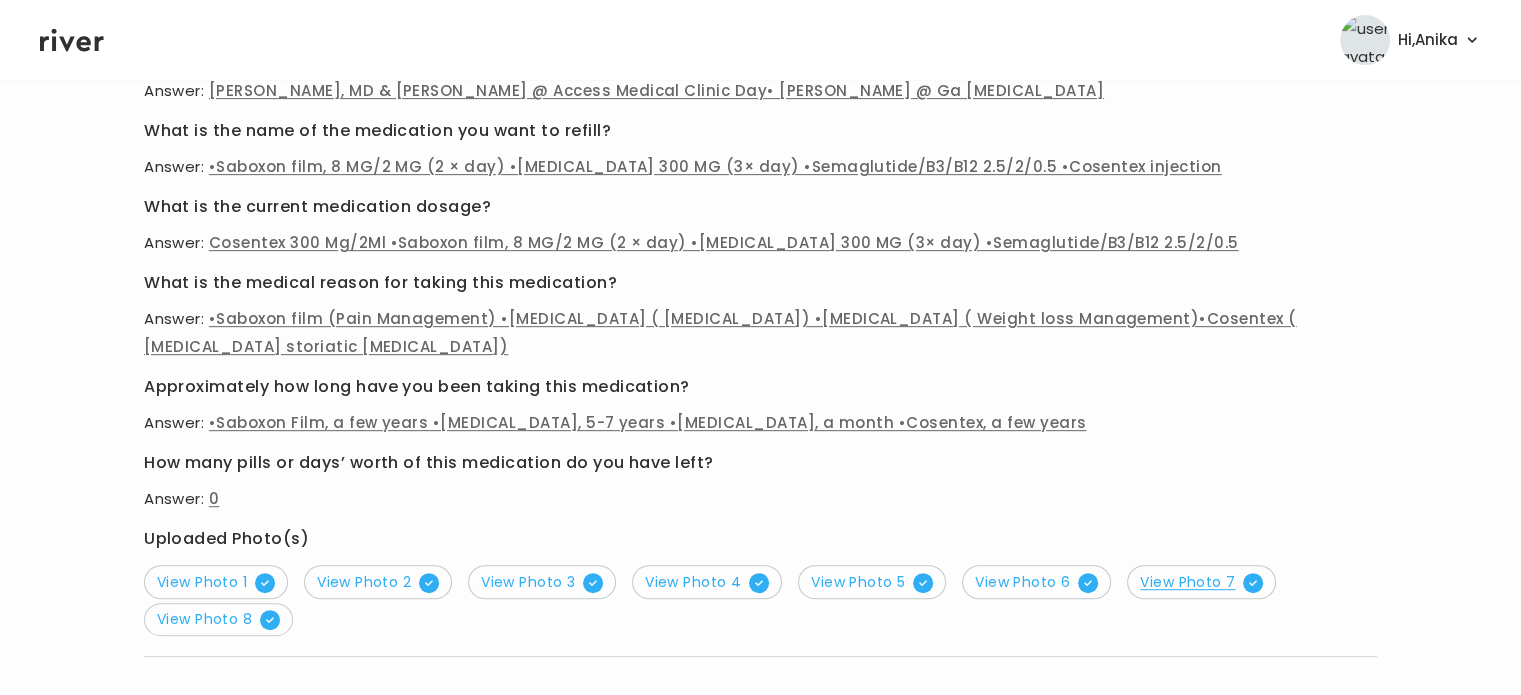 click on "View Photo 7" at bounding box center (1201, 582) 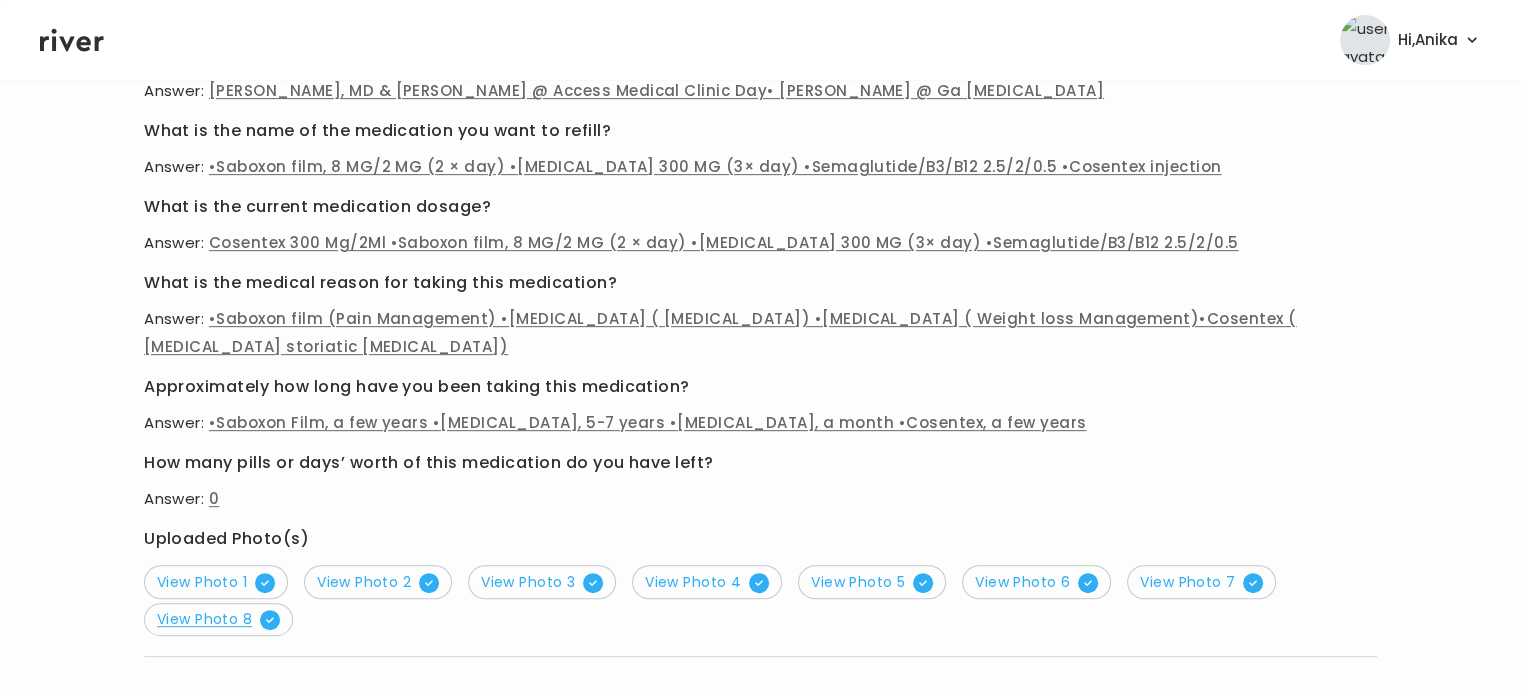 click on "View Photo 8" at bounding box center (218, 619) 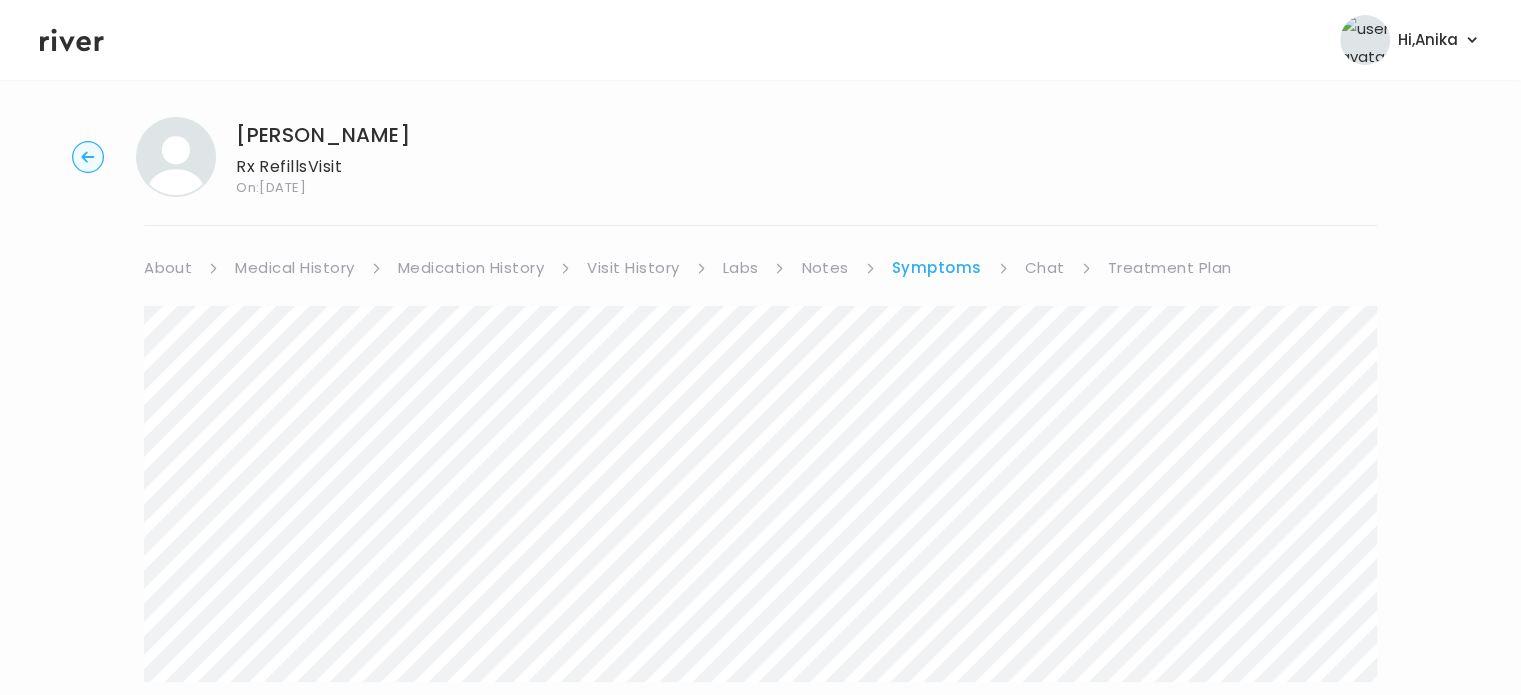 scroll, scrollTop: 0, scrollLeft: 0, axis: both 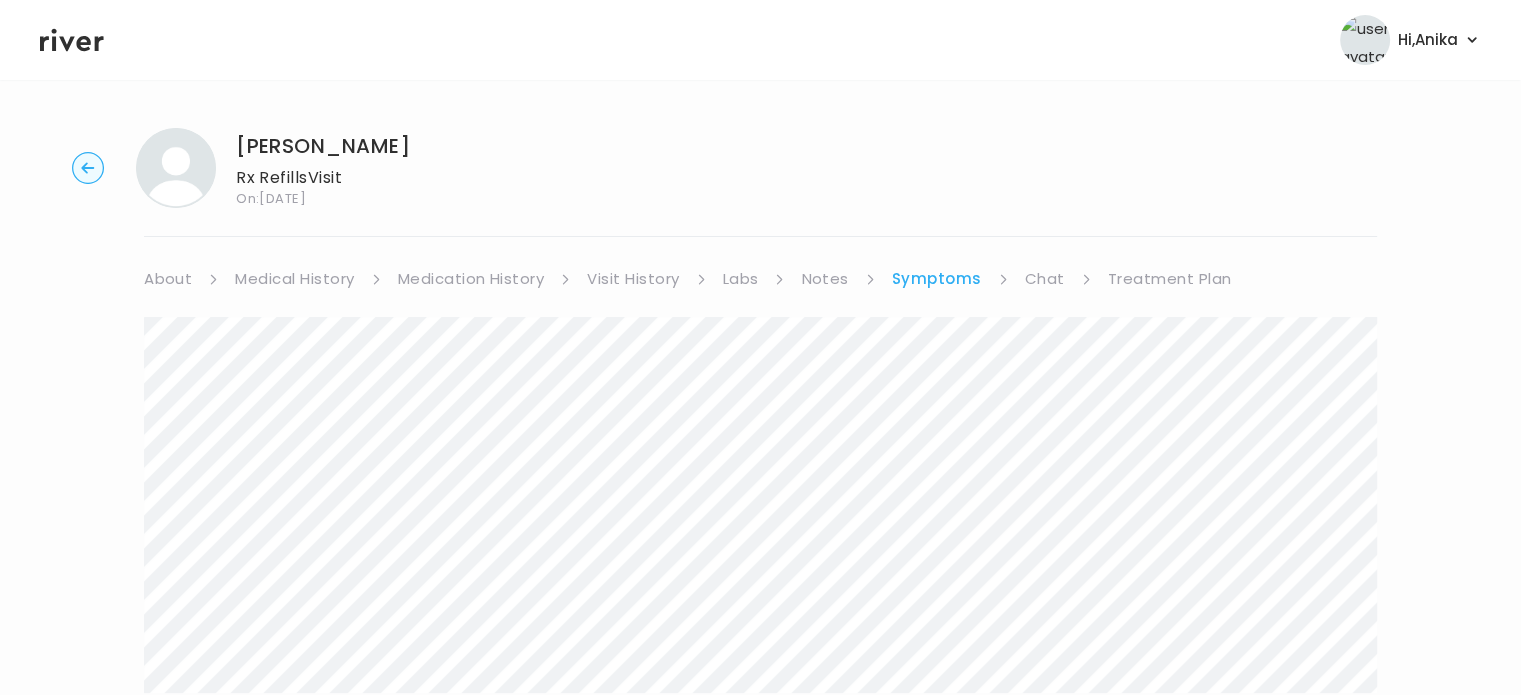 click on "Treatment Plan" at bounding box center (1170, 279) 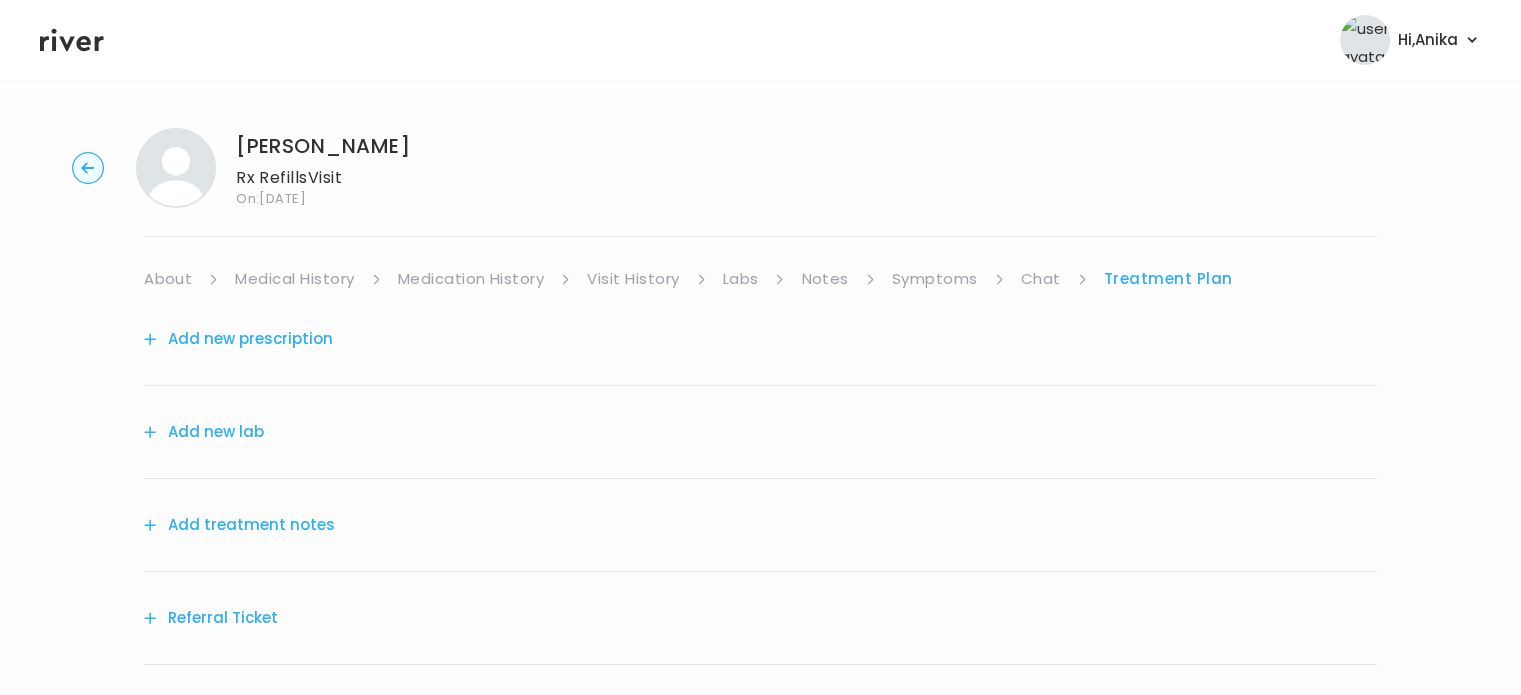 click on "Add treatment notes" at bounding box center (239, 525) 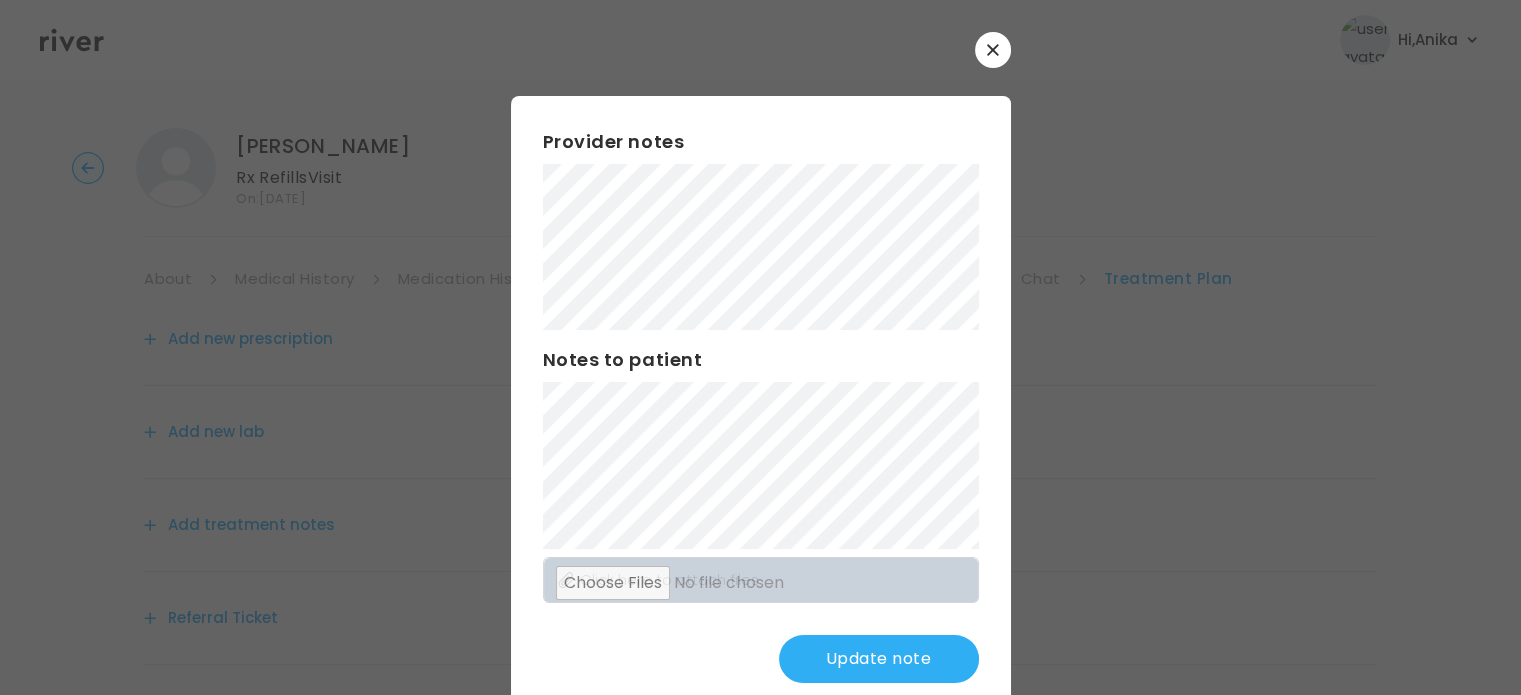 click on "Update note" at bounding box center [879, 659] 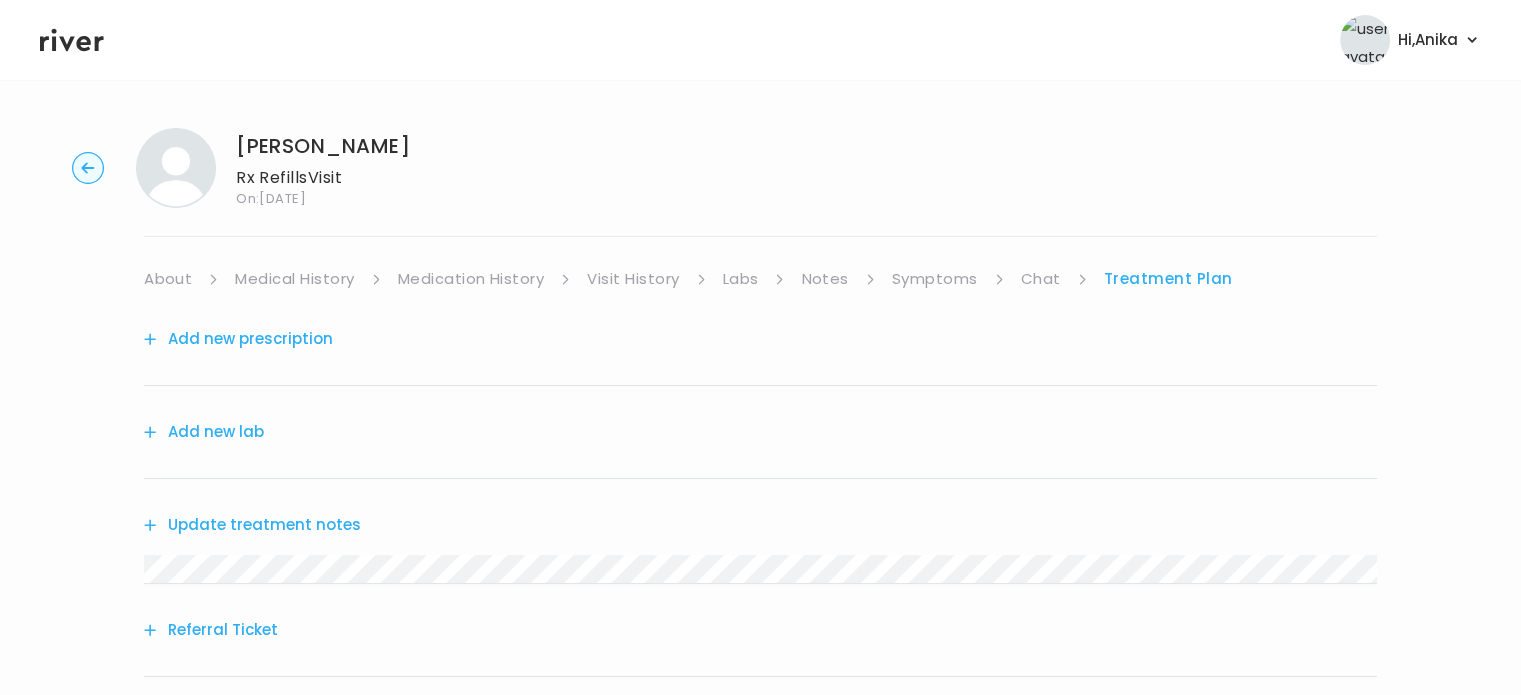 click on "Symptoms" at bounding box center [935, 279] 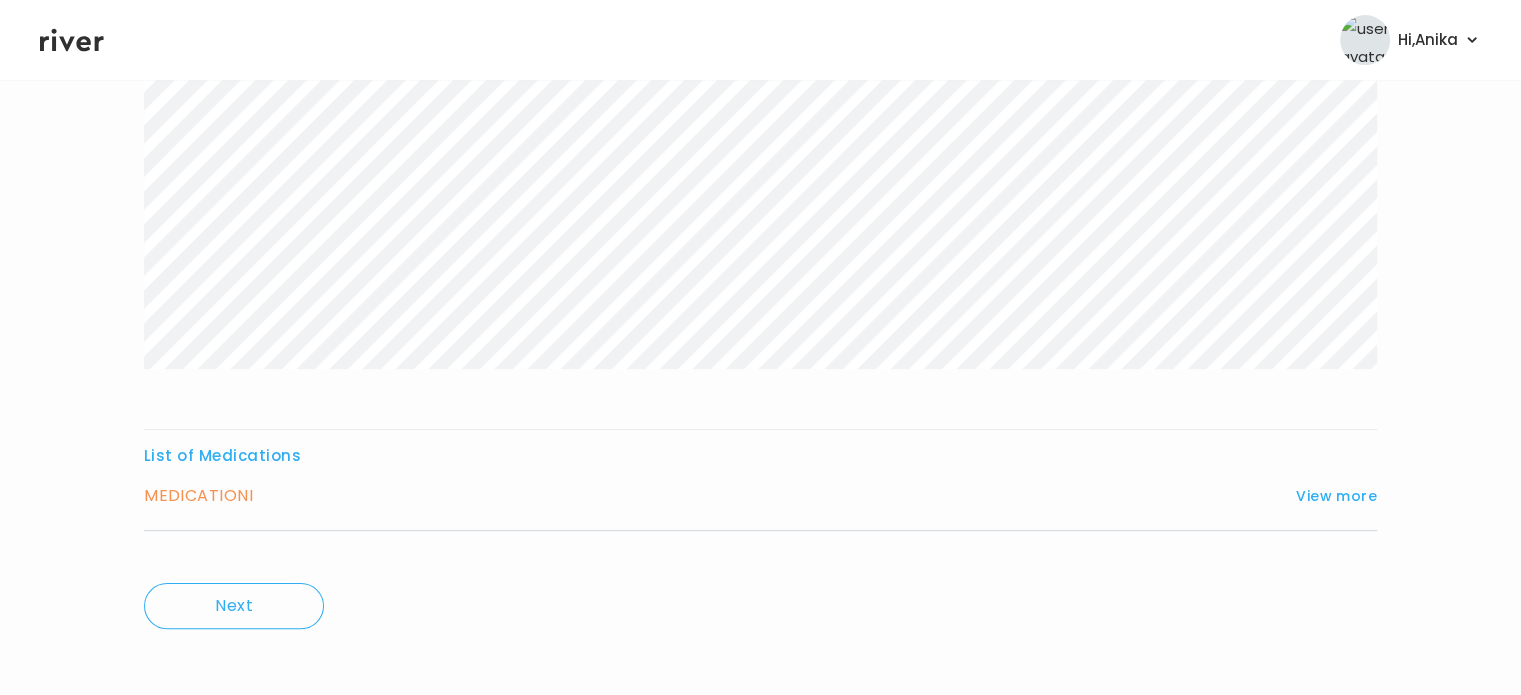 scroll, scrollTop: 332, scrollLeft: 0, axis: vertical 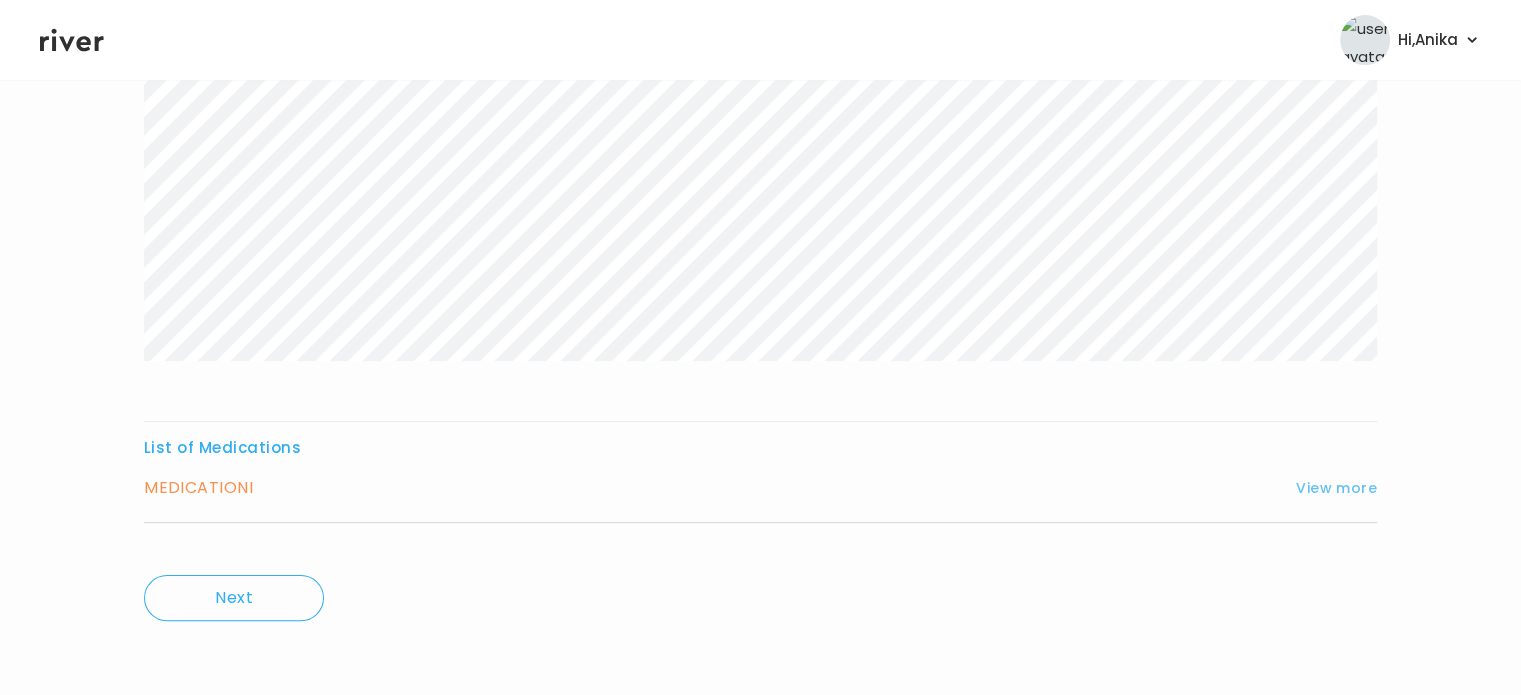 click on "View more" at bounding box center (1336, 488) 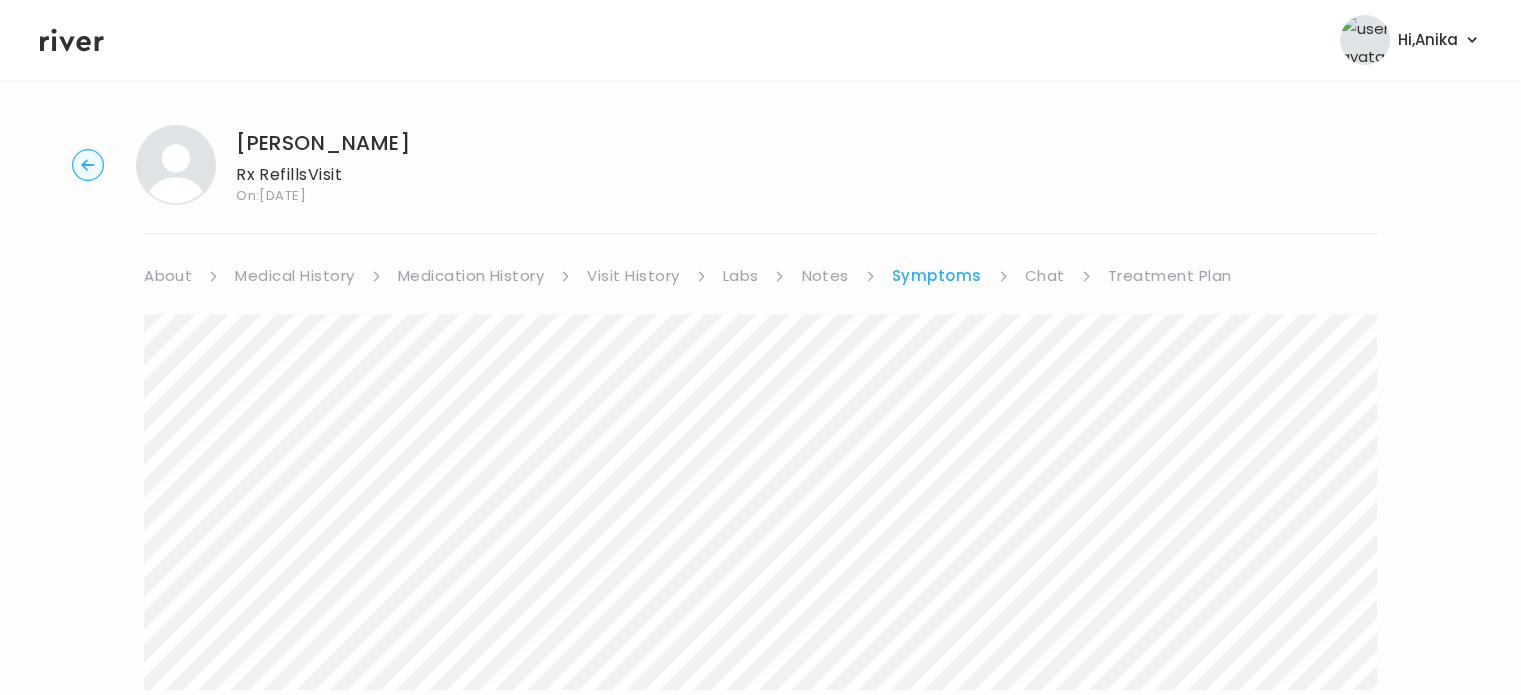 scroll, scrollTop: 0, scrollLeft: 0, axis: both 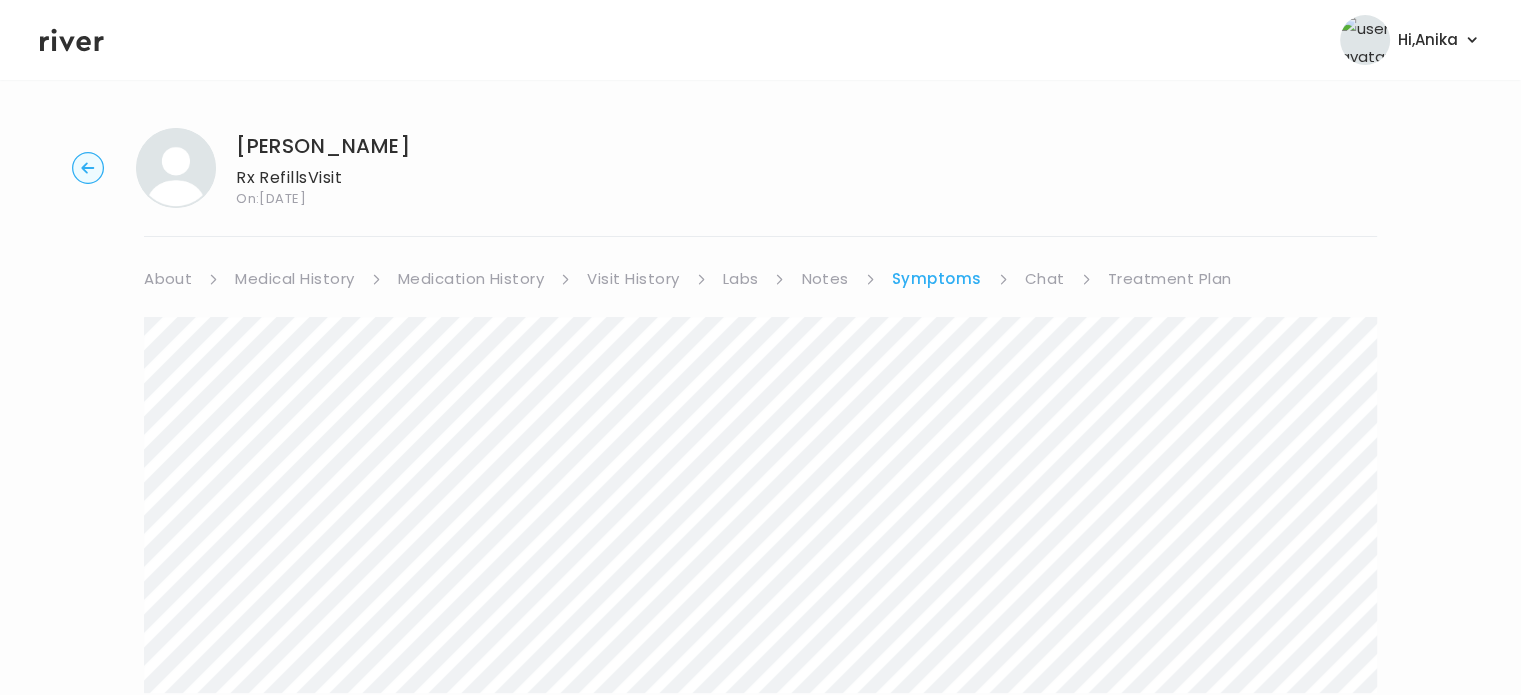 click on "Treatment Plan" at bounding box center [1170, 279] 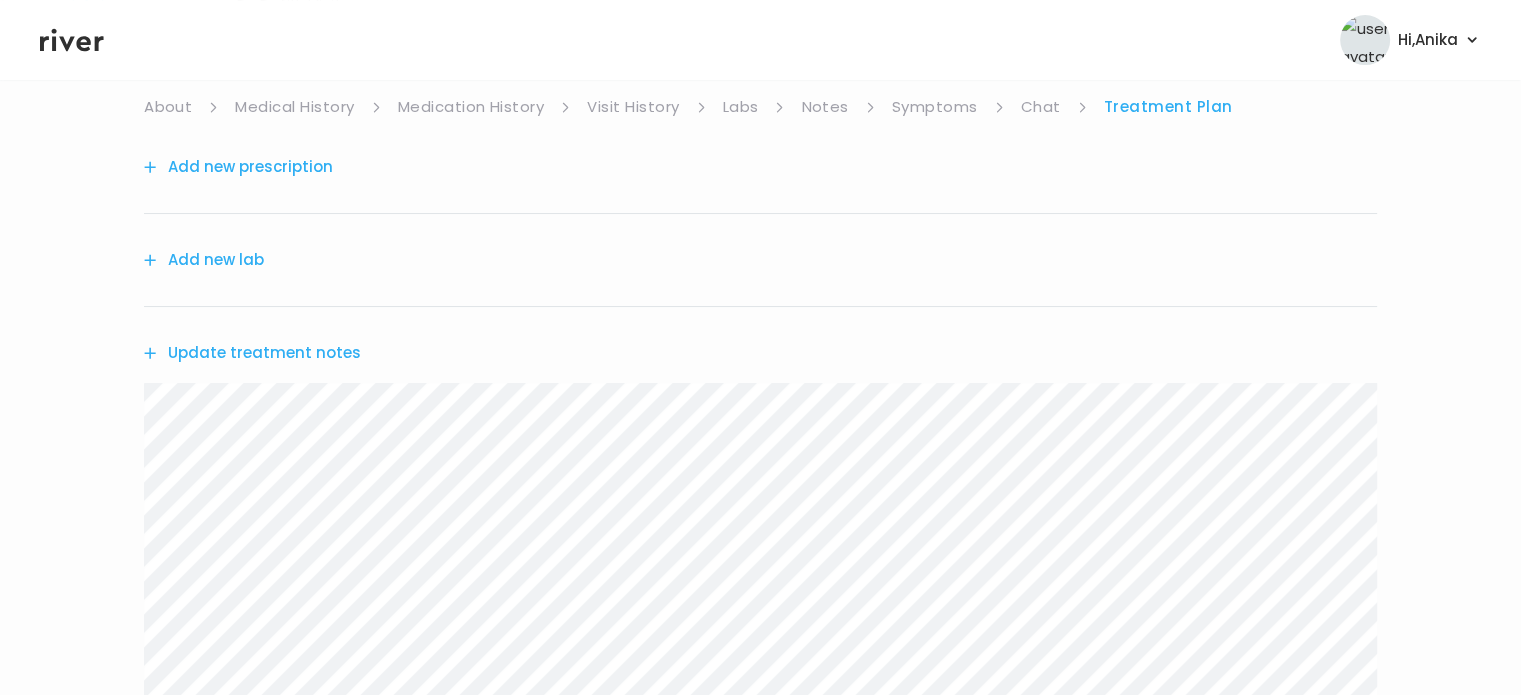scroll, scrollTop: 173, scrollLeft: 0, axis: vertical 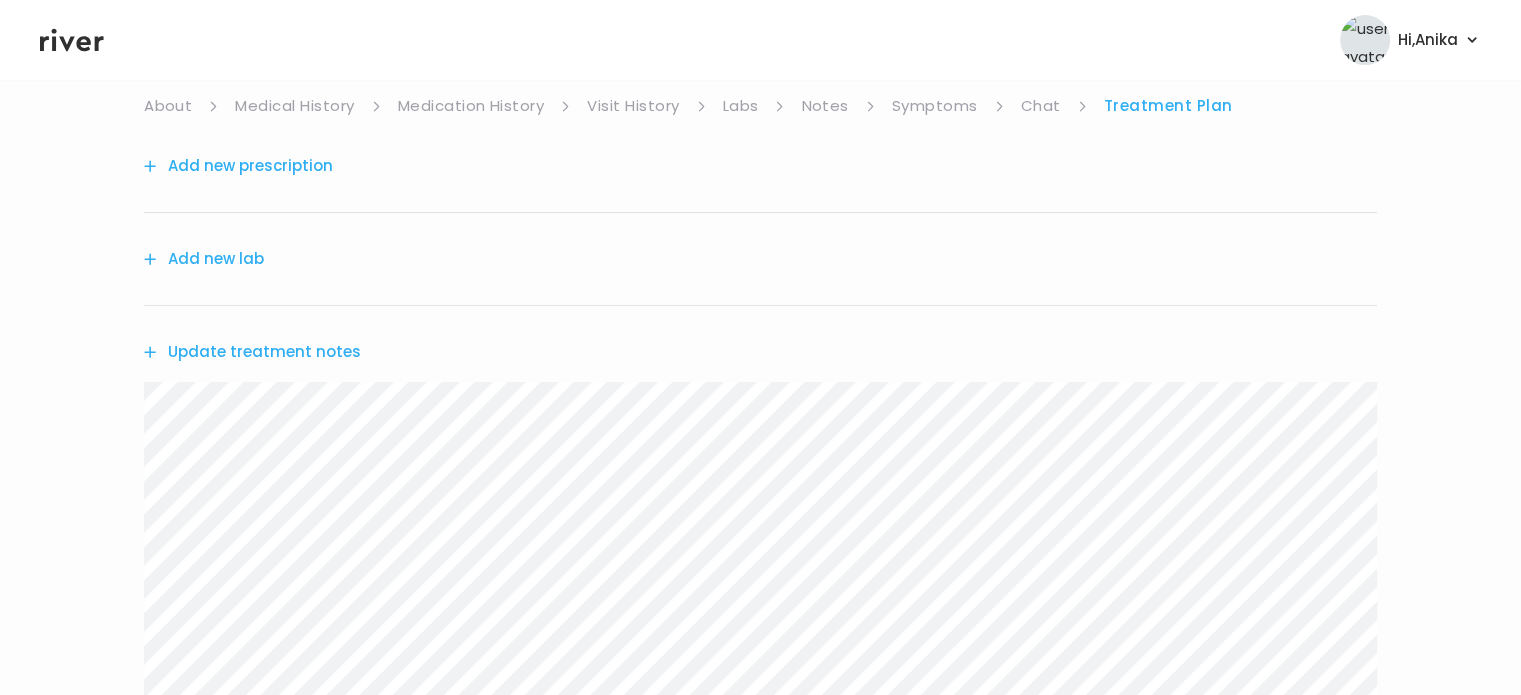 click on "Update treatment notes" at bounding box center (252, 352) 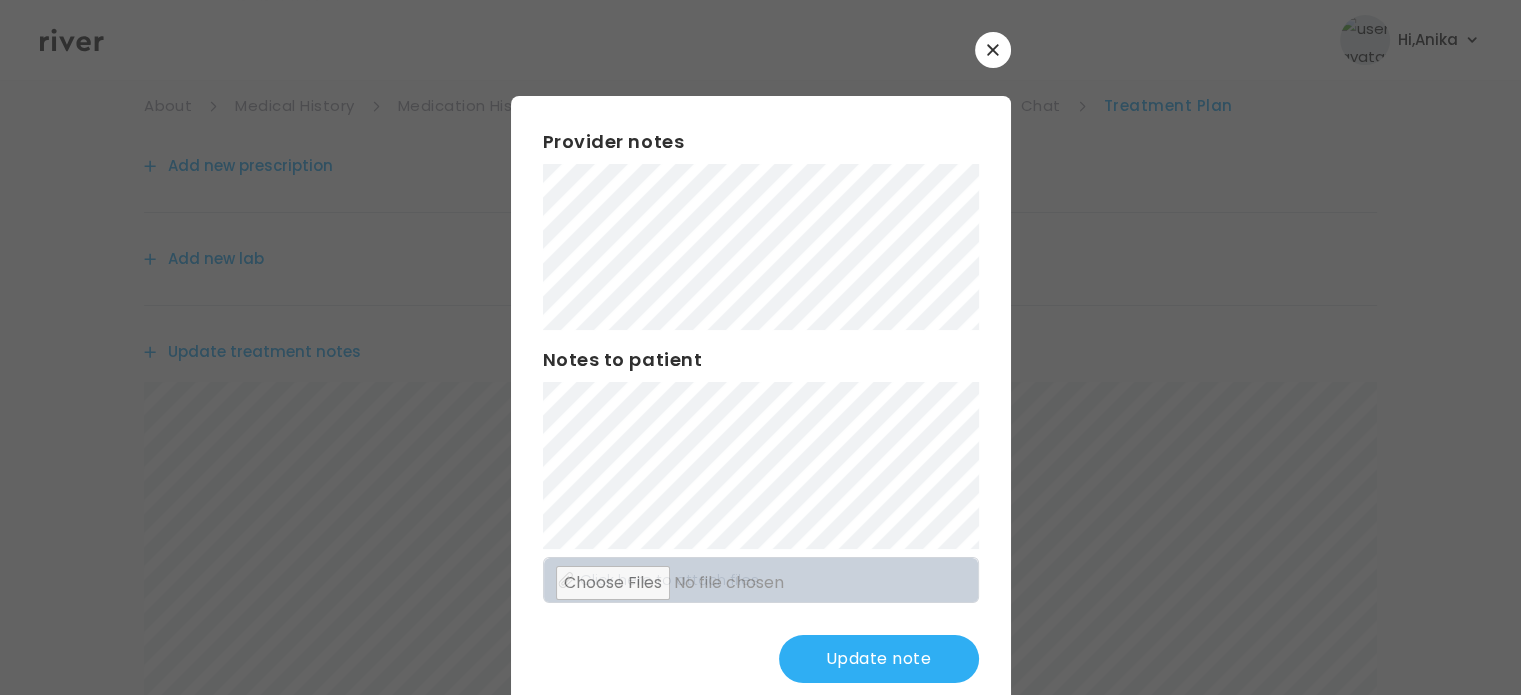 click on "Update note" at bounding box center [879, 659] 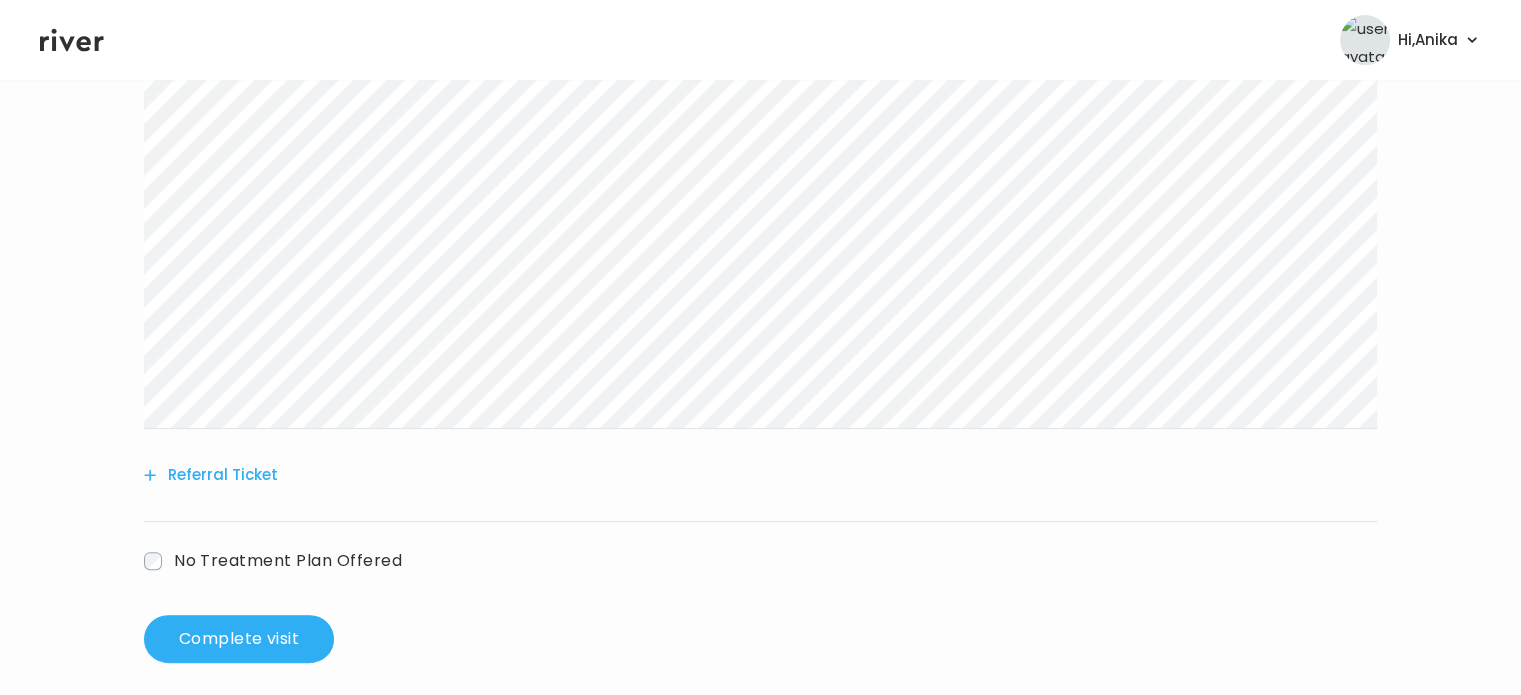 scroll, scrollTop: 507, scrollLeft: 0, axis: vertical 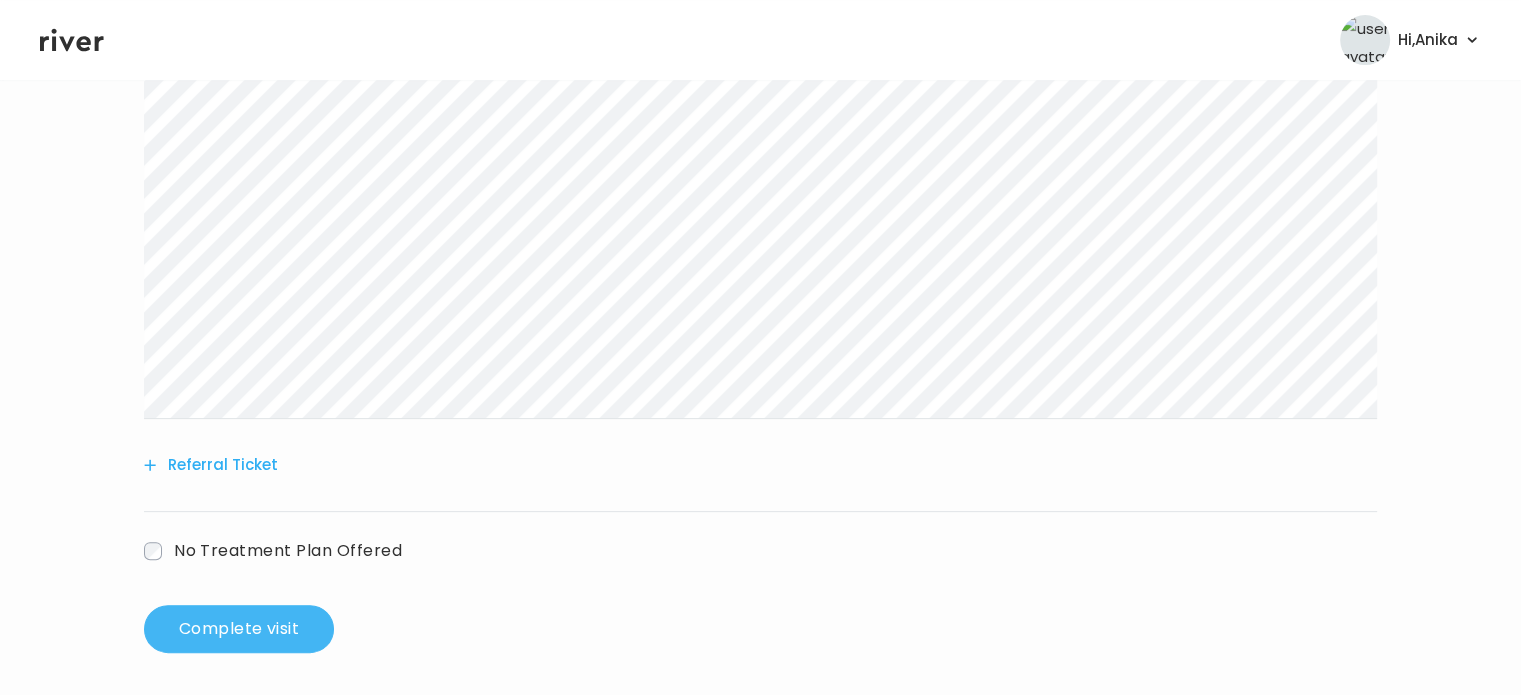 click on "Complete visit" at bounding box center [239, 629] 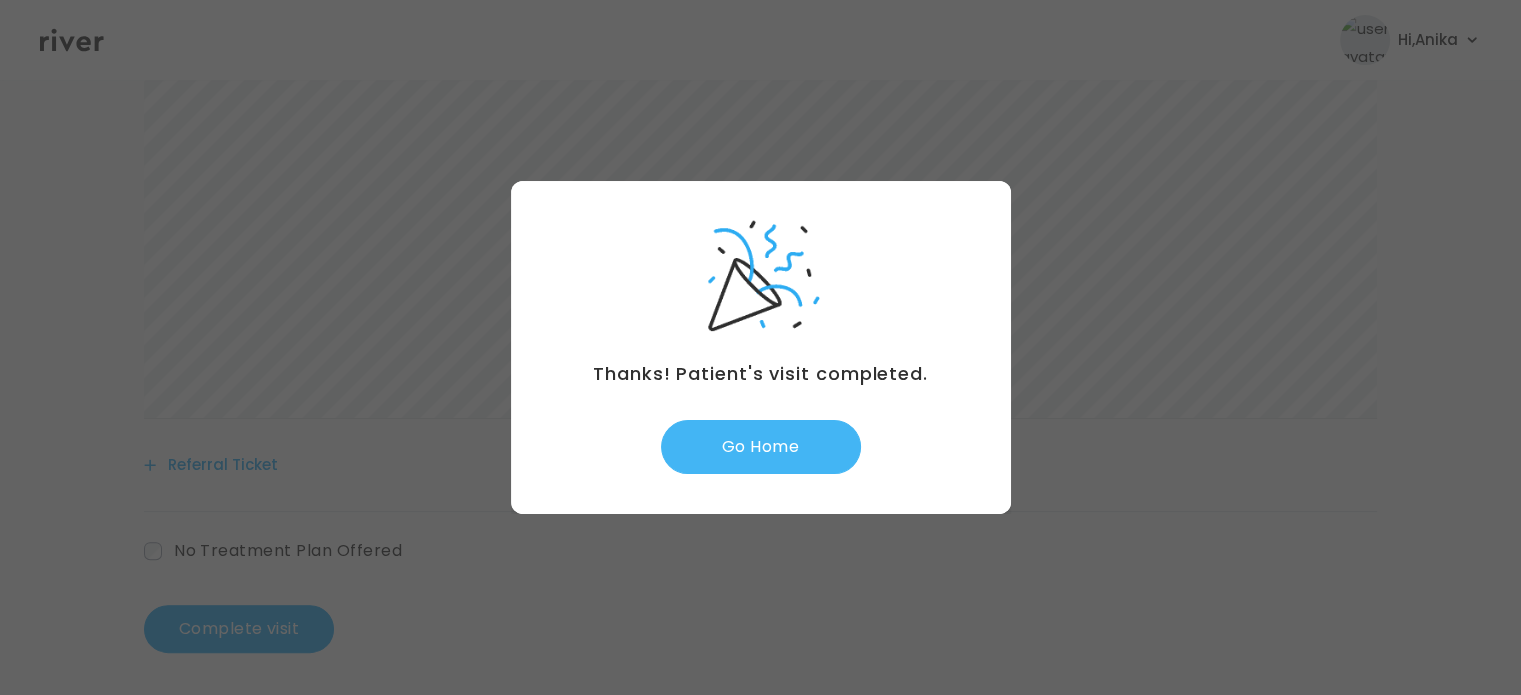 click on "Go Home" at bounding box center [761, 447] 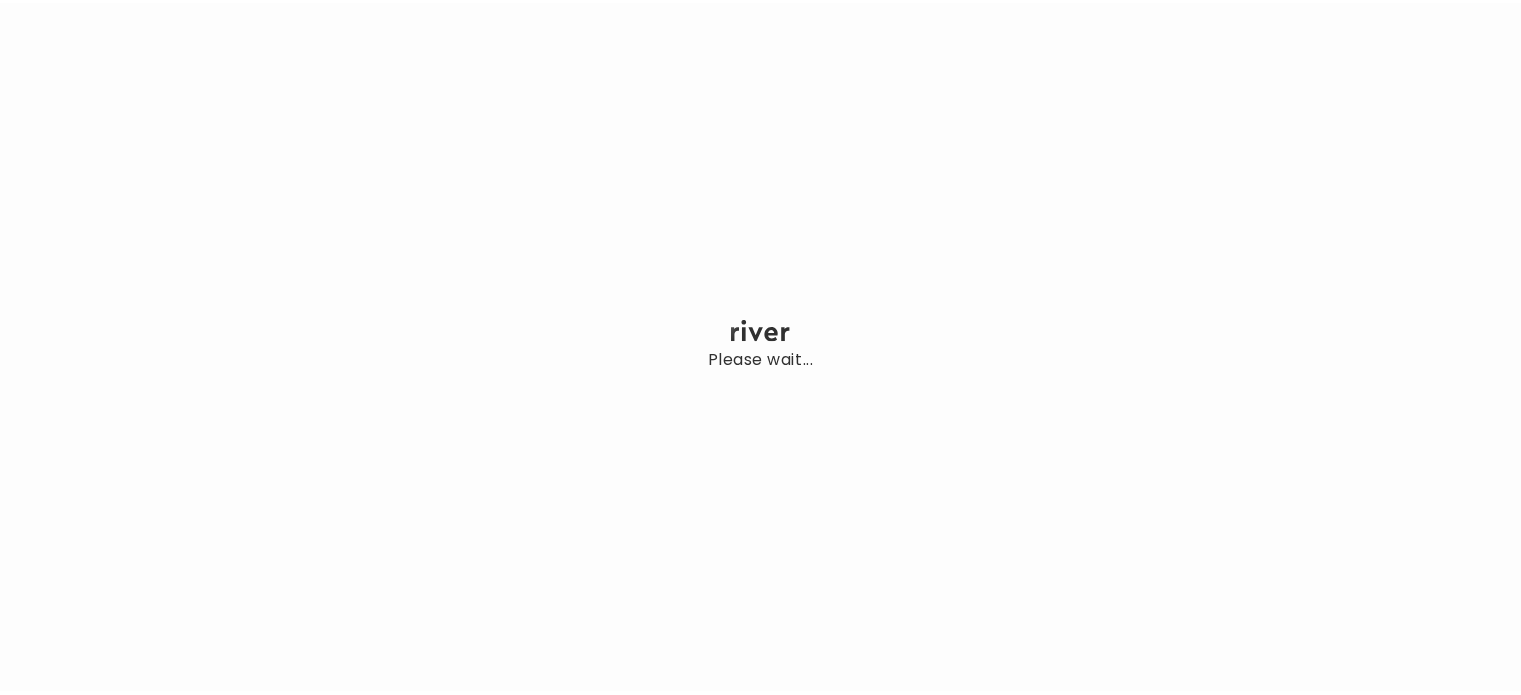 scroll, scrollTop: 0, scrollLeft: 0, axis: both 